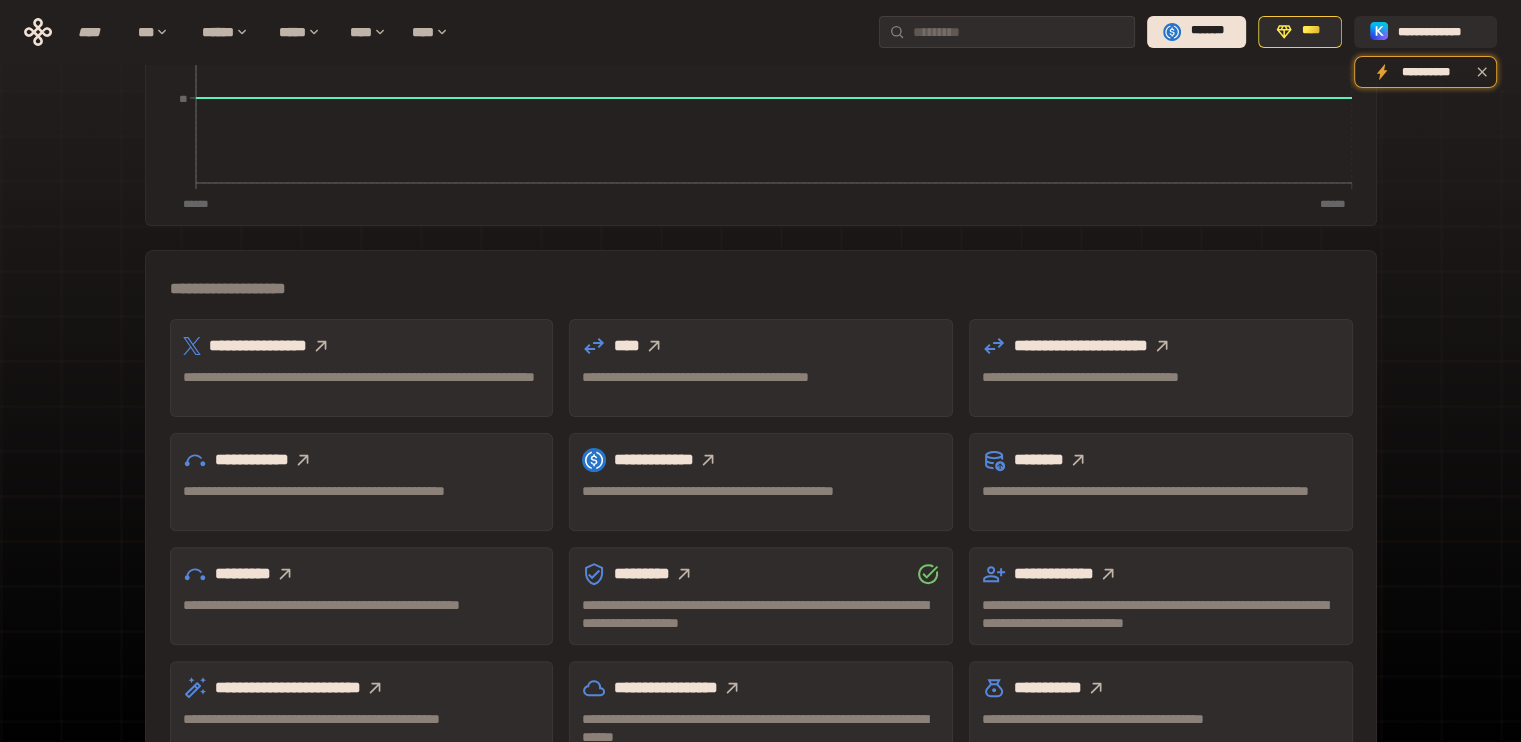 scroll, scrollTop: 500, scrollLeft: 0, axis: vertical 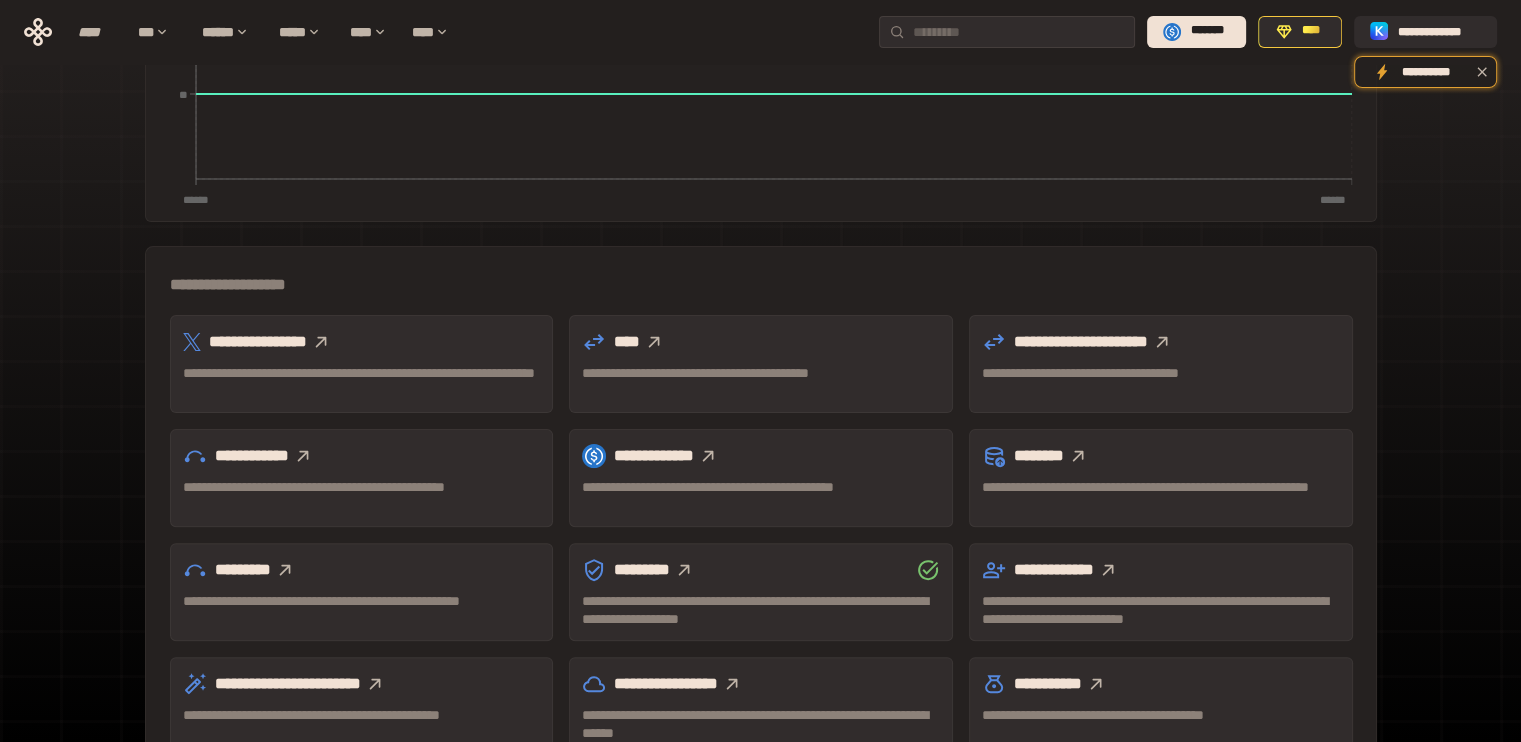 click 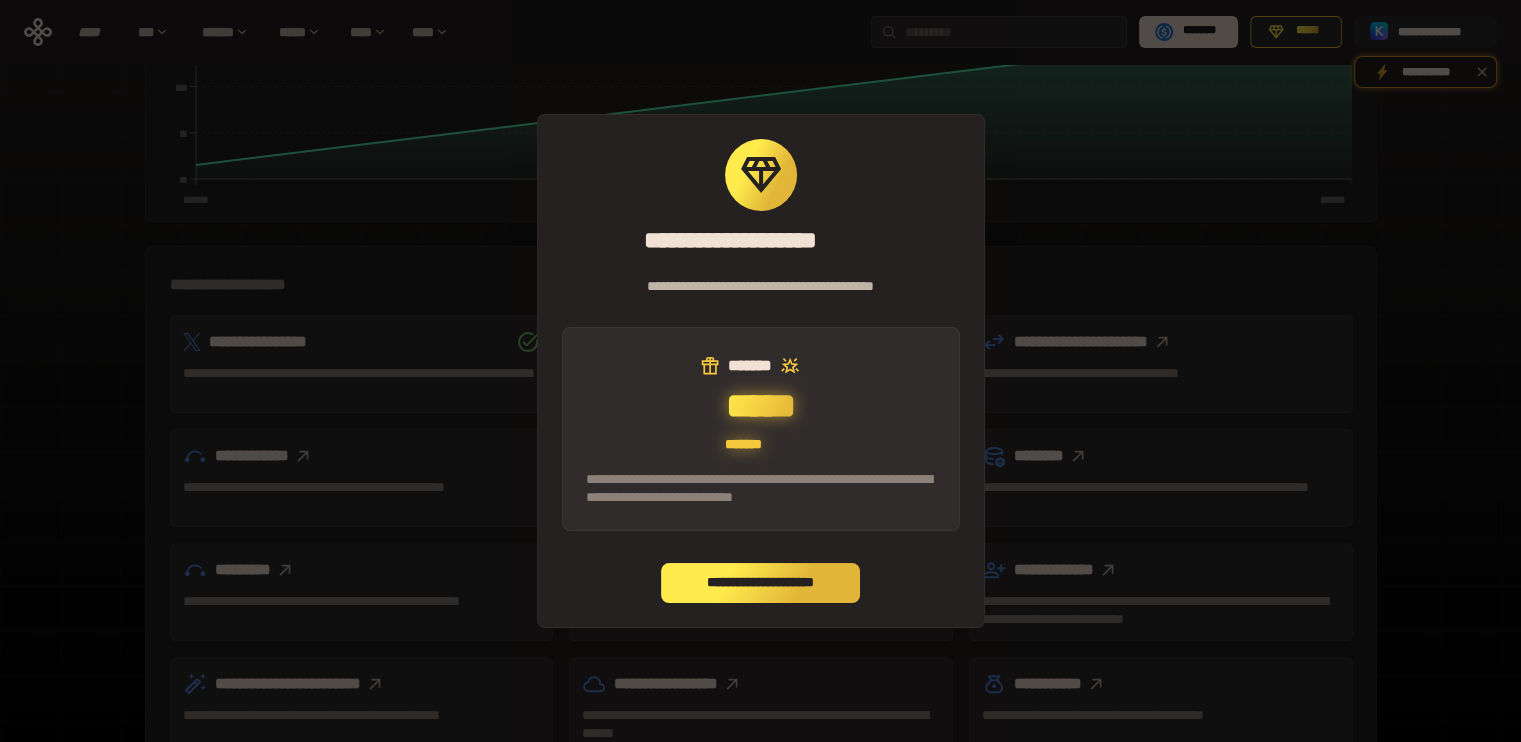 click on "**********" at bounding box center [761, 583] 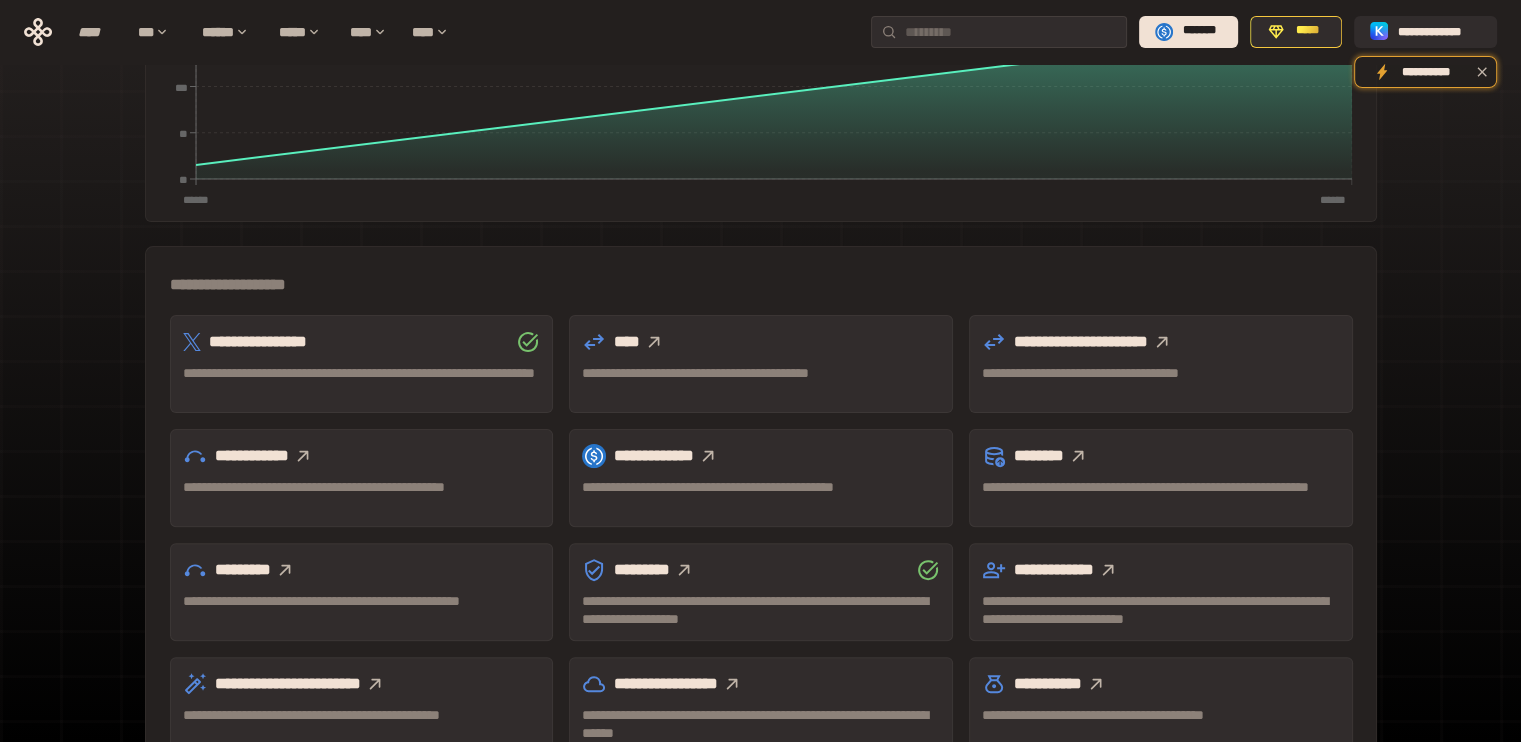 click 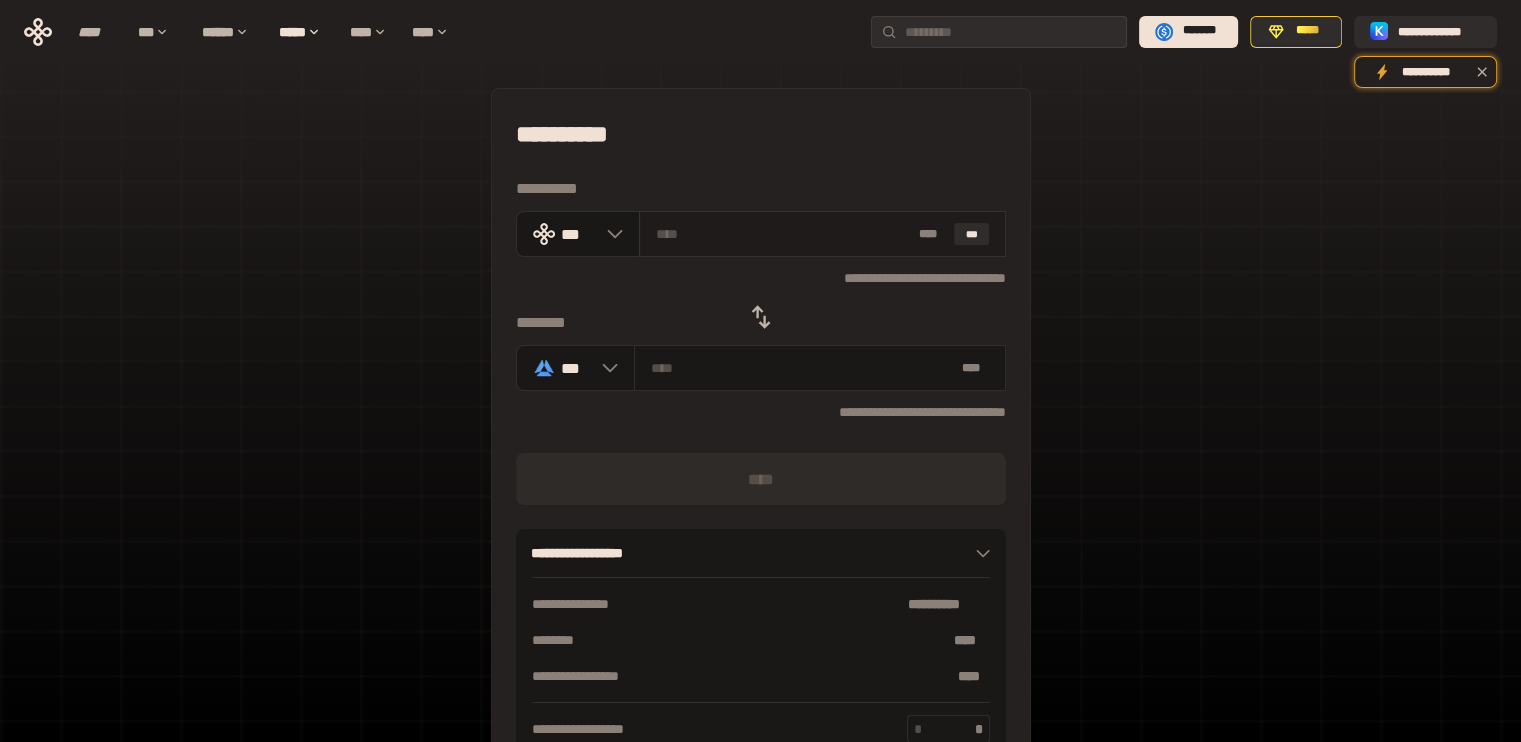 click on "* ** ***" at bounding box center [822, 234] 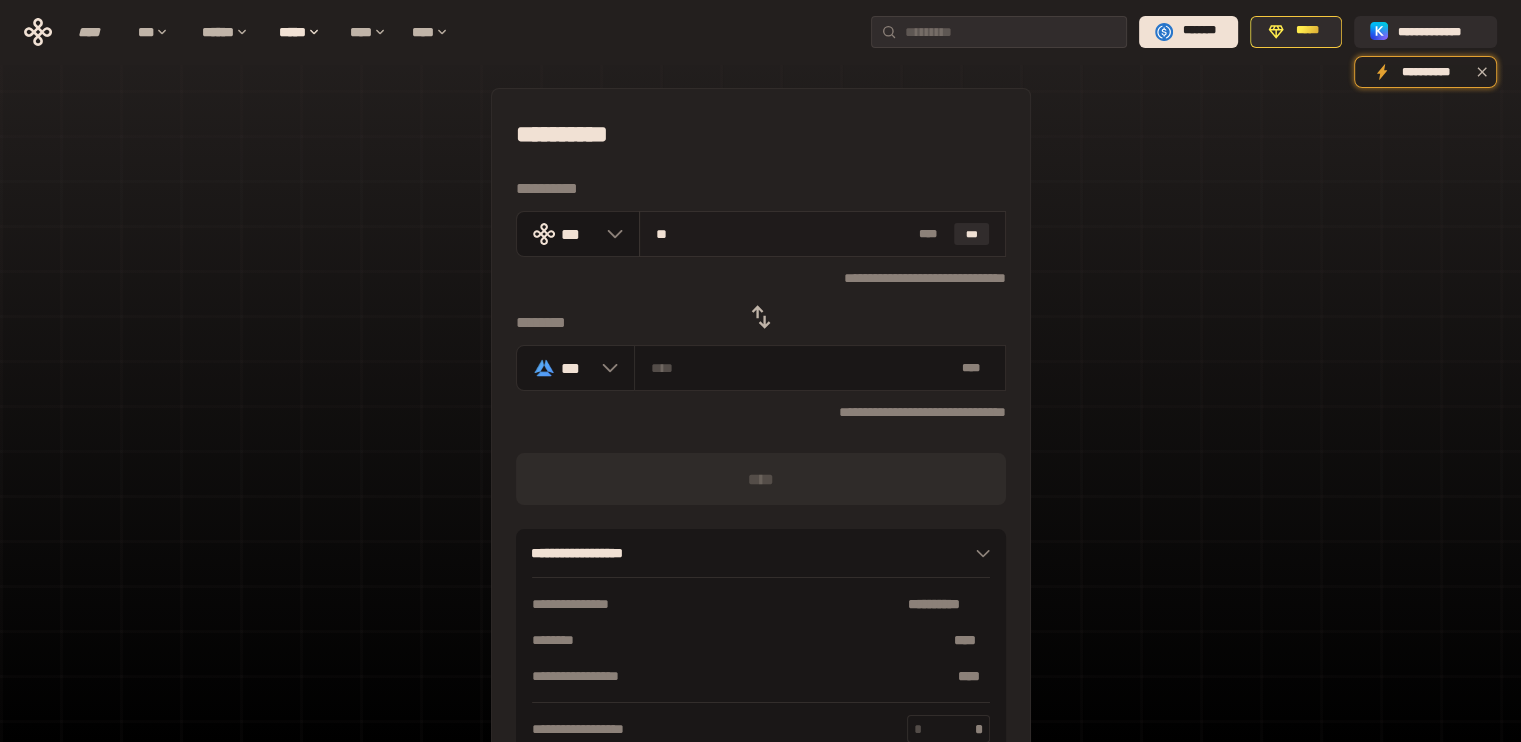 type on "***" 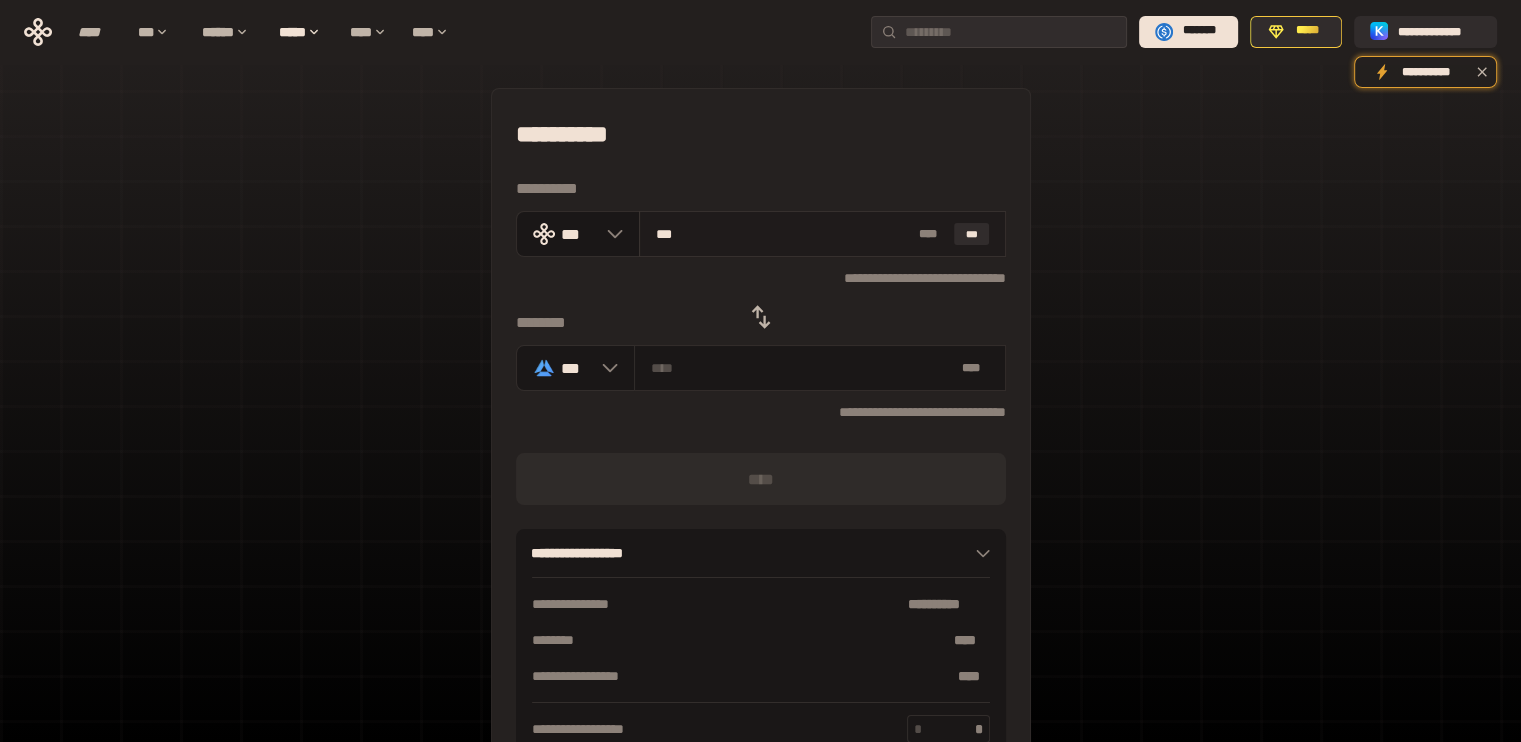 type on "**********" 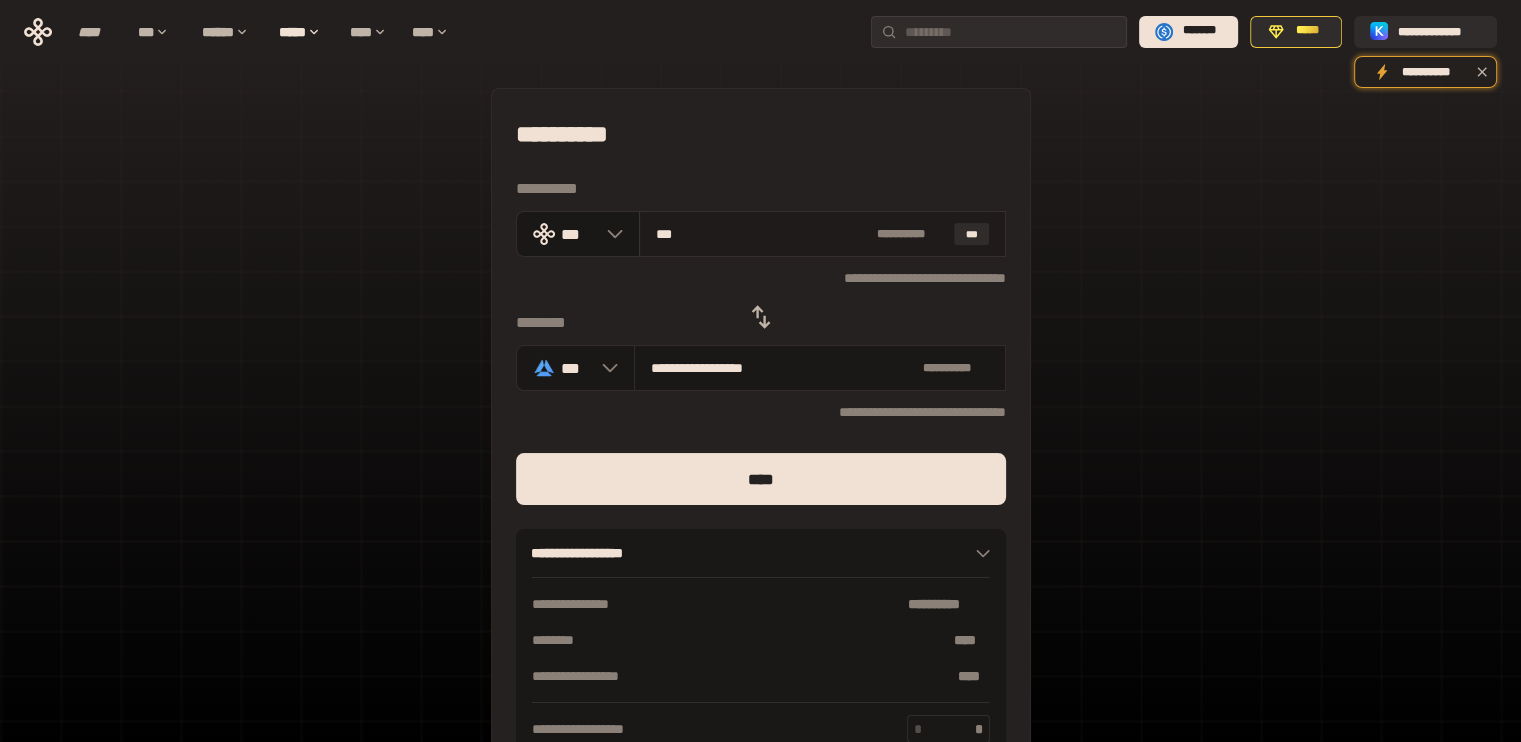 type on "**" 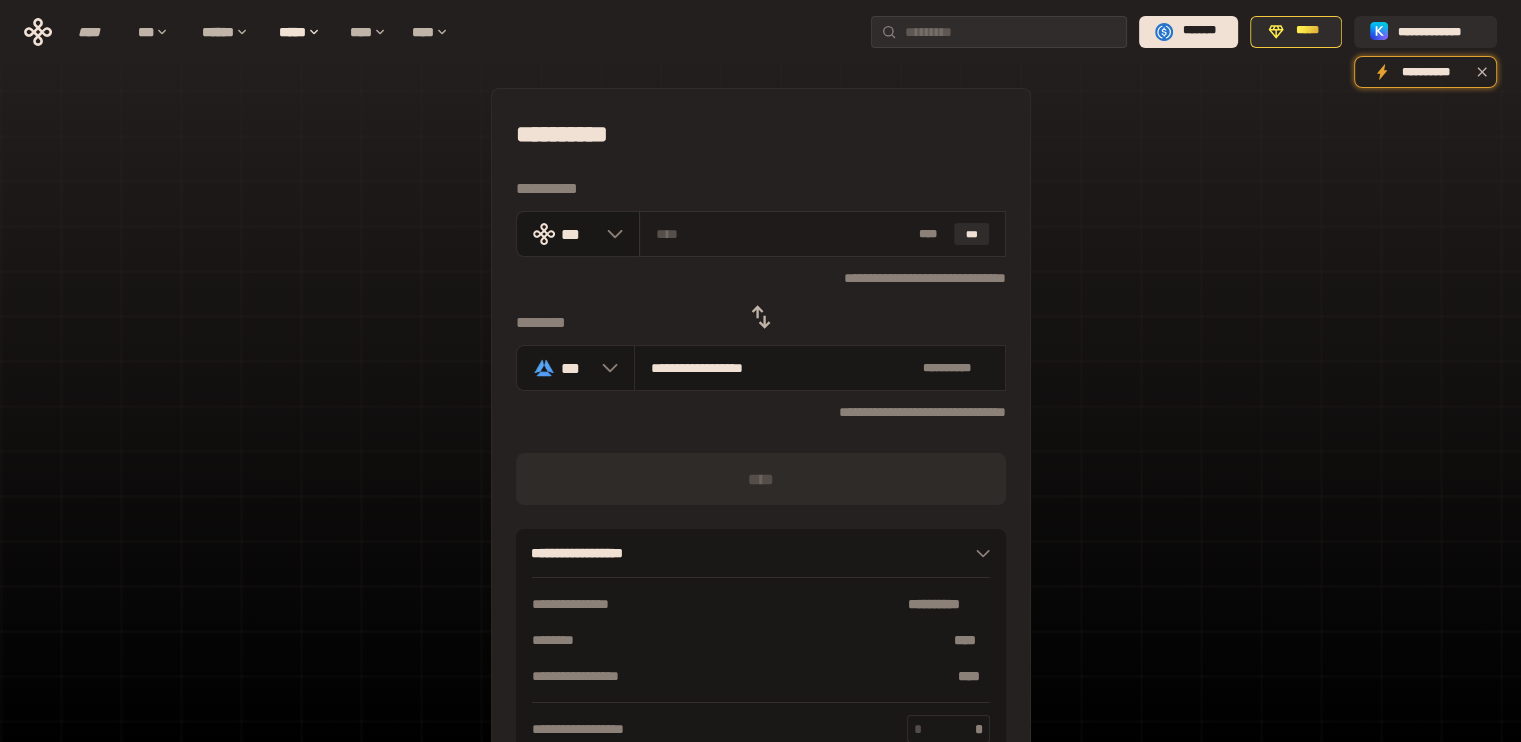 type on "*" 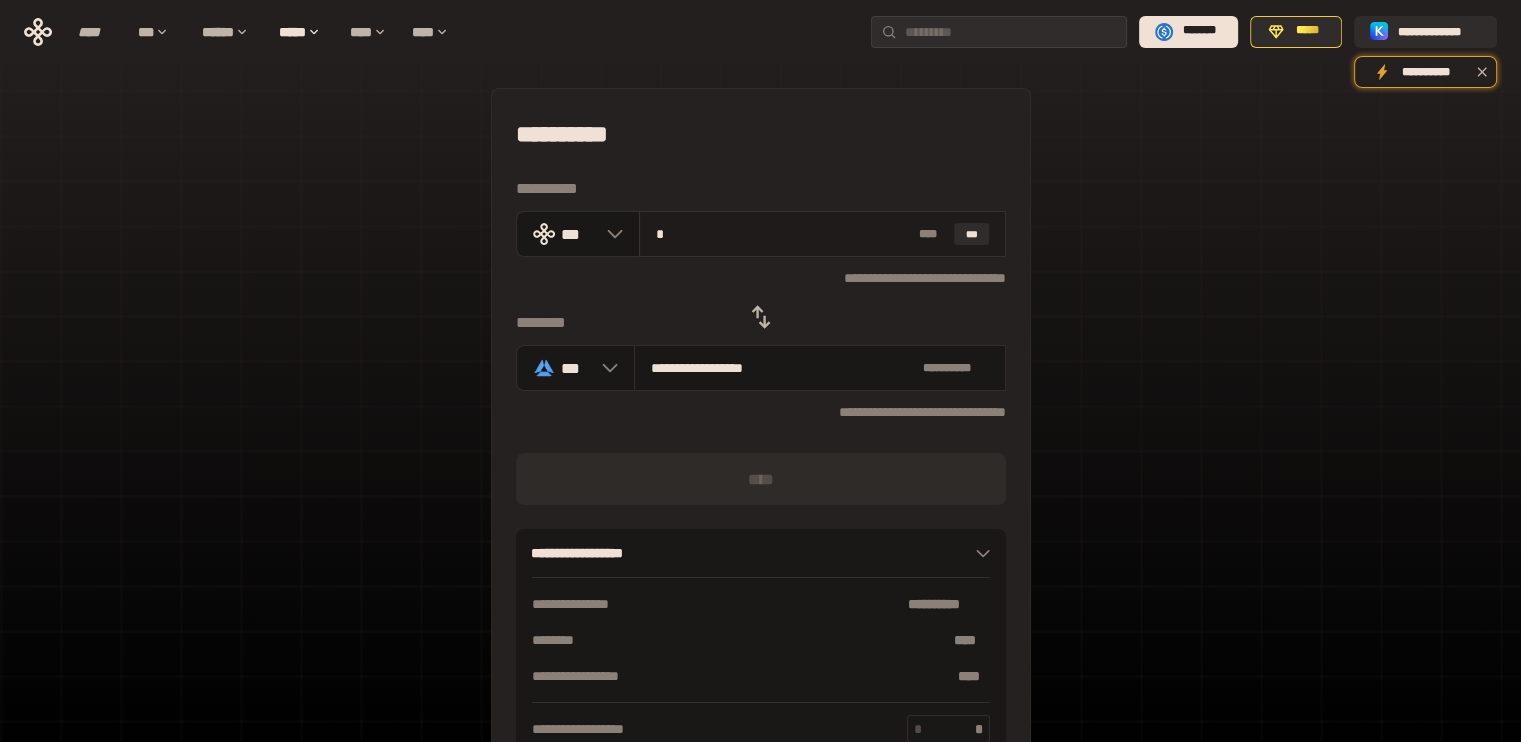 type on "**********" 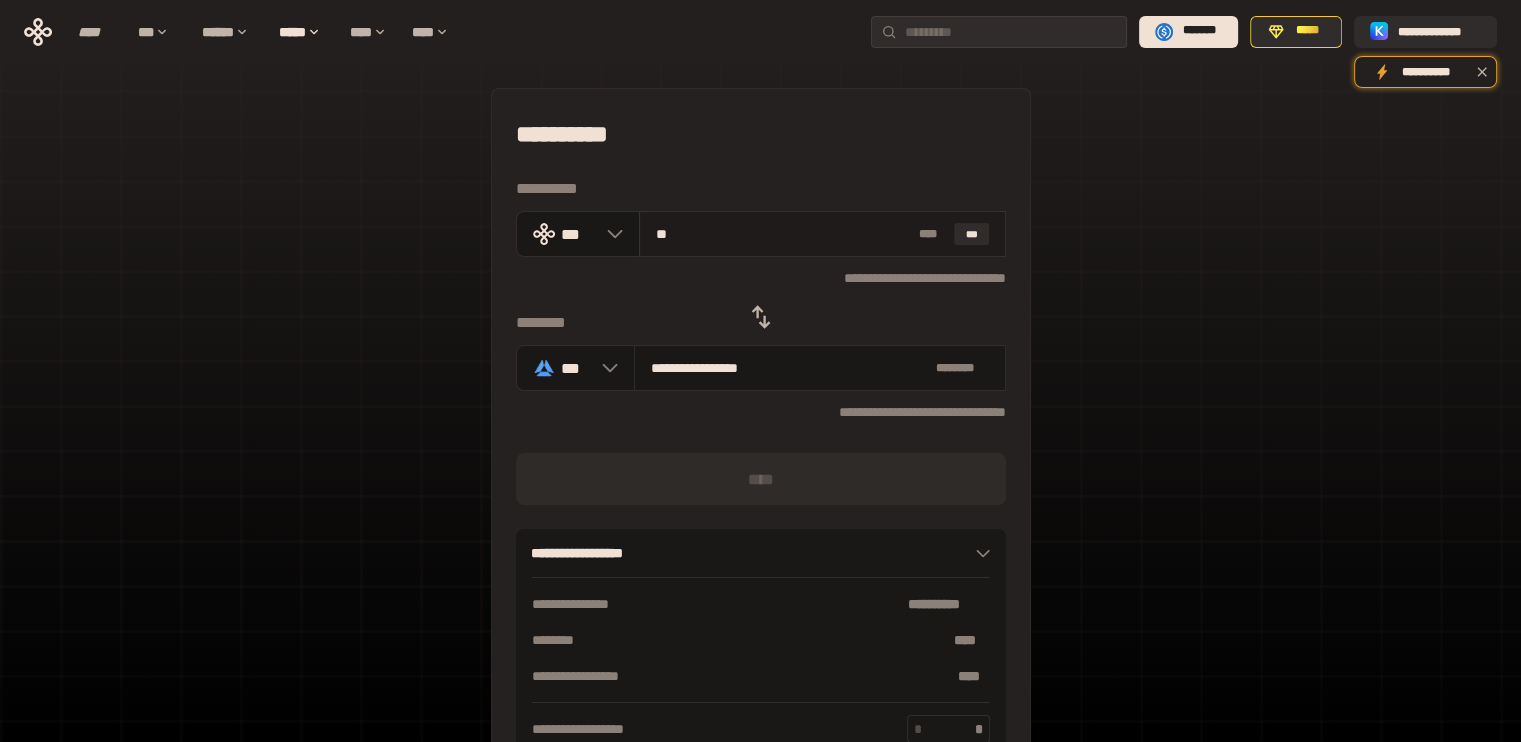 type on "***" 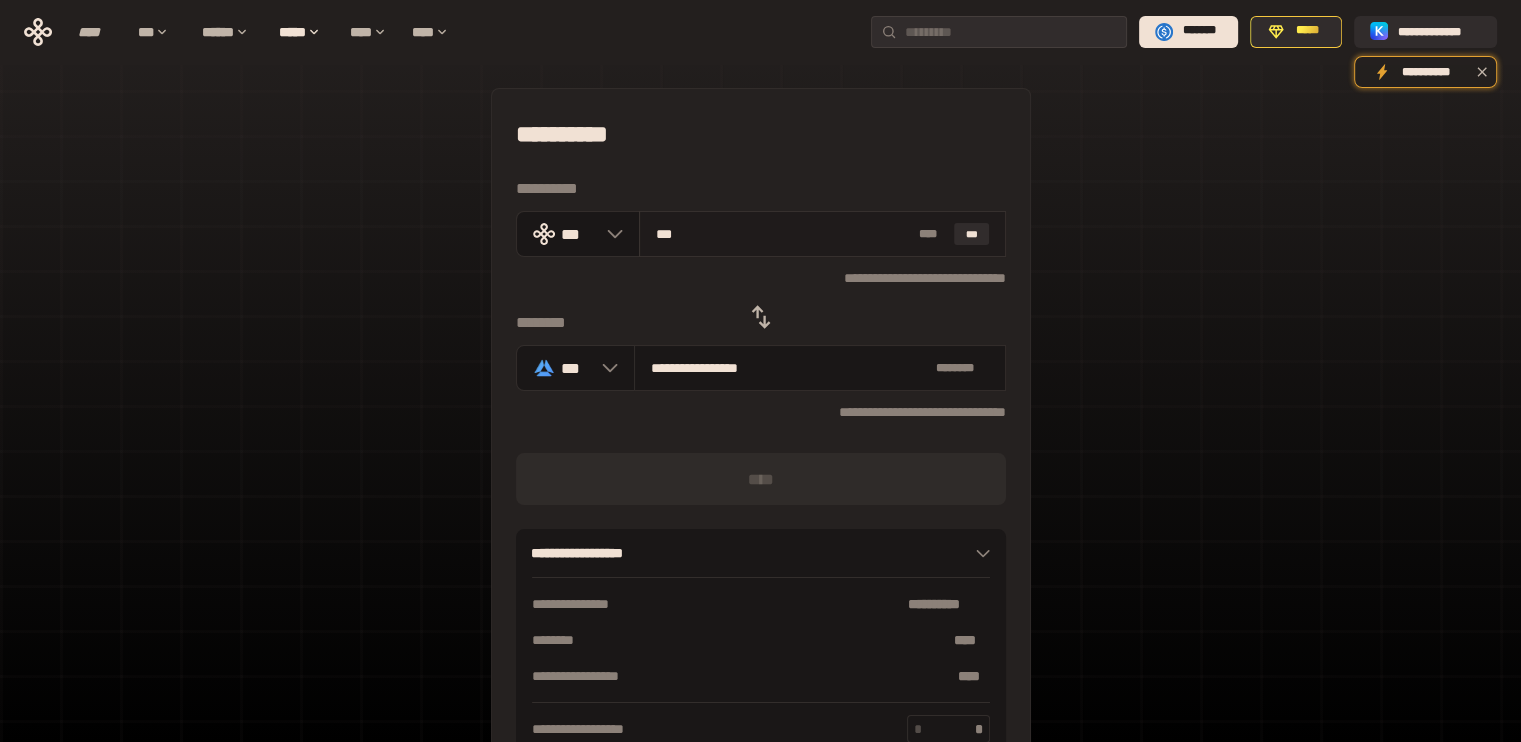 type on "**********" 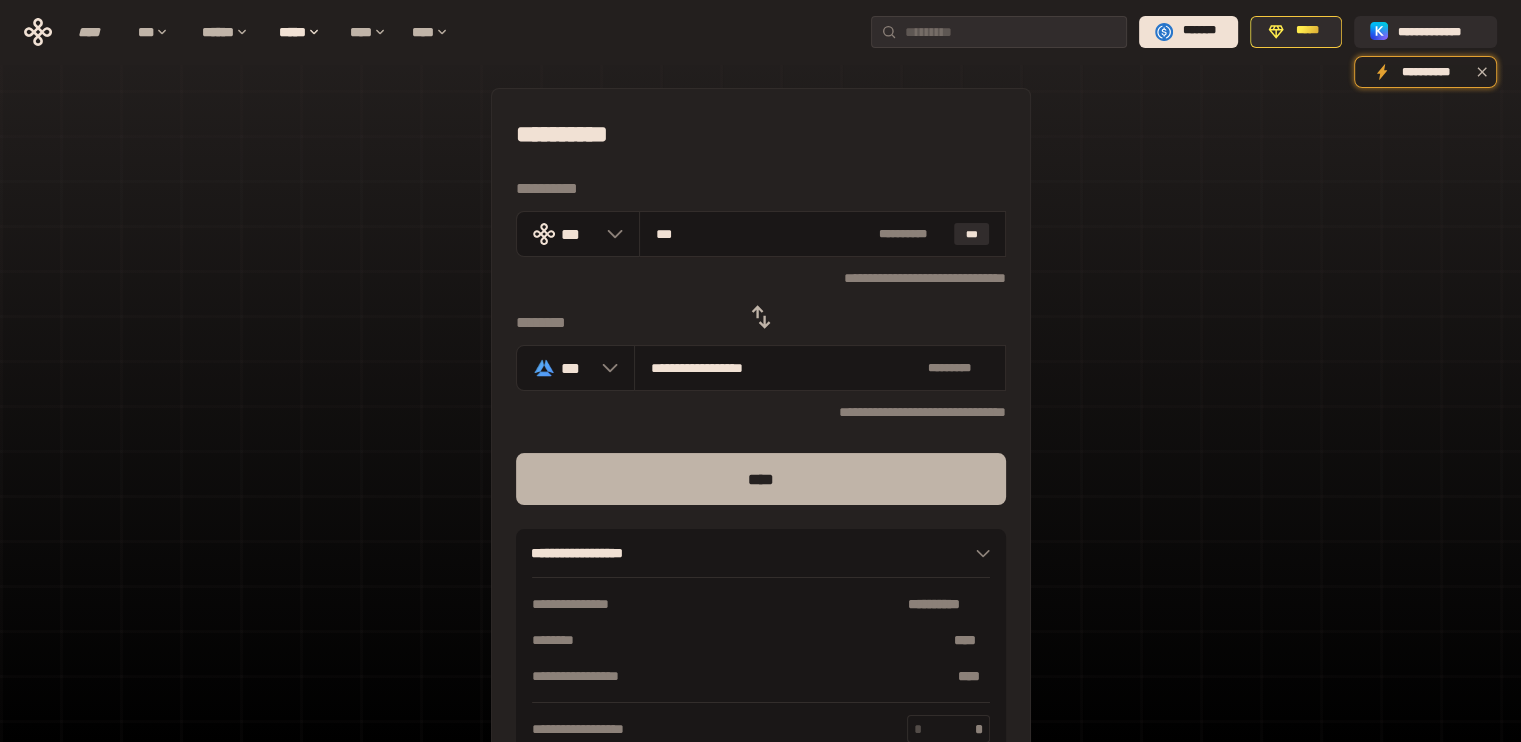 type on "***" 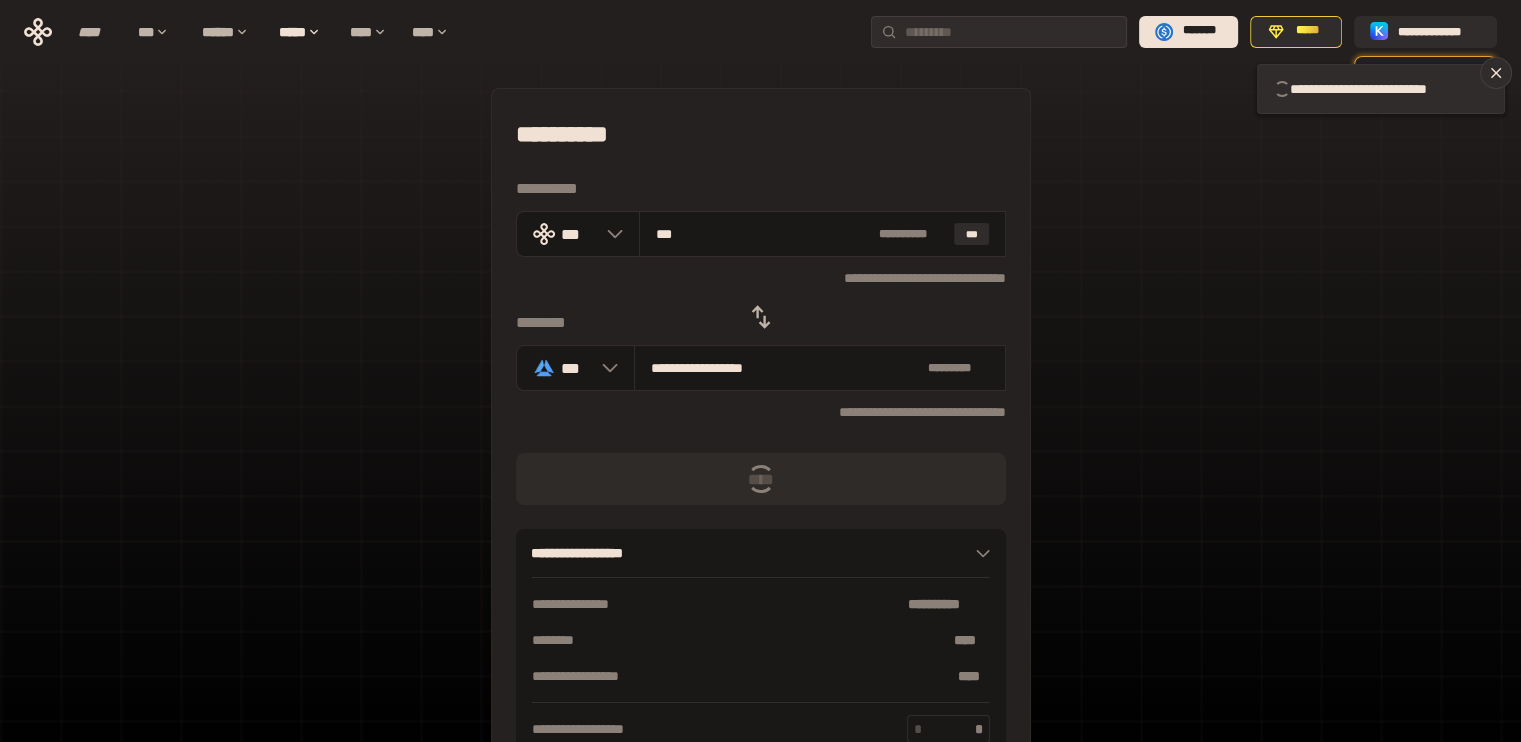 type 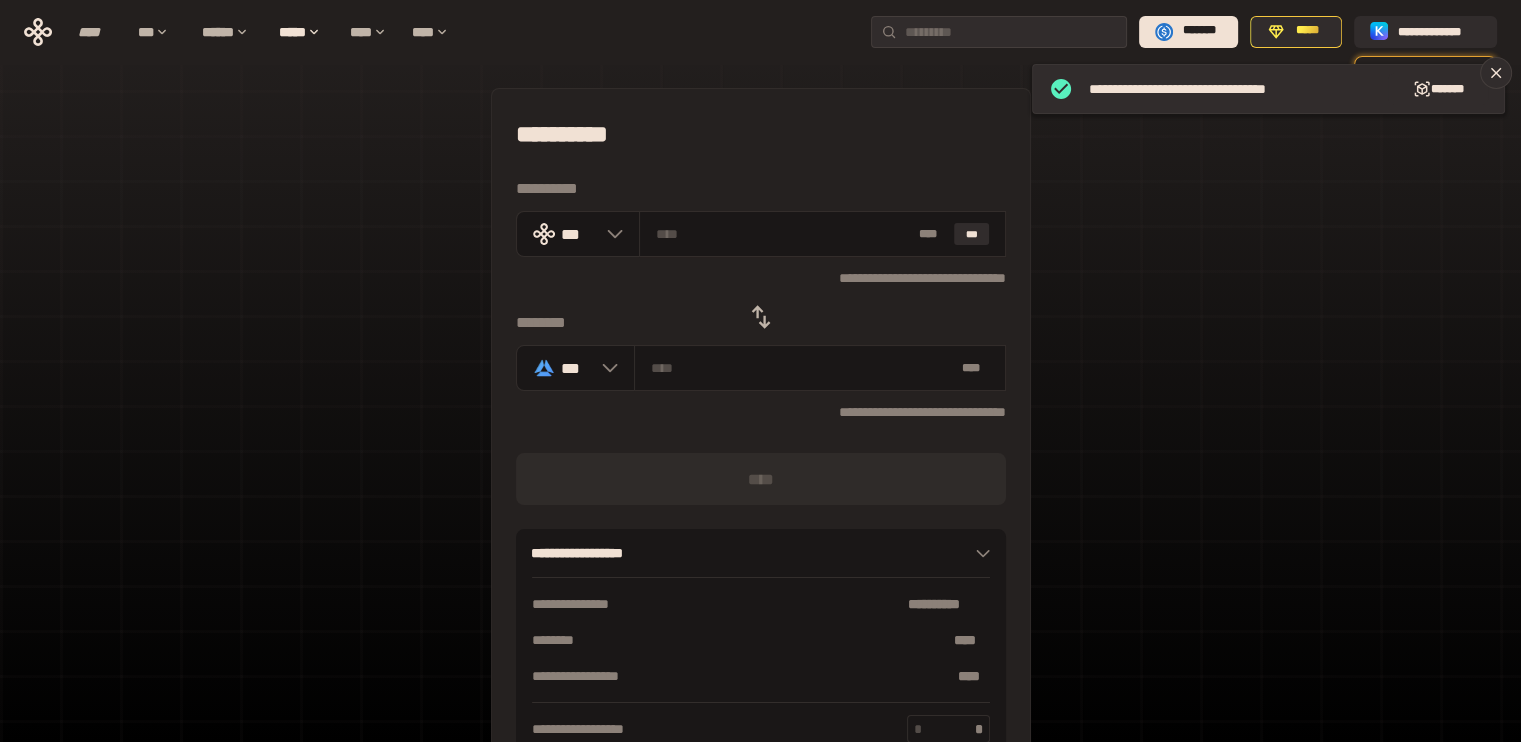 click at bounding box center (761, 317) 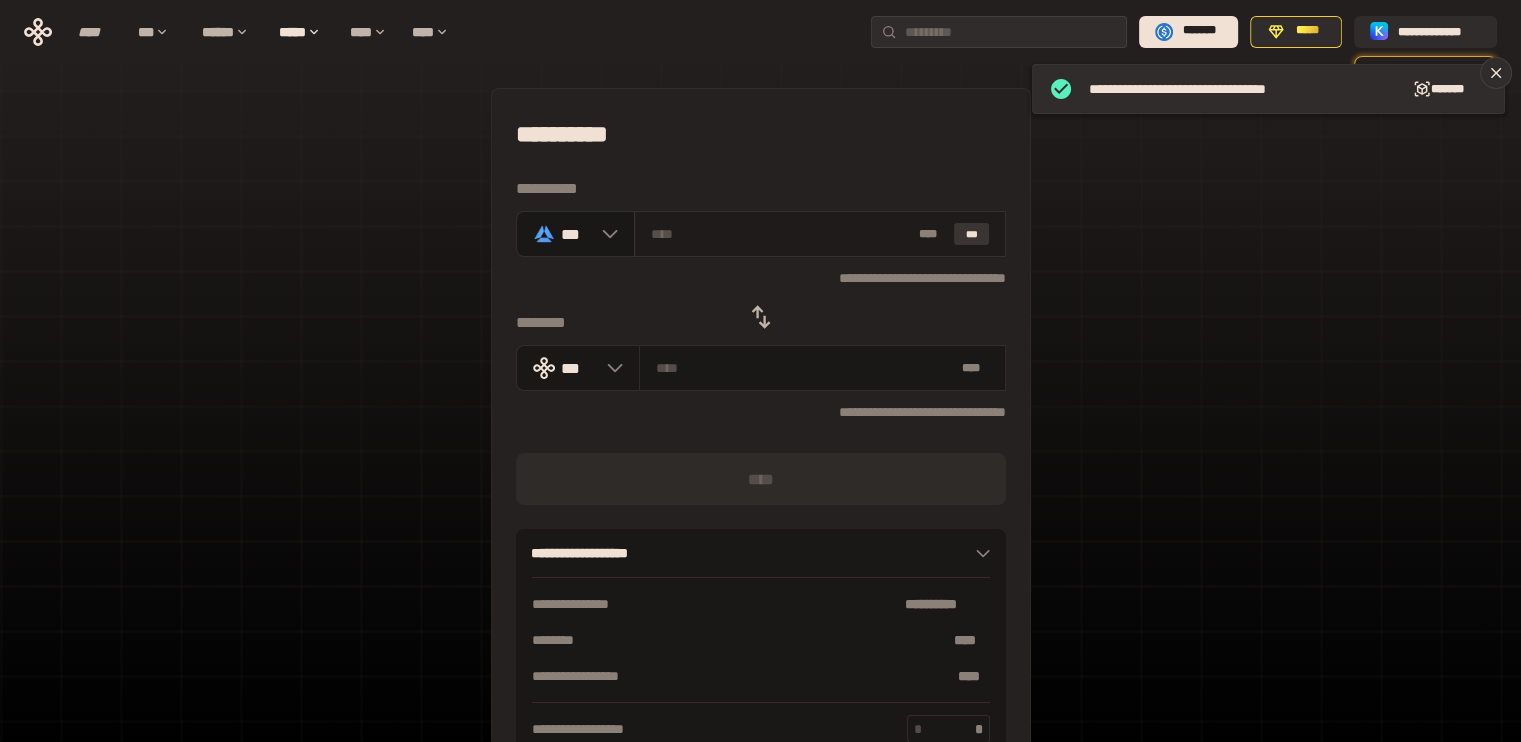click on "***" at bounding box center (972, 234) 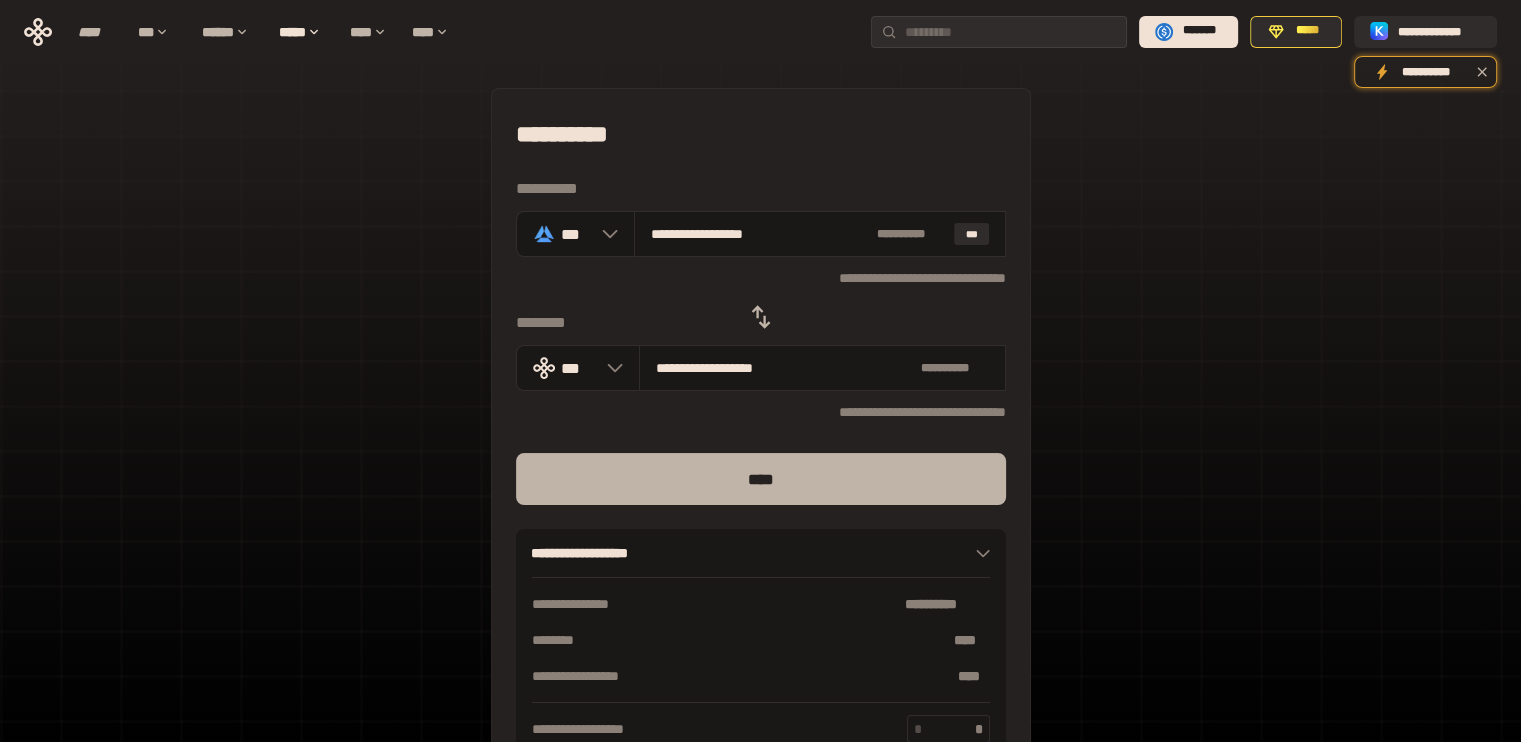click on "****" at bounding box center [761, 479] 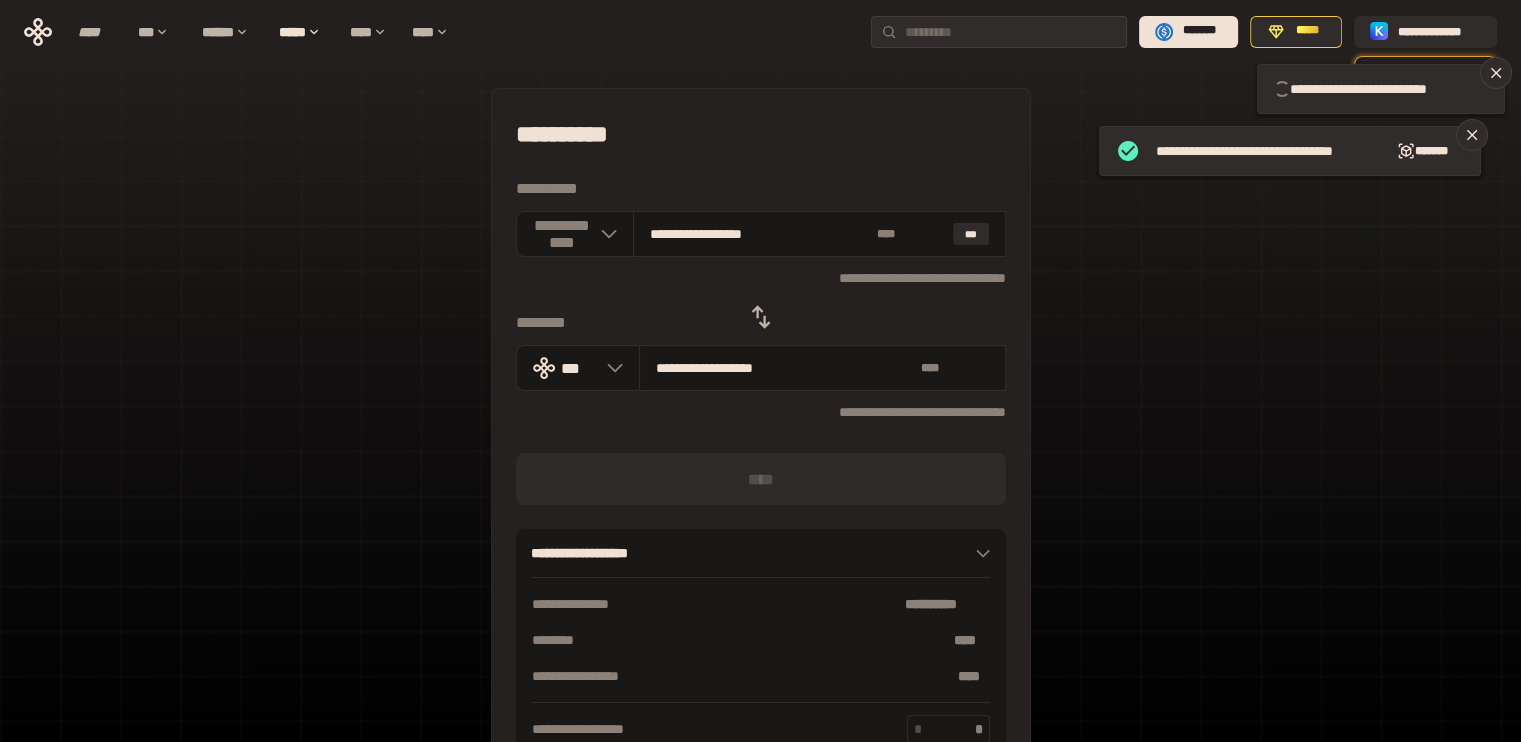 type 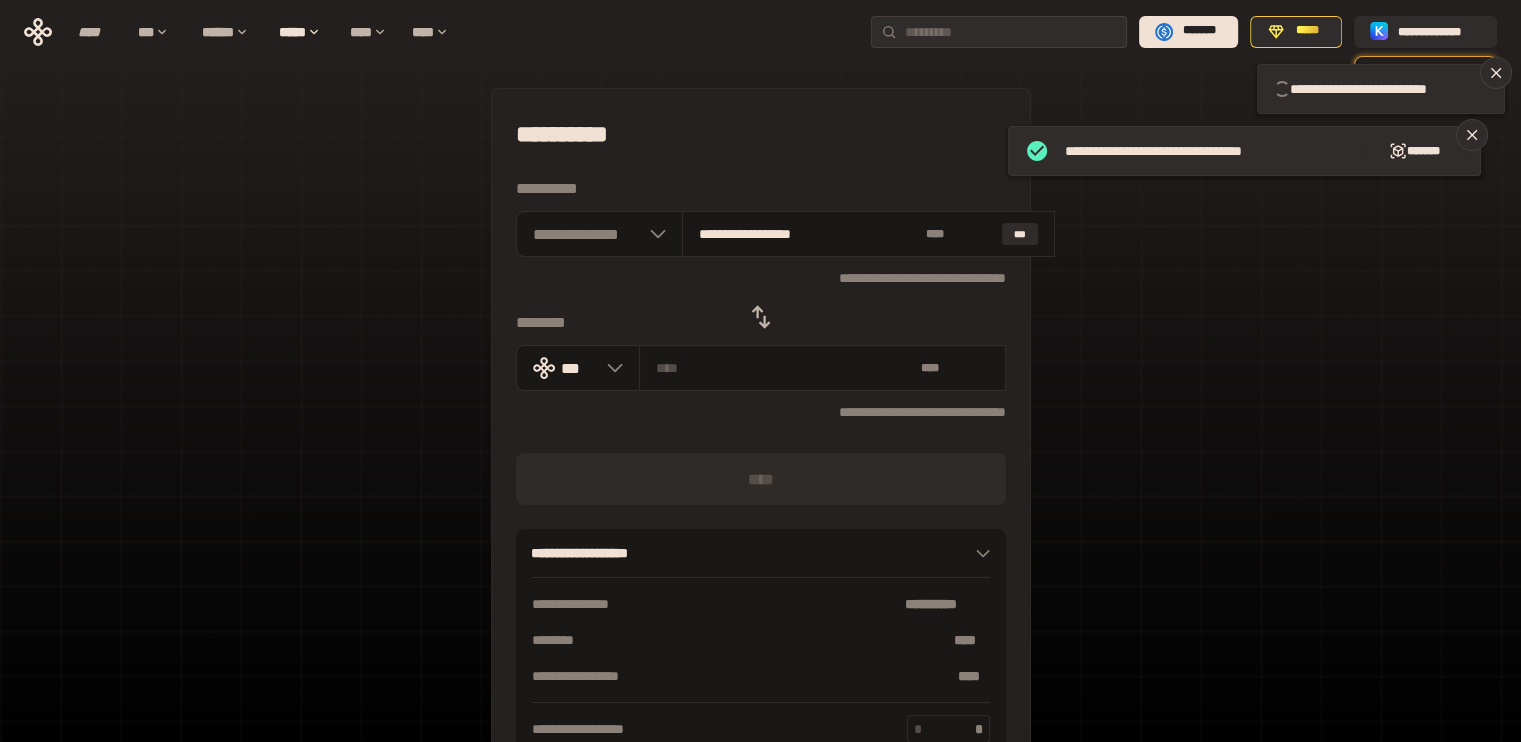 type 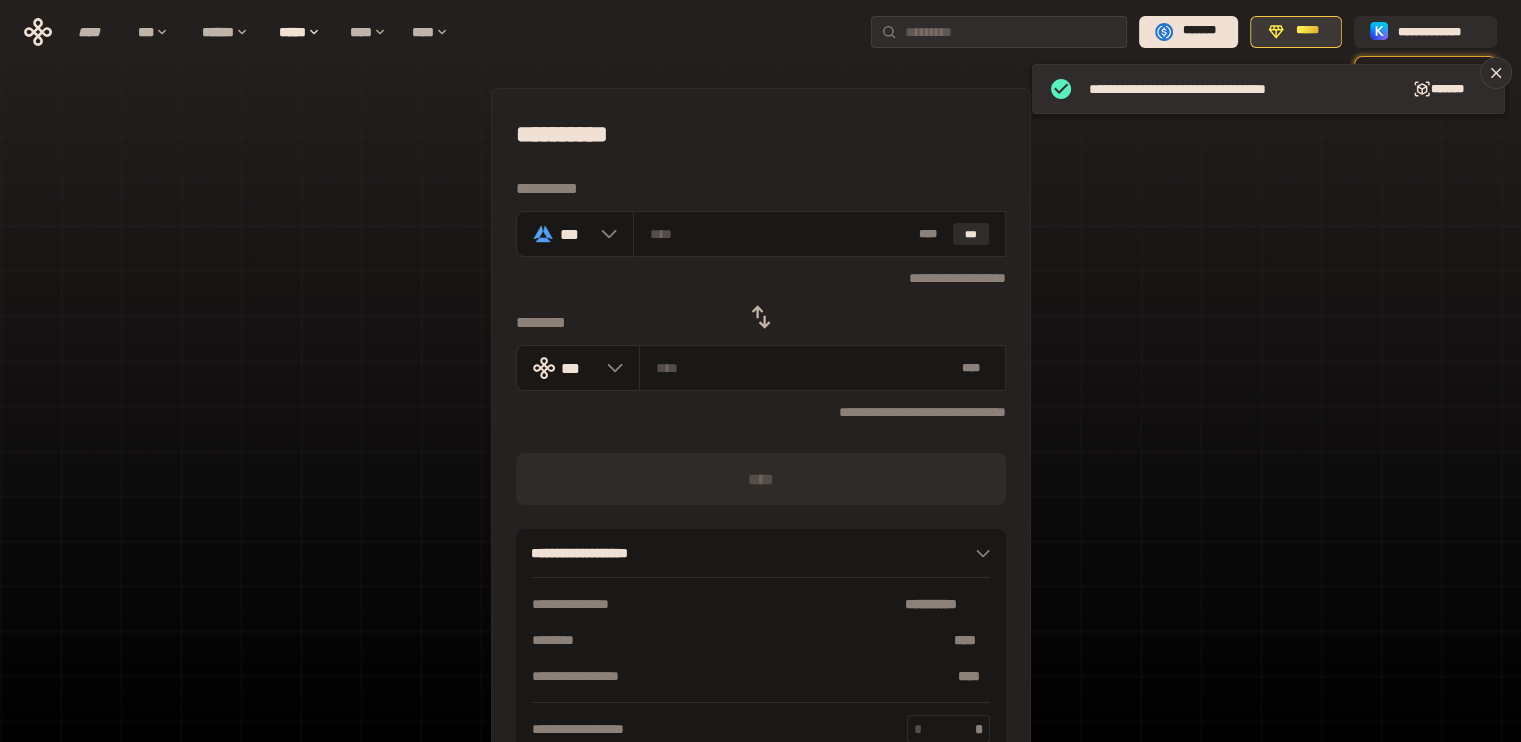 click on "*****" at bounding box center [1307, 31] 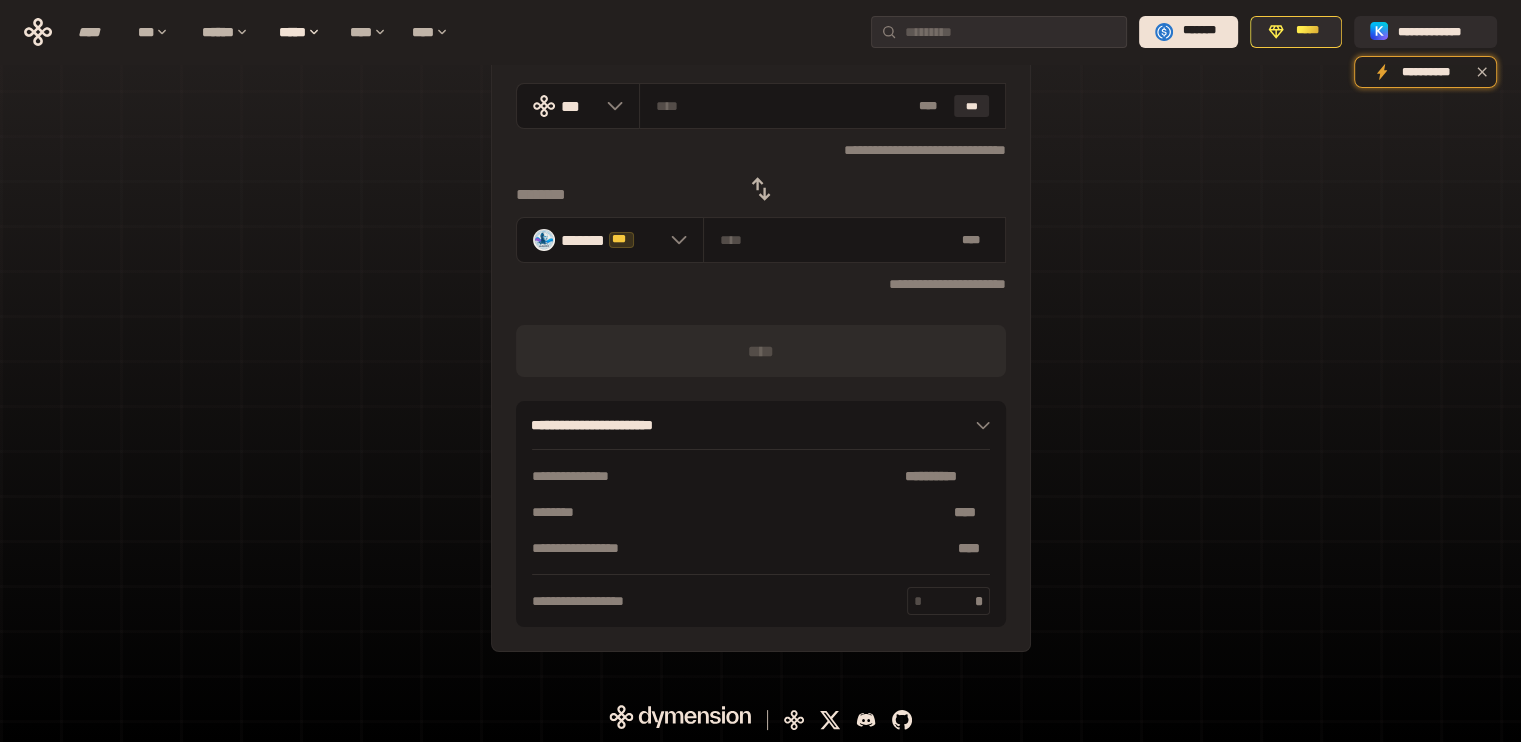 scroll, scrollTop: 0, scrollLeft: 0, axis: both 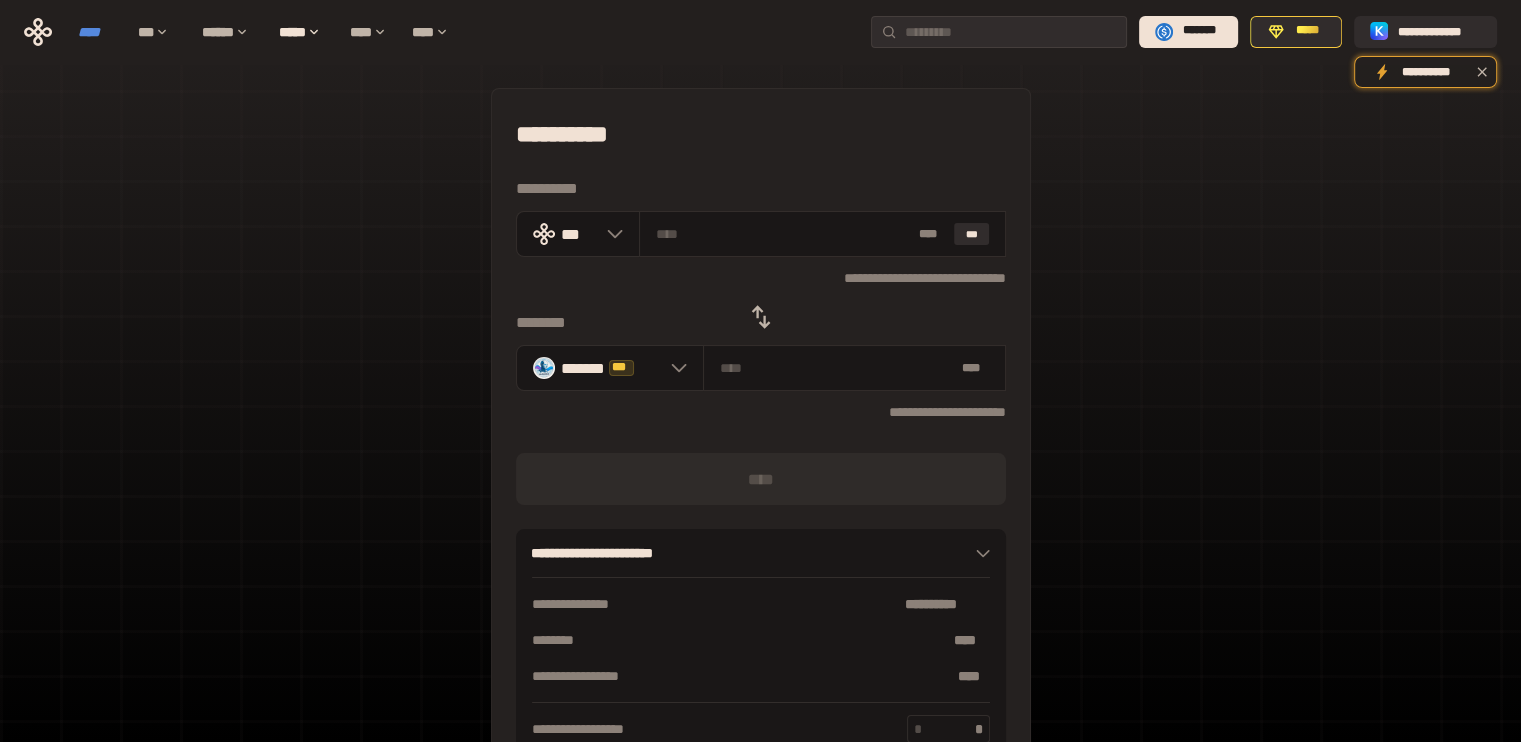 click on "****" at bounding box center [98, 32] 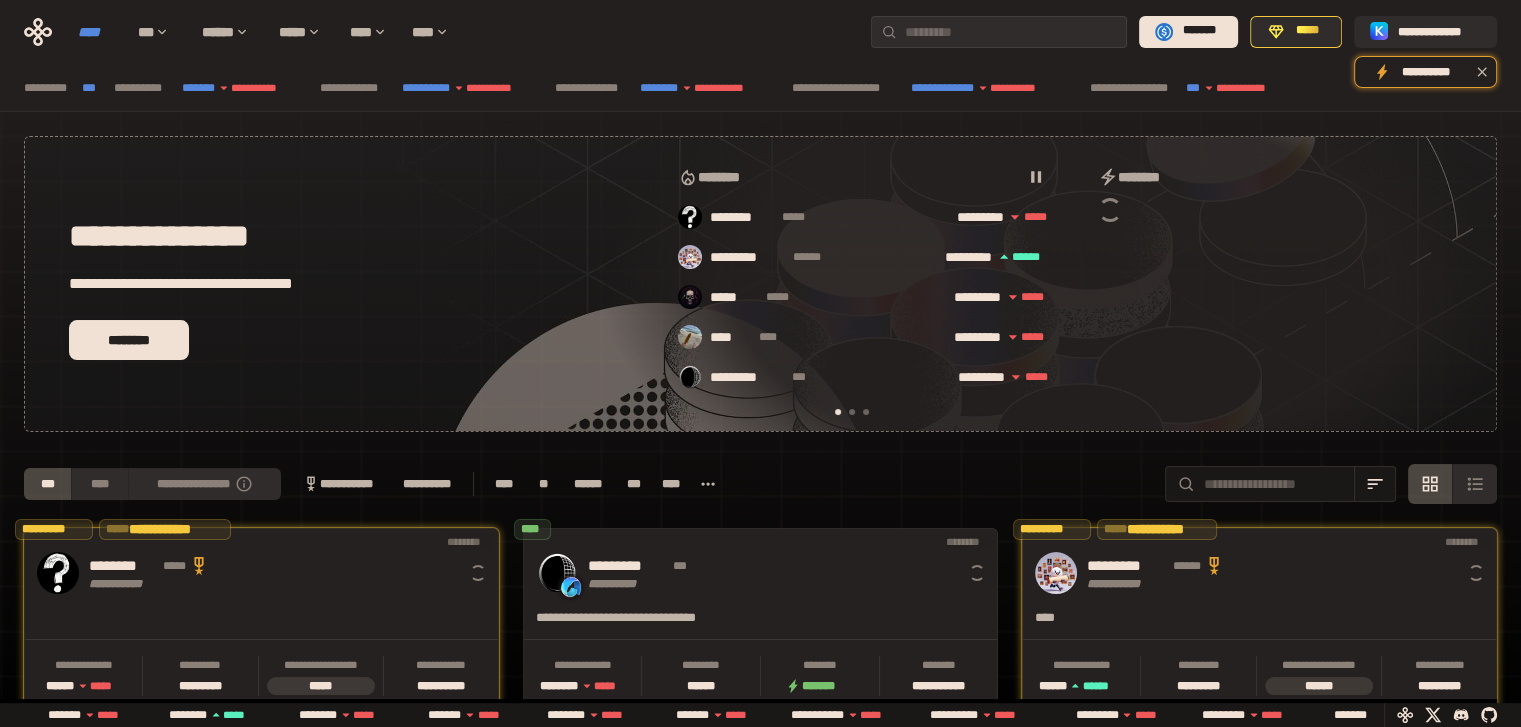 scroll, scrollTop: 0, scrollLeft: 16, axis: horizontal 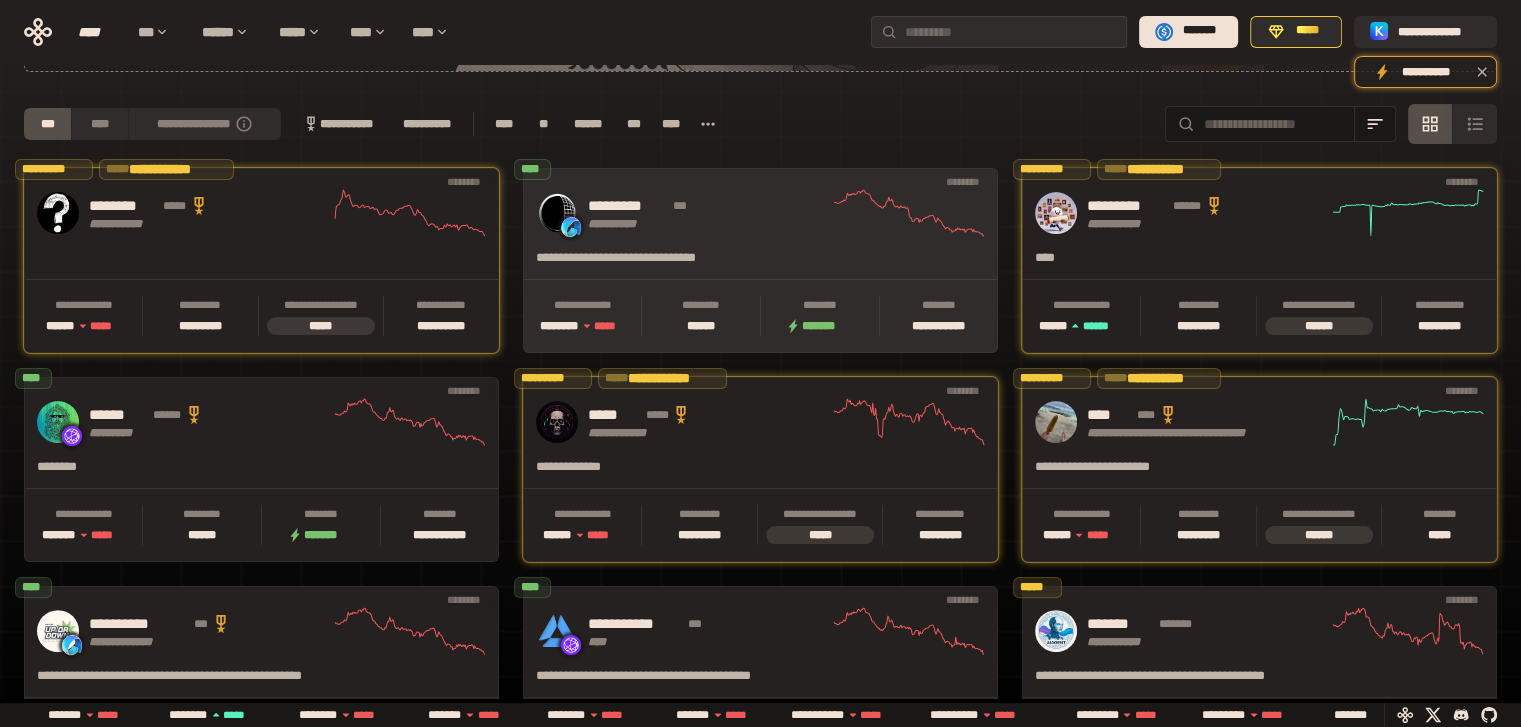 click on "**********" at bounding box center (760, 213) 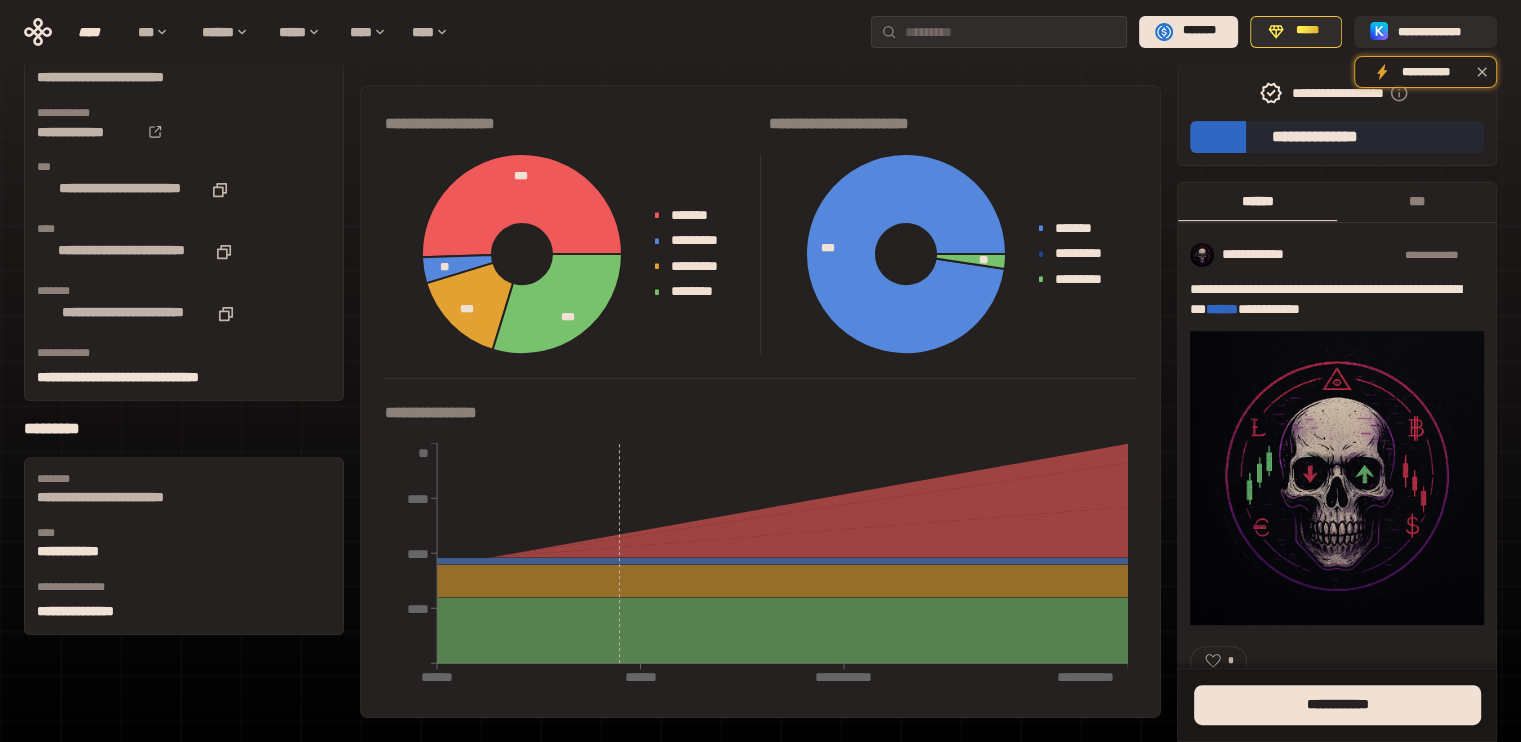 scroll, scrollTop: 683, scrollLeft: 0, axis: vertical 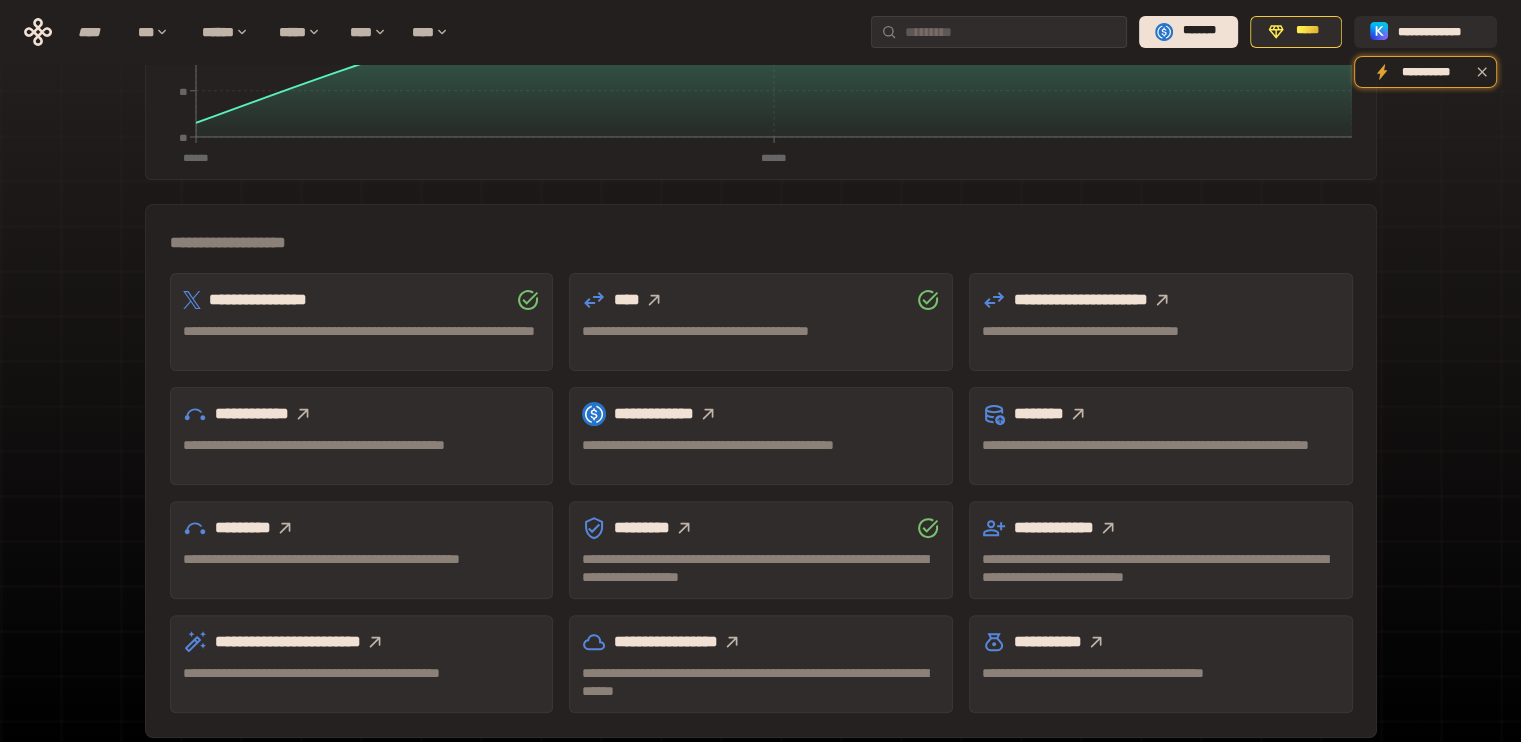 click 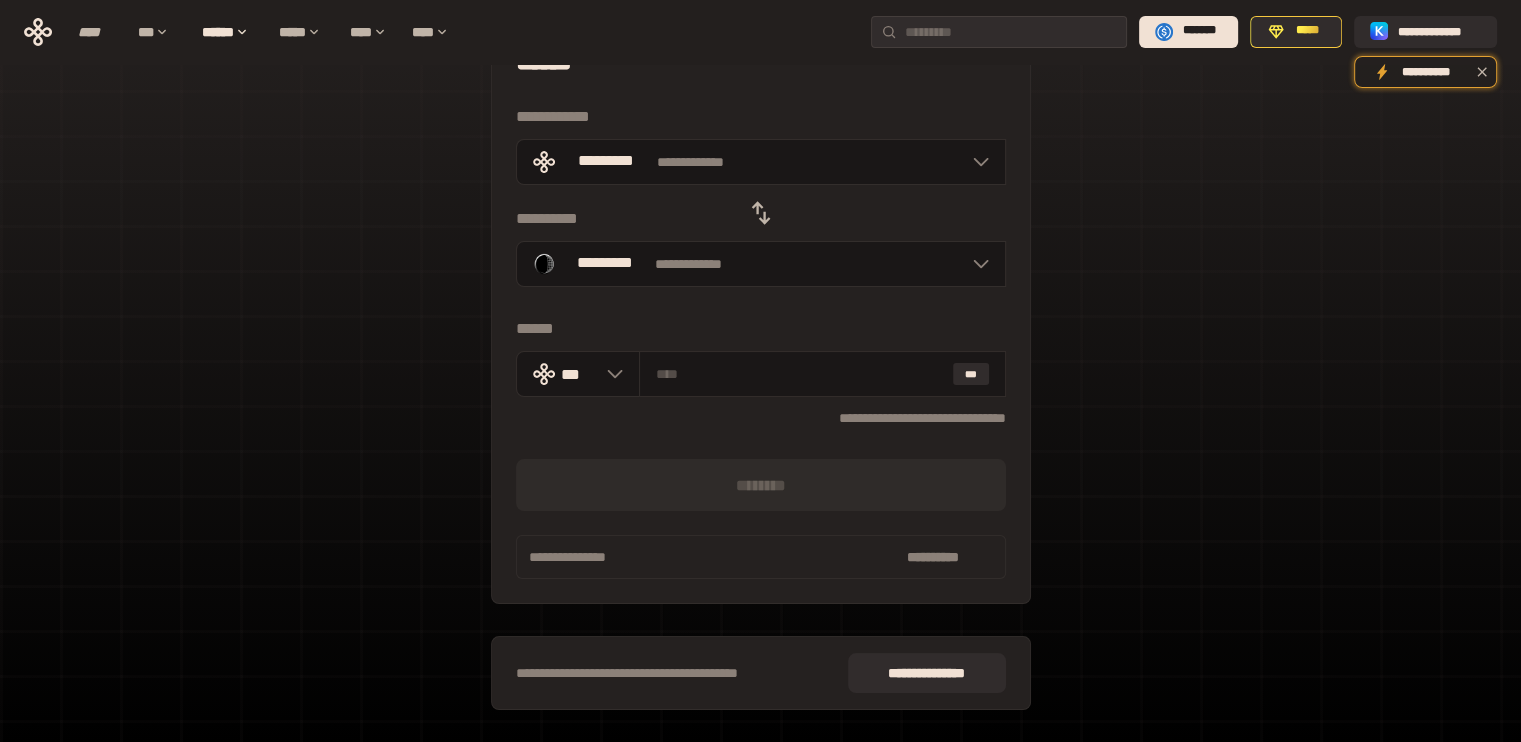 scroll, scrollTop: 71, scrollLeft: 0, axis: vertical 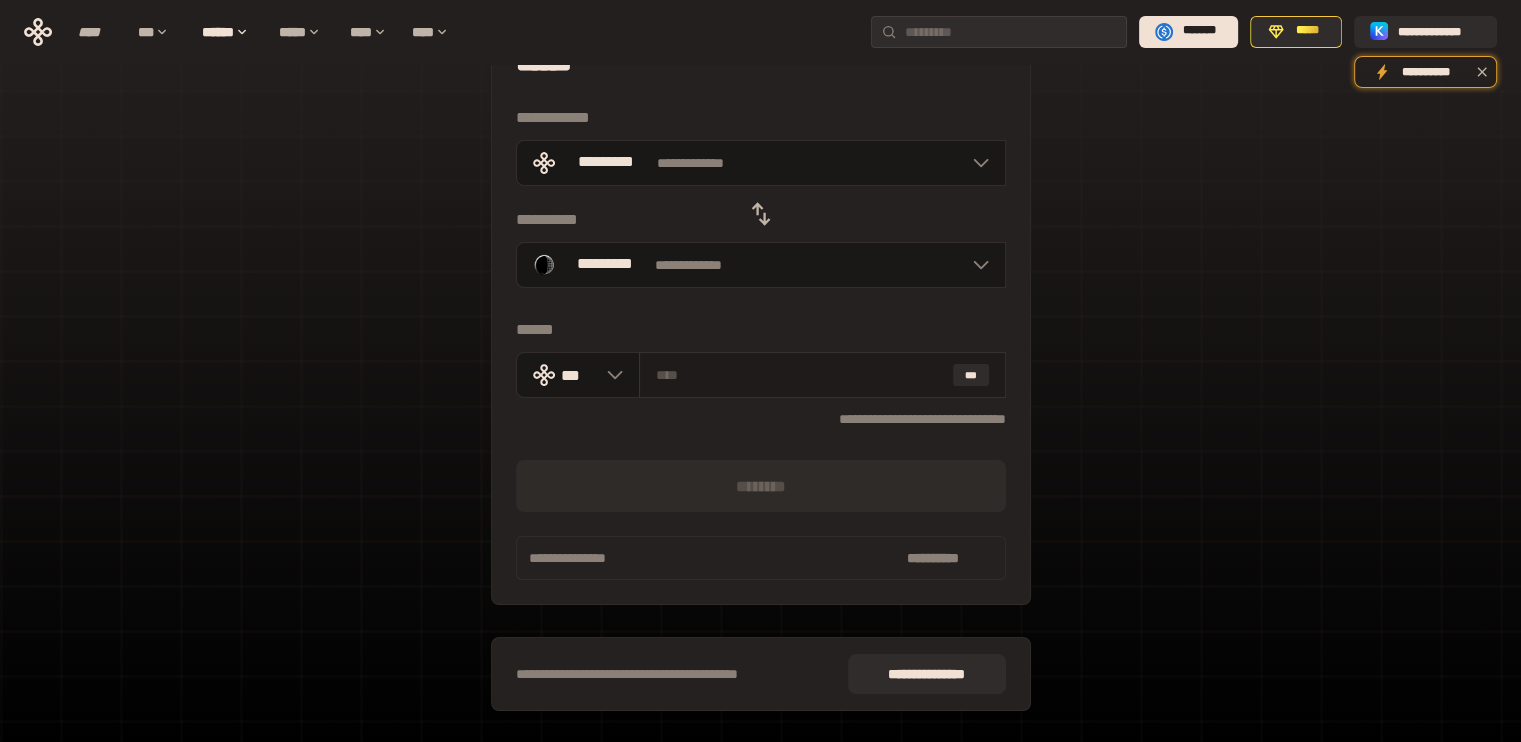 click at bounding box center [800, 375] 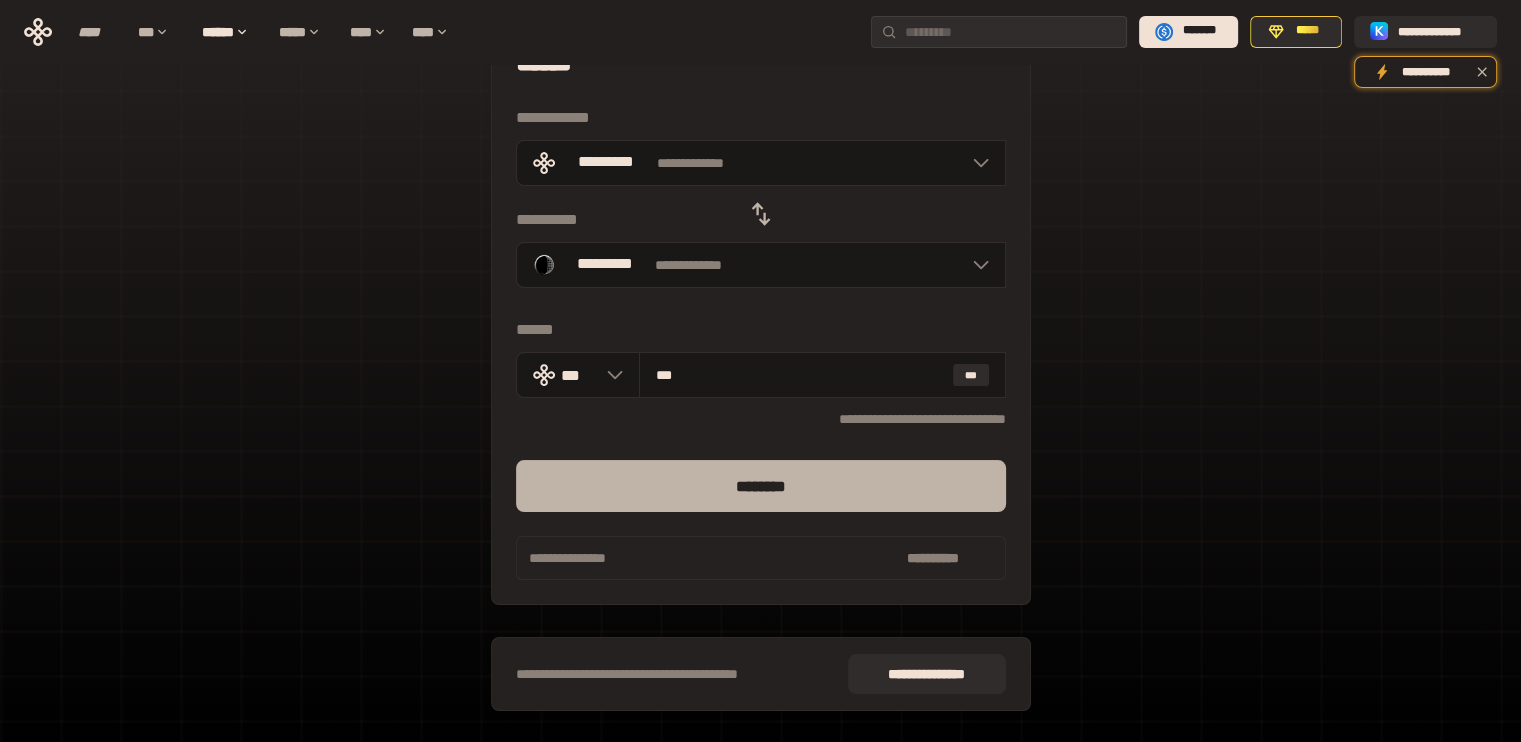 type on "***" 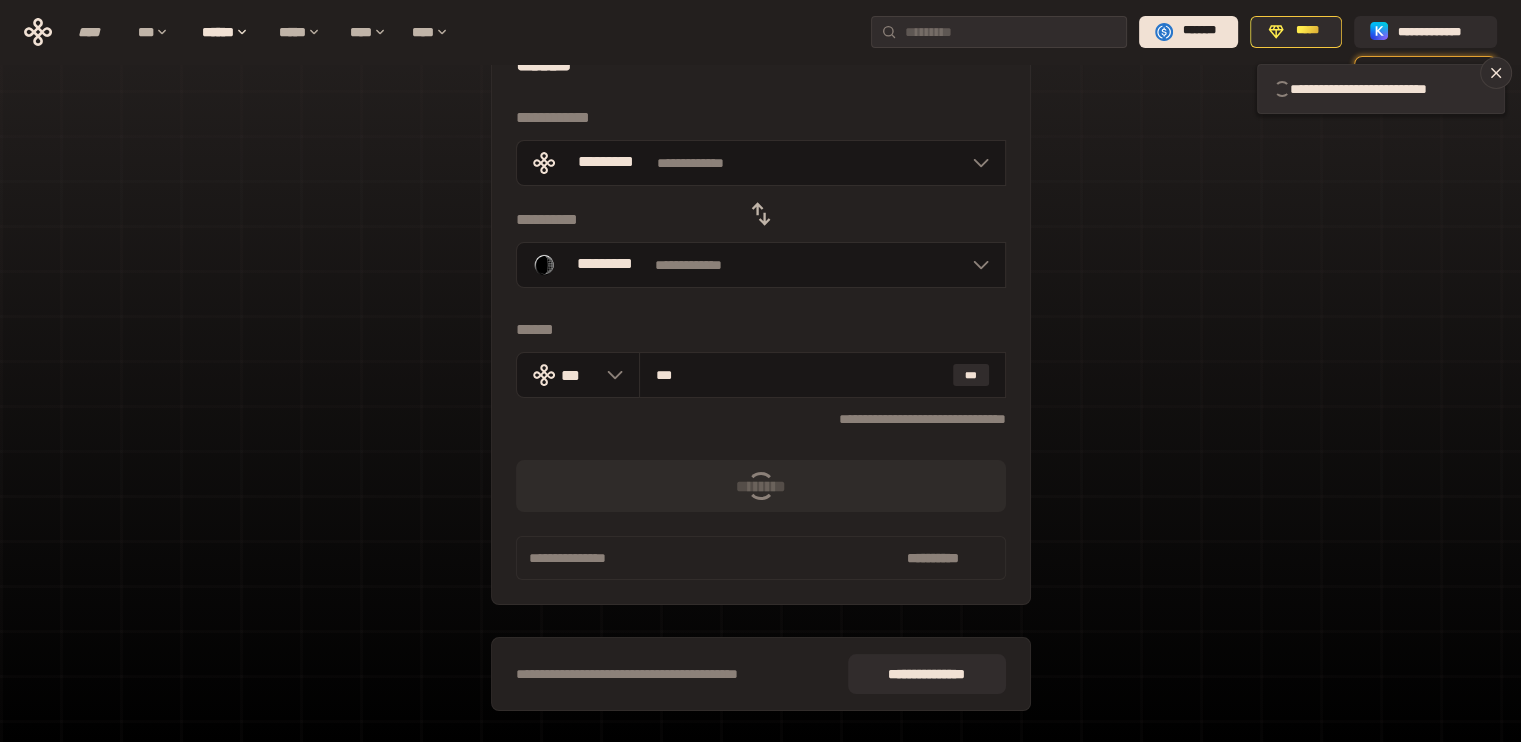 type 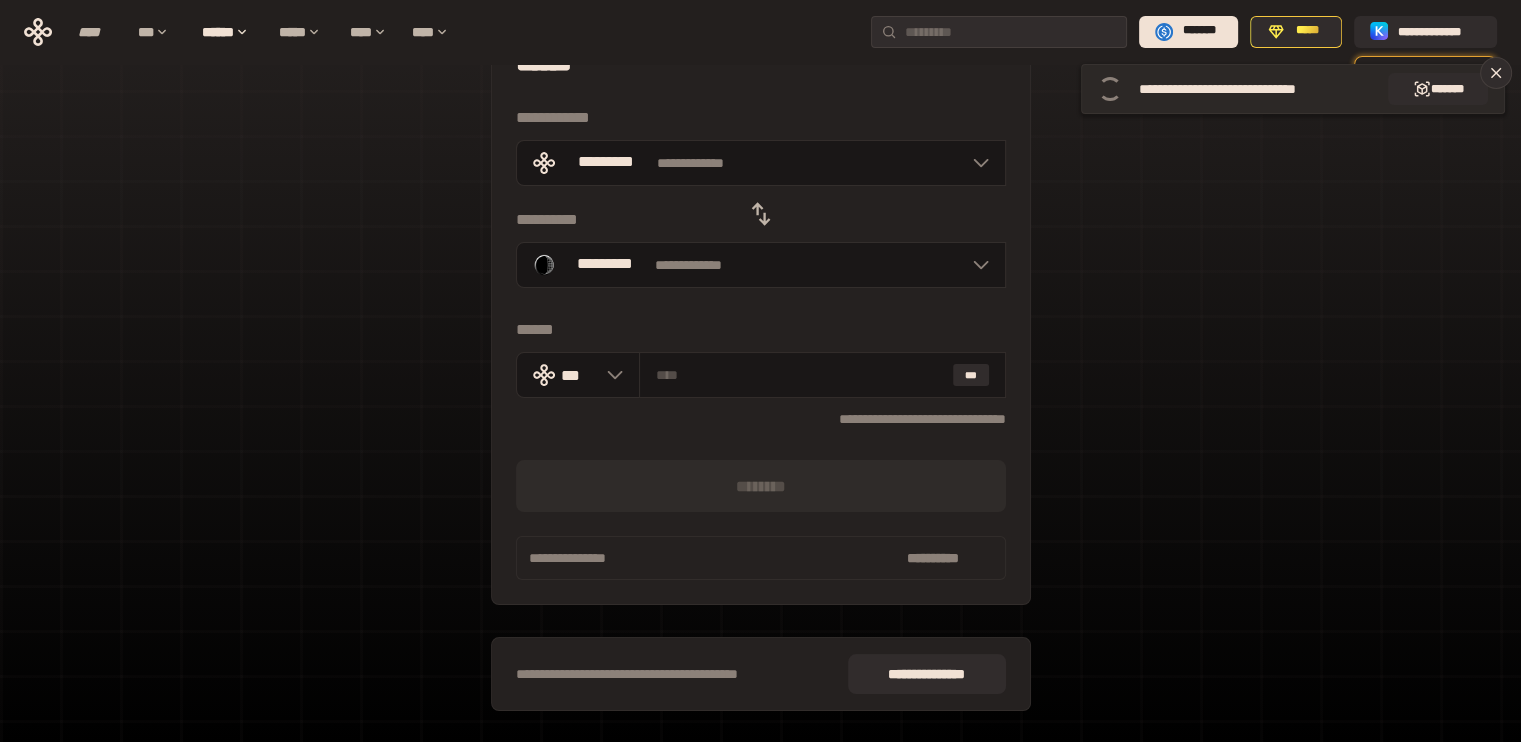 click on "**********" at bounding box center (1247, 89) 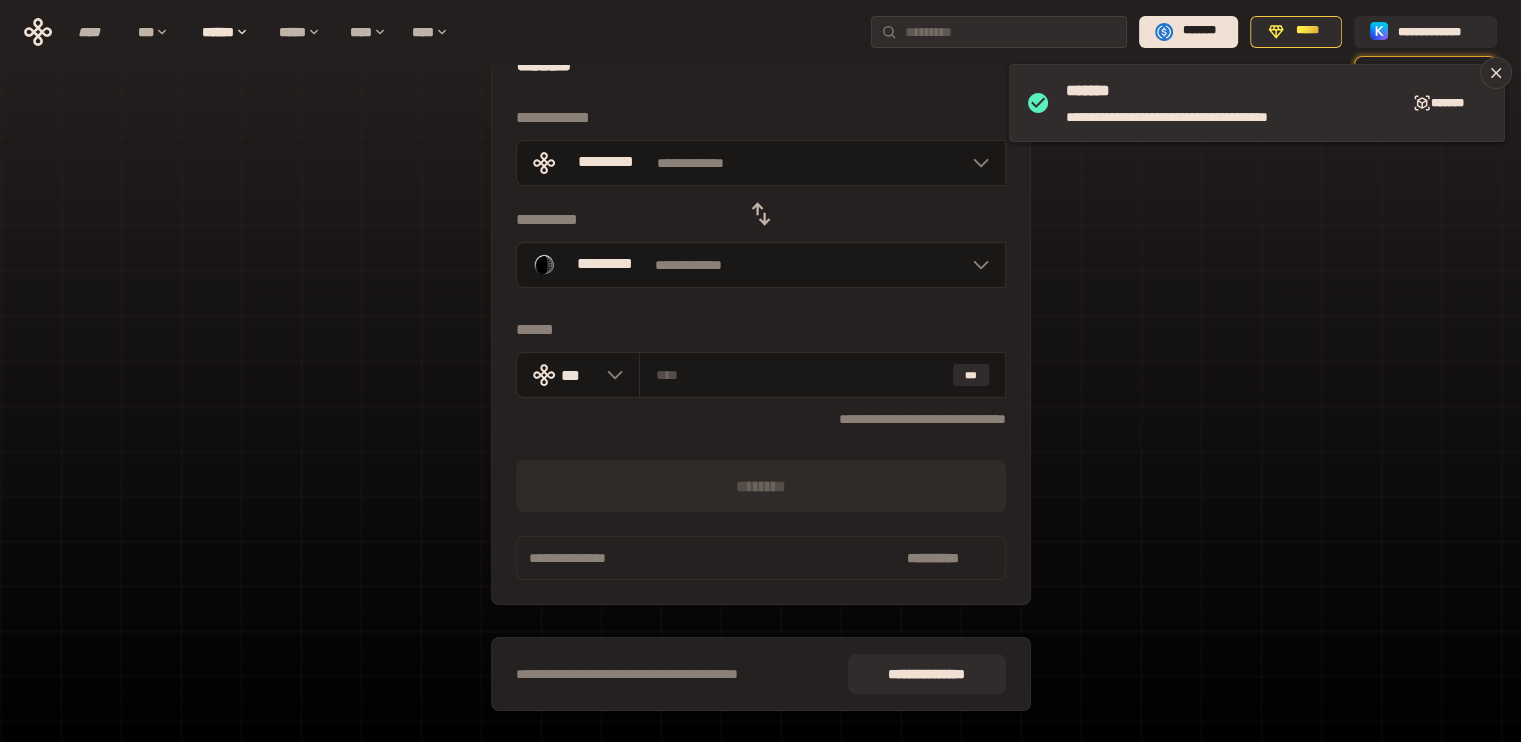 scroll, scrollTop: 24, scrollLeft: 0, axis: vertical 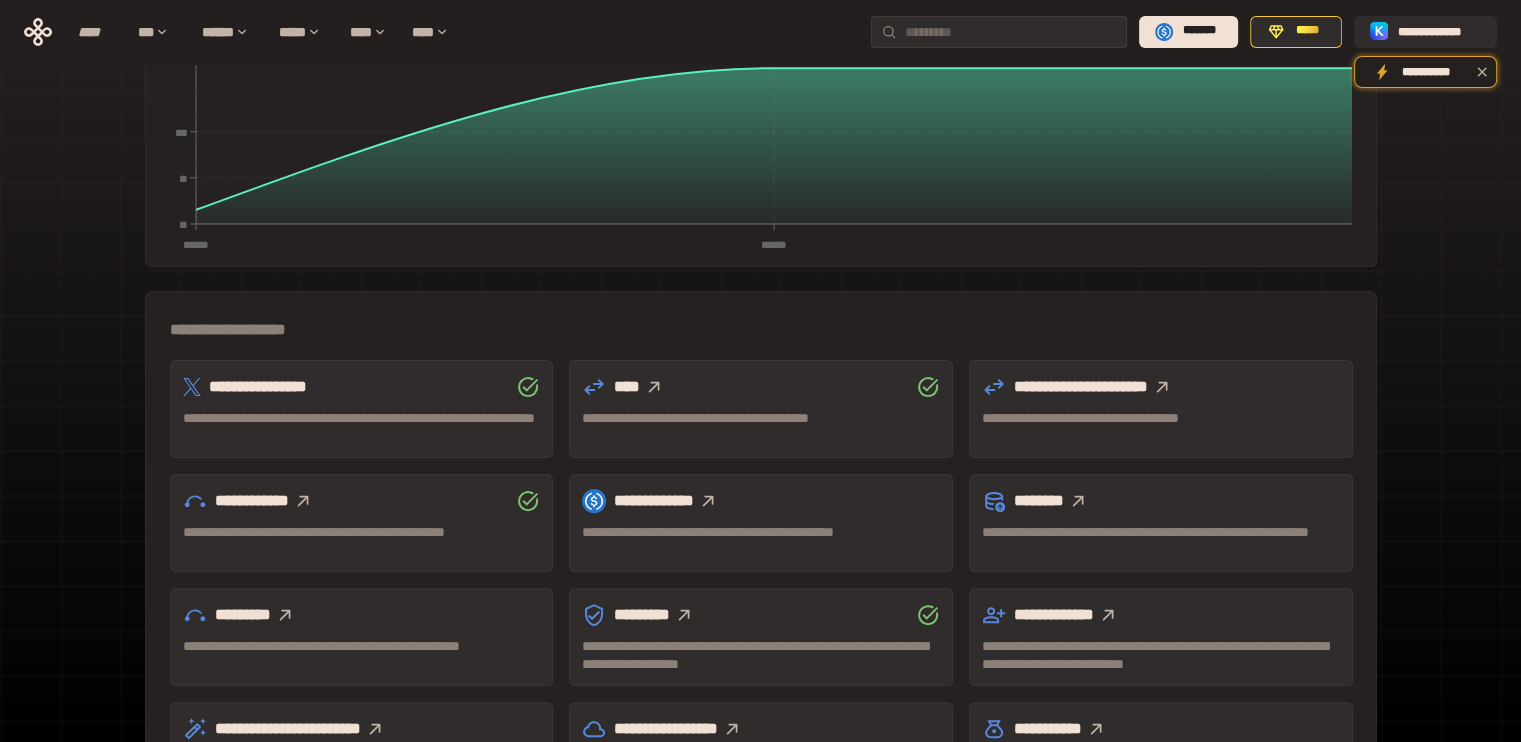 click 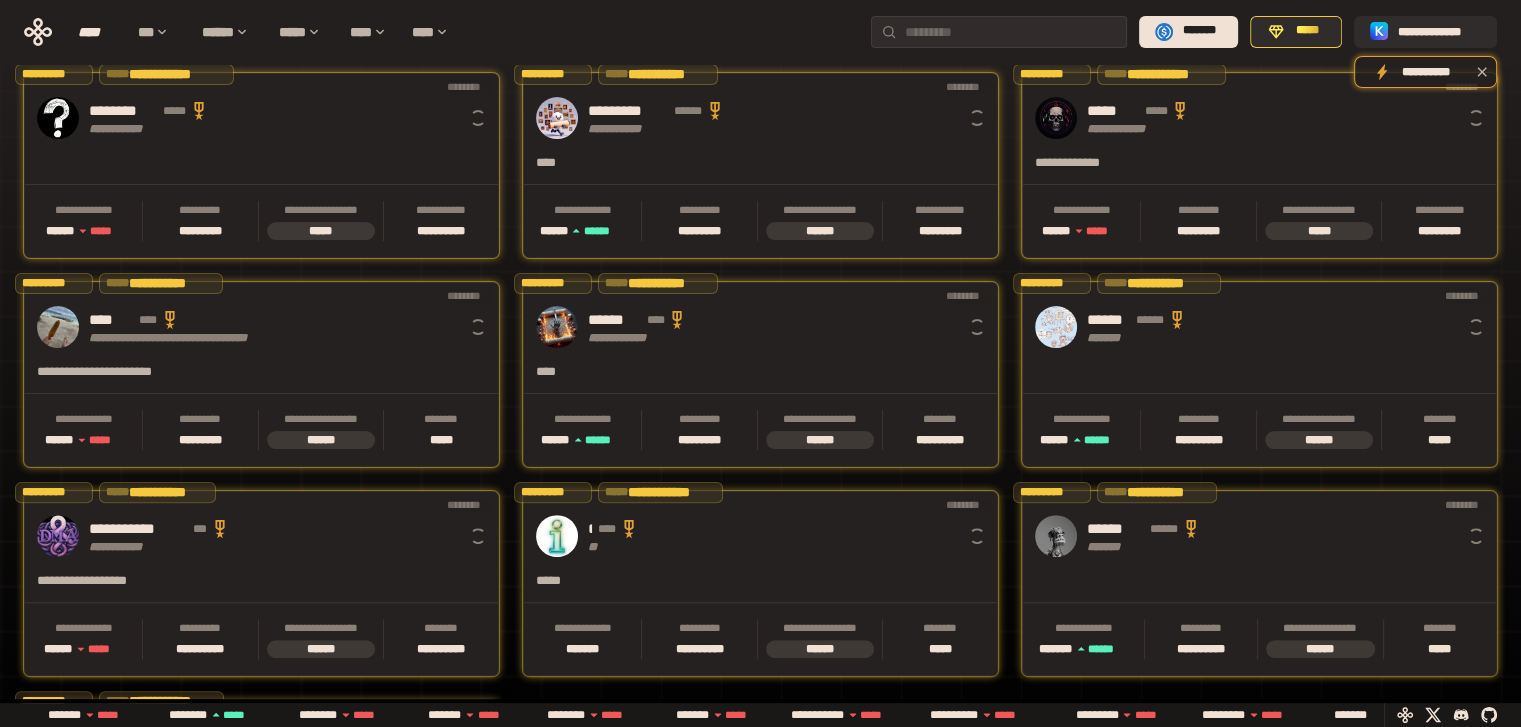 scroll, scrollTop: 0, scrollLeft: 16, axis: horizontal 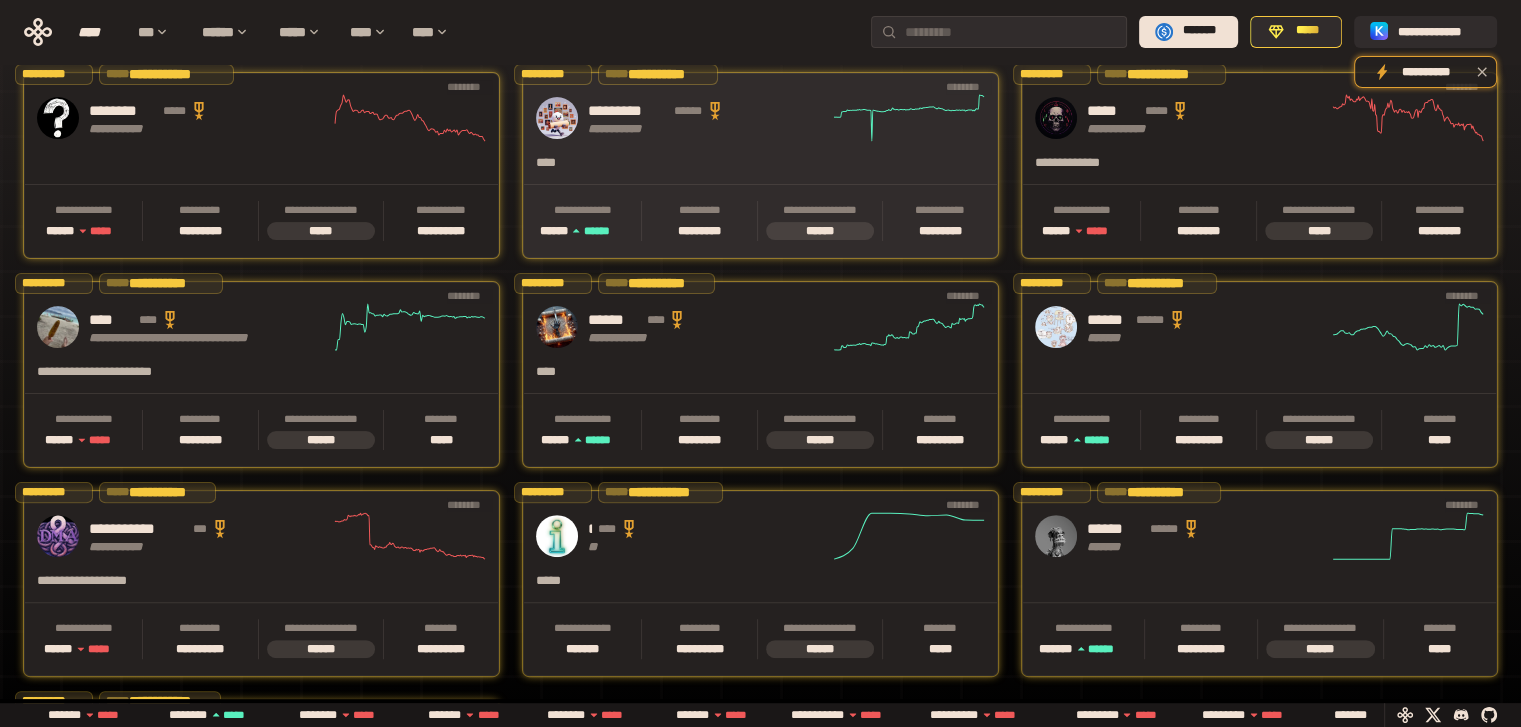 click on "**********" at bounding box center (760, 118) 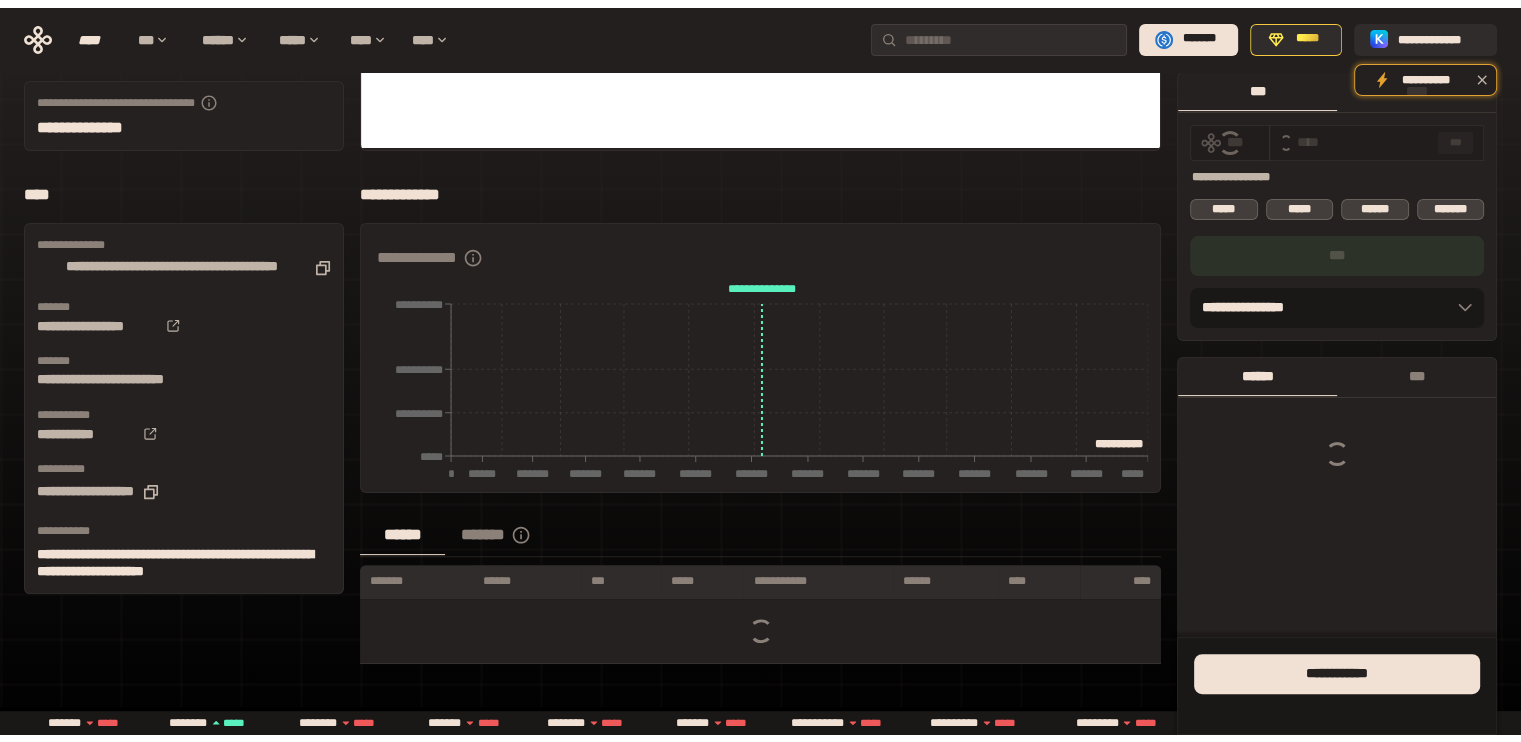 scroll, scrollTop: 0, scrollLeft: 0, axis: both 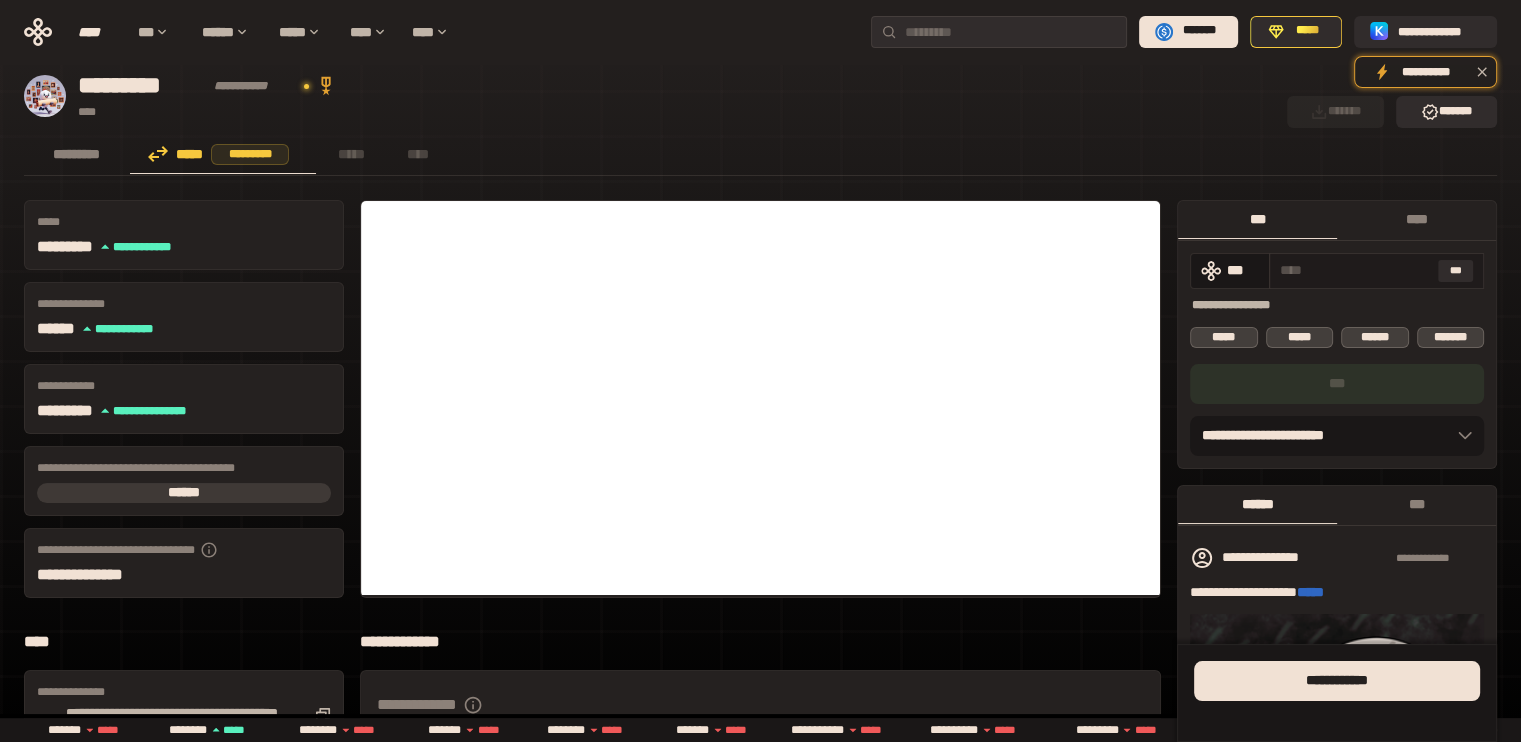 click at bounding box center (1355, 270) 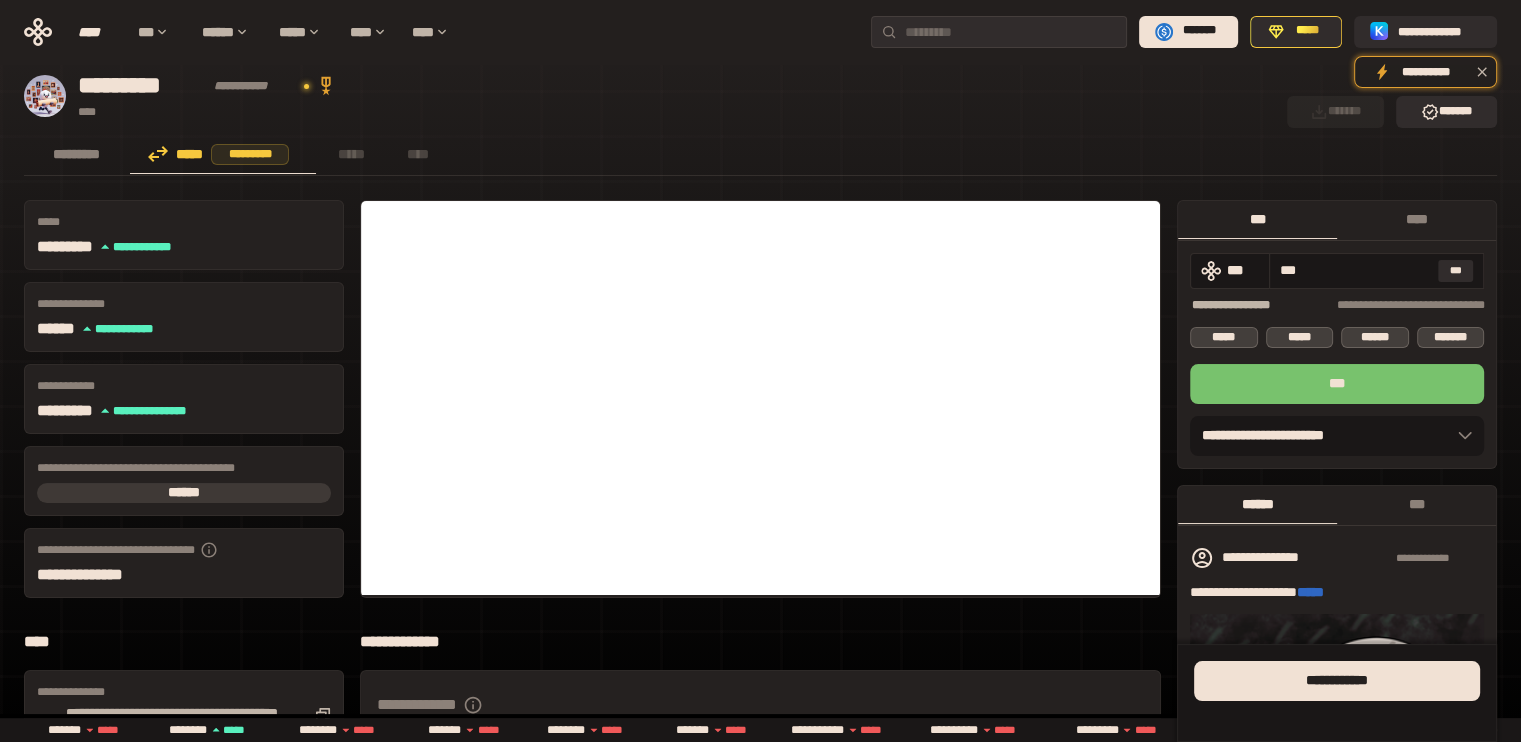 type on "***" 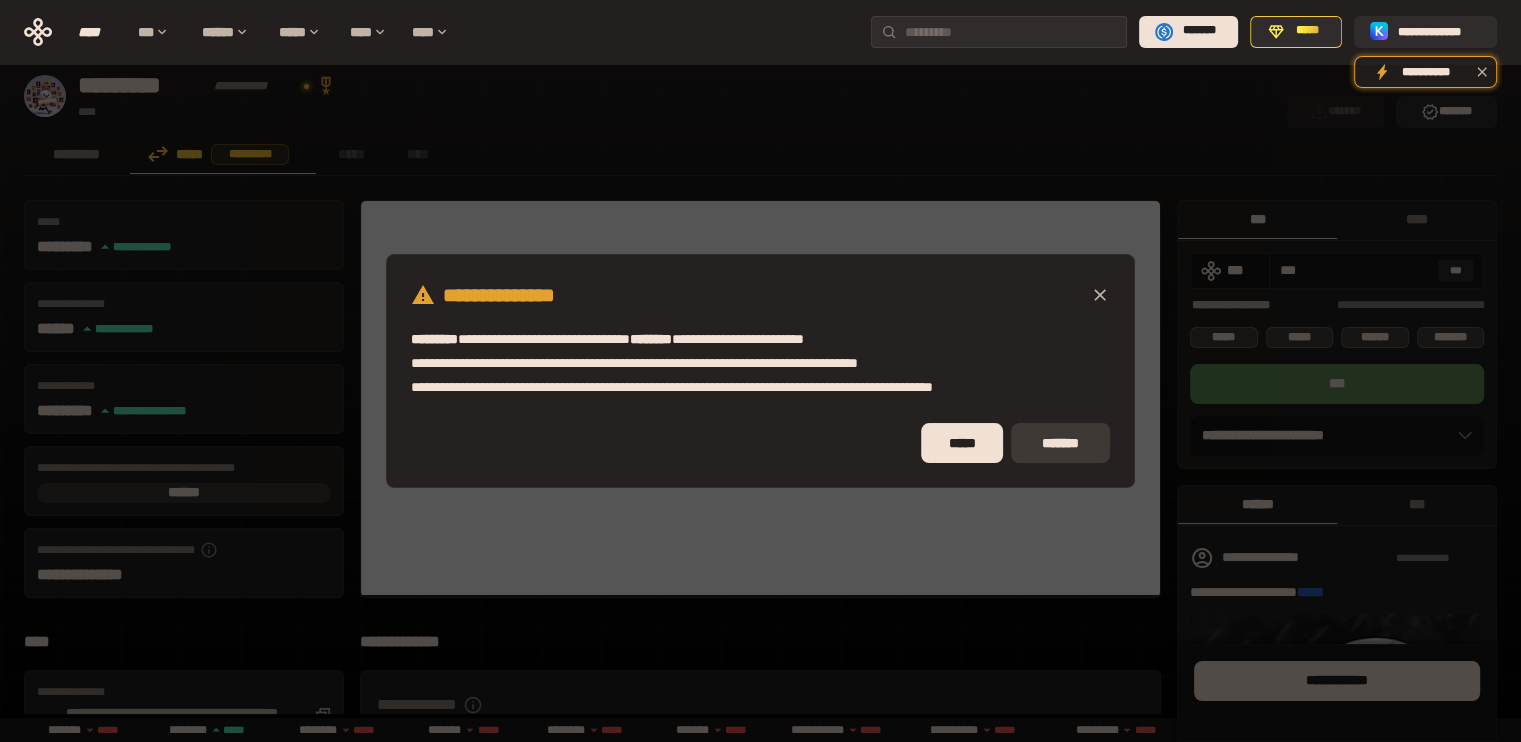 click on "*******" at bounding box center (1060, 443) 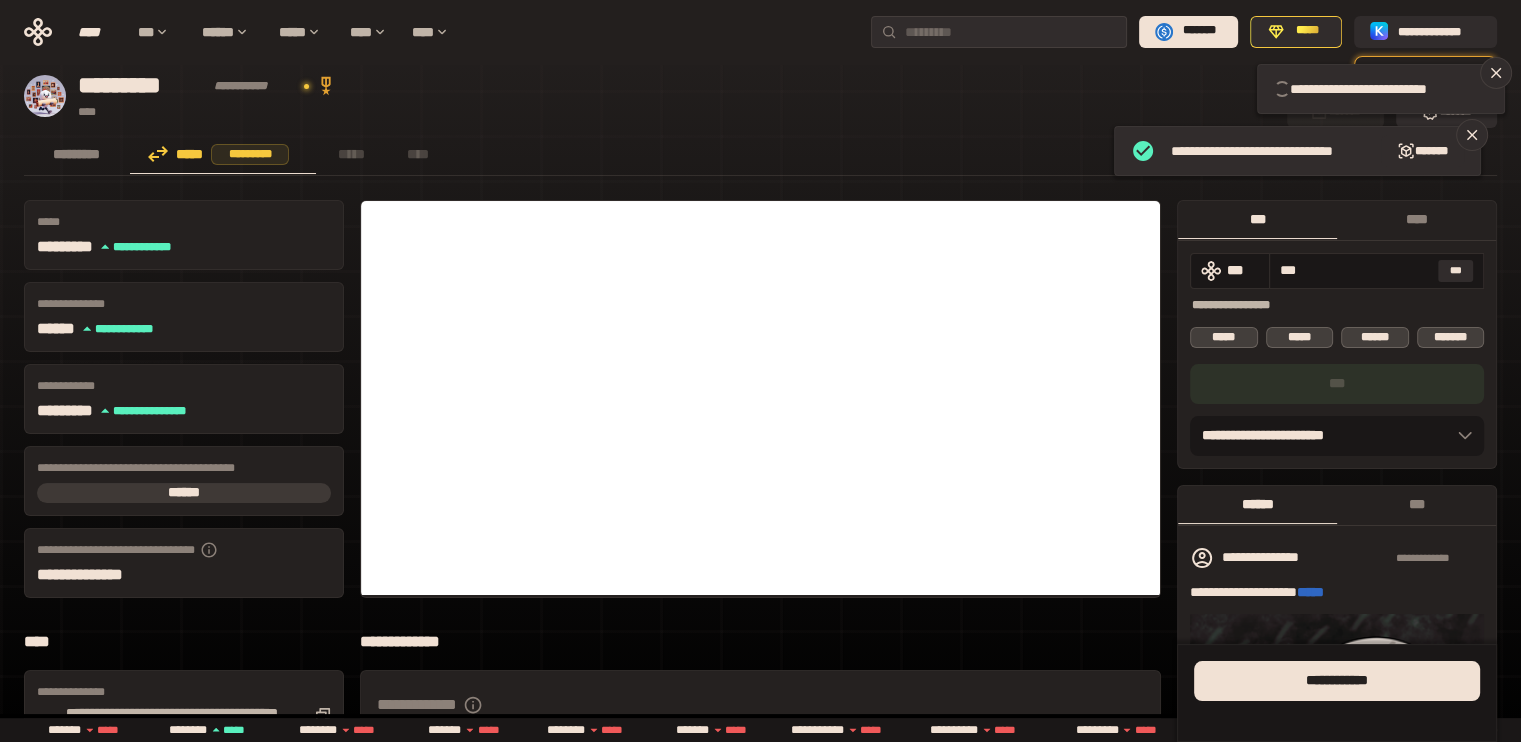 type 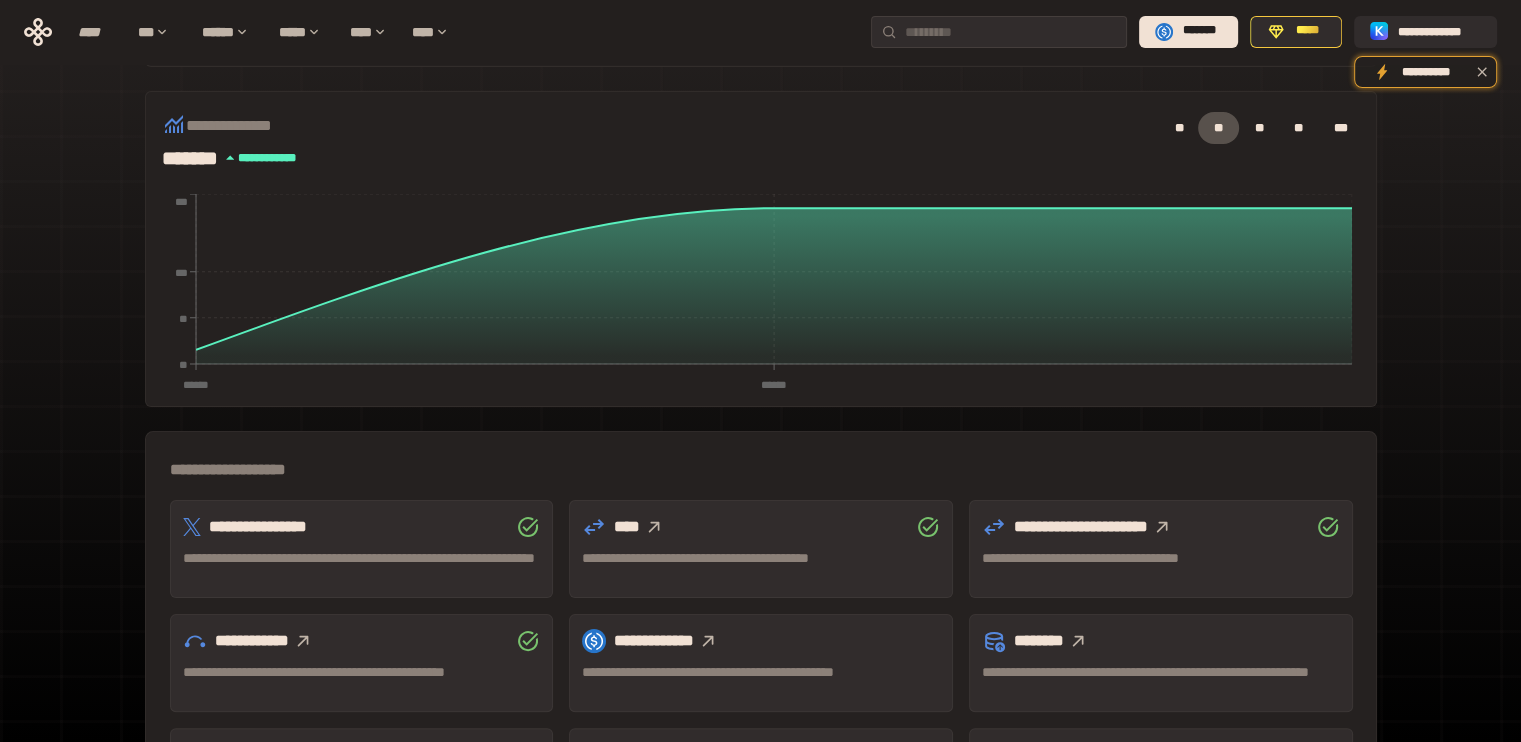 scroll, scrollTop: 542, scrollLeft: 0, axis: vertical 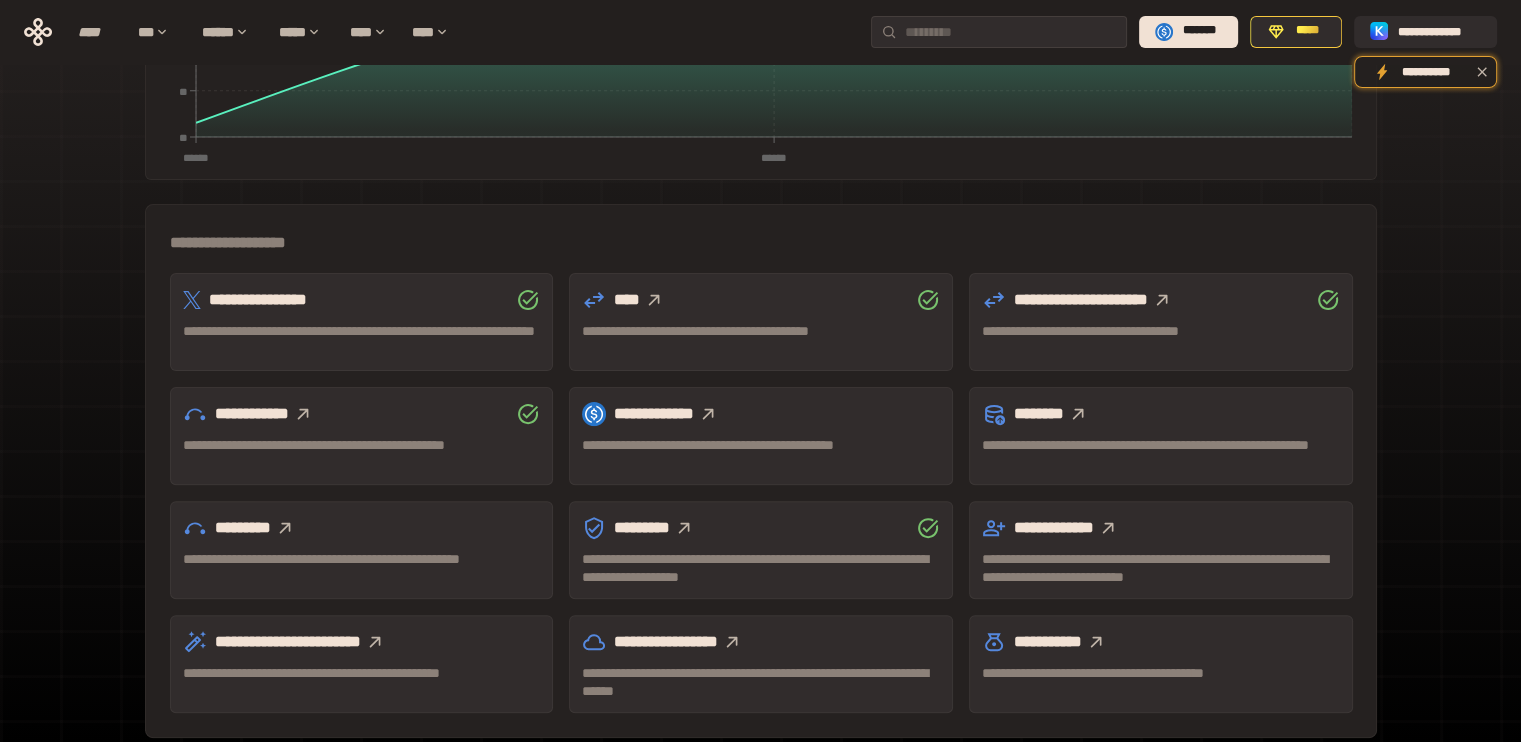 click 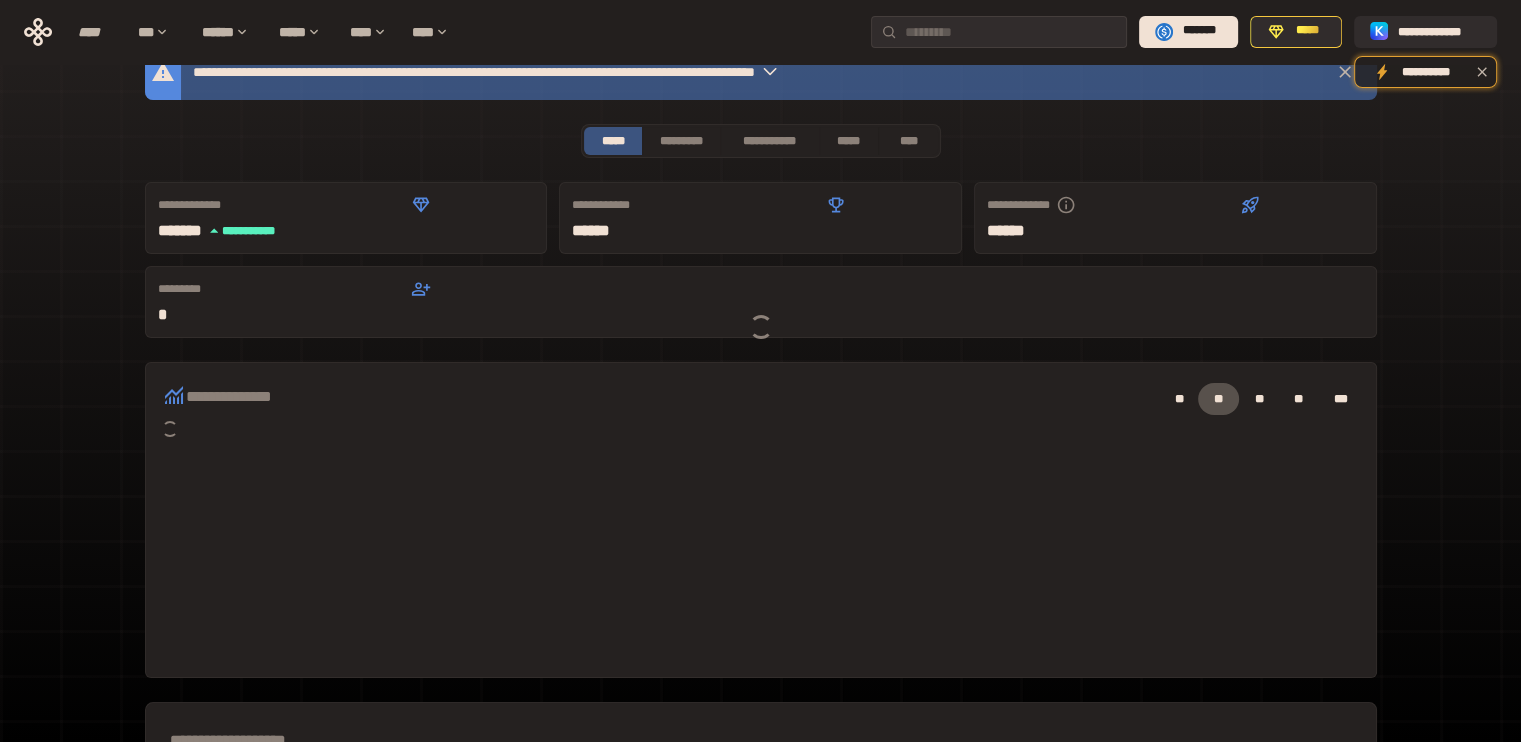 scroll, scrollTop: 542, scrollLeft: 0, axis: vertical 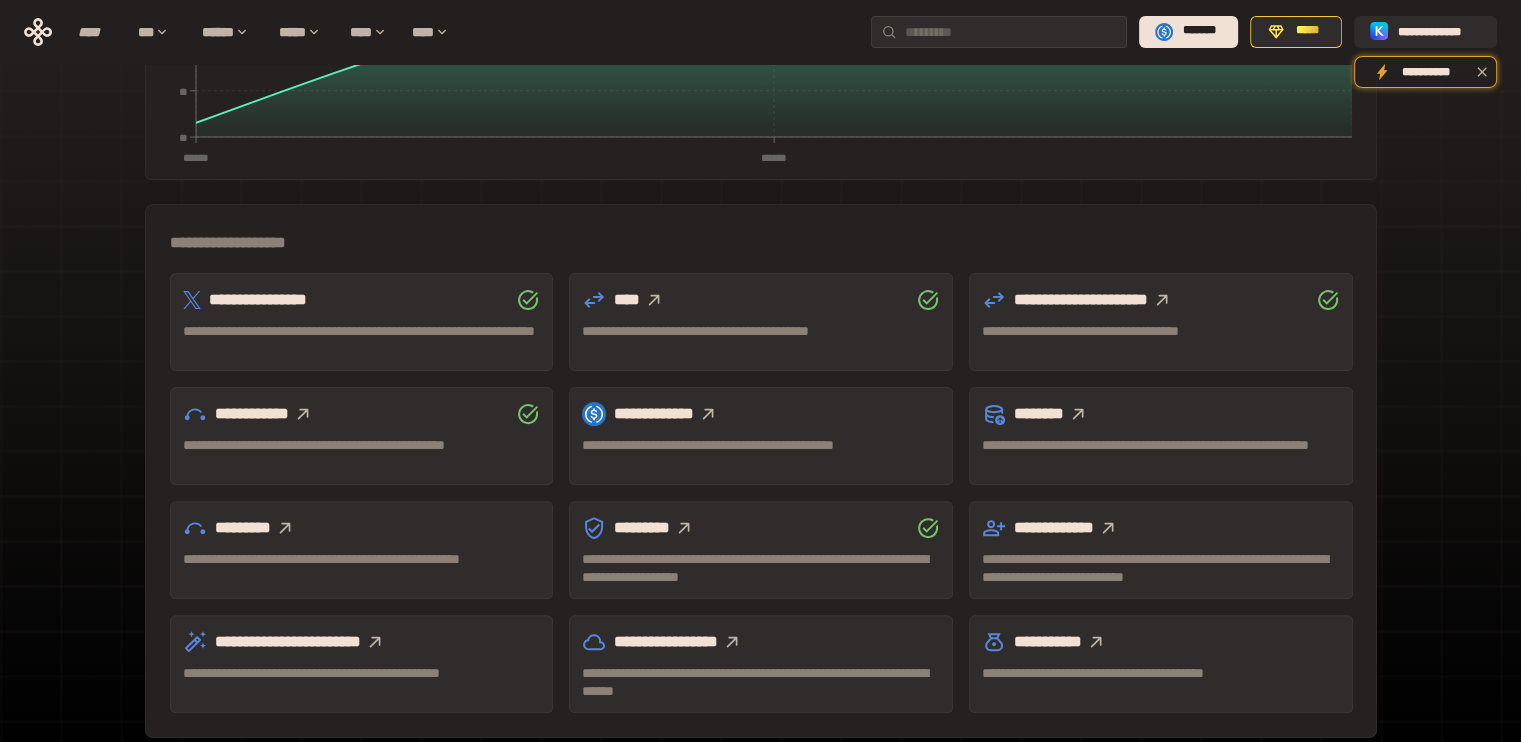 click 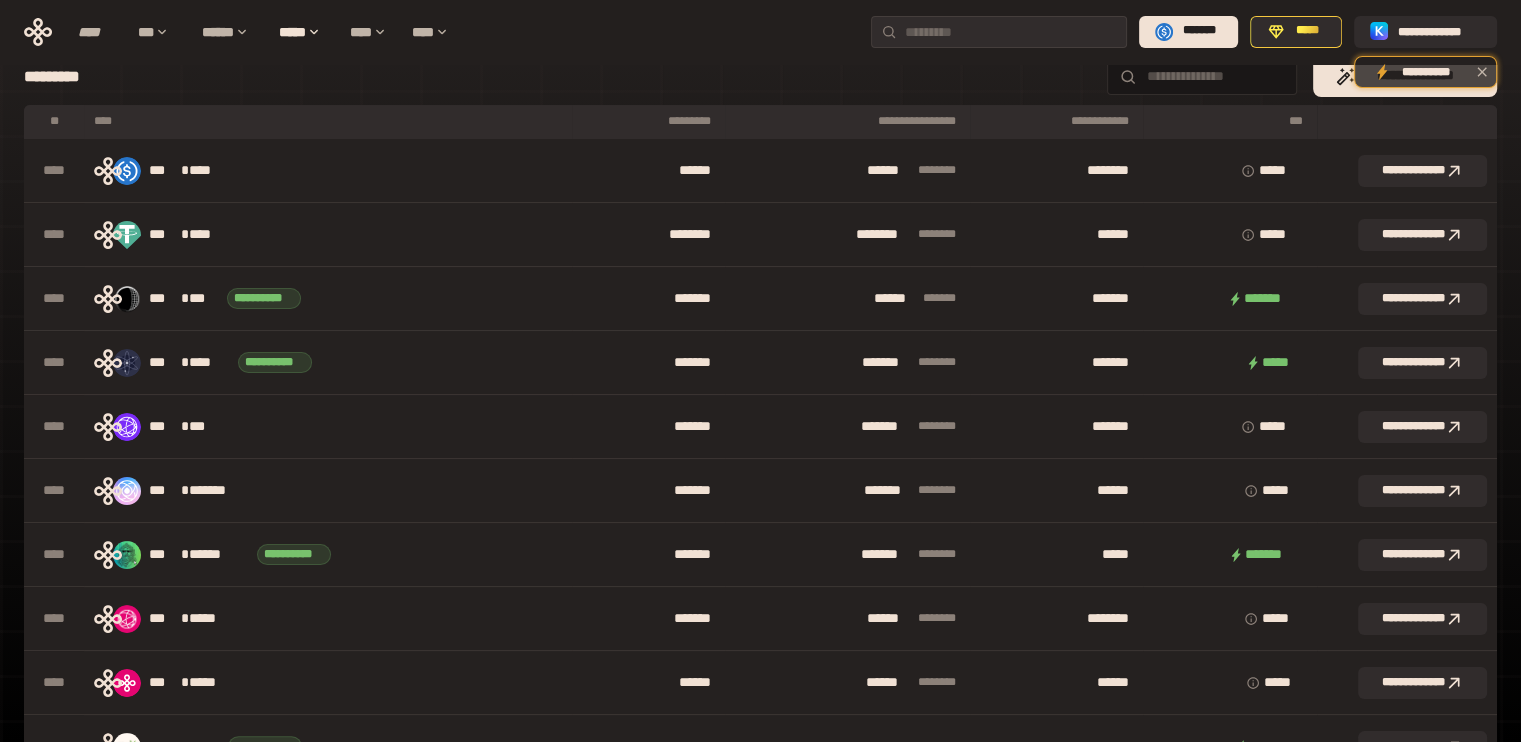scroll, scrollTop: 166, scrollLeft: 0, axis: vertical 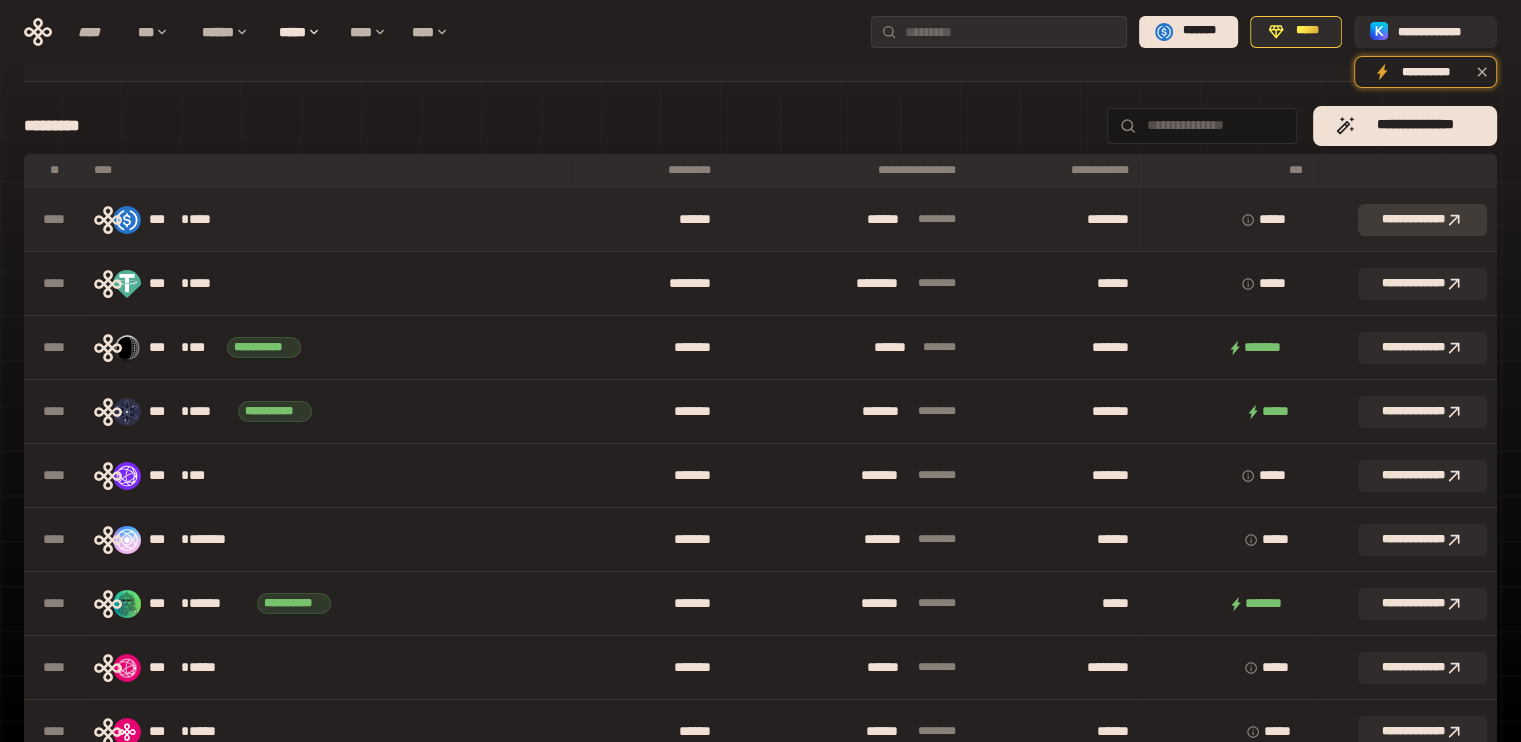 click on "**********" at bounding box center [1422, 220] 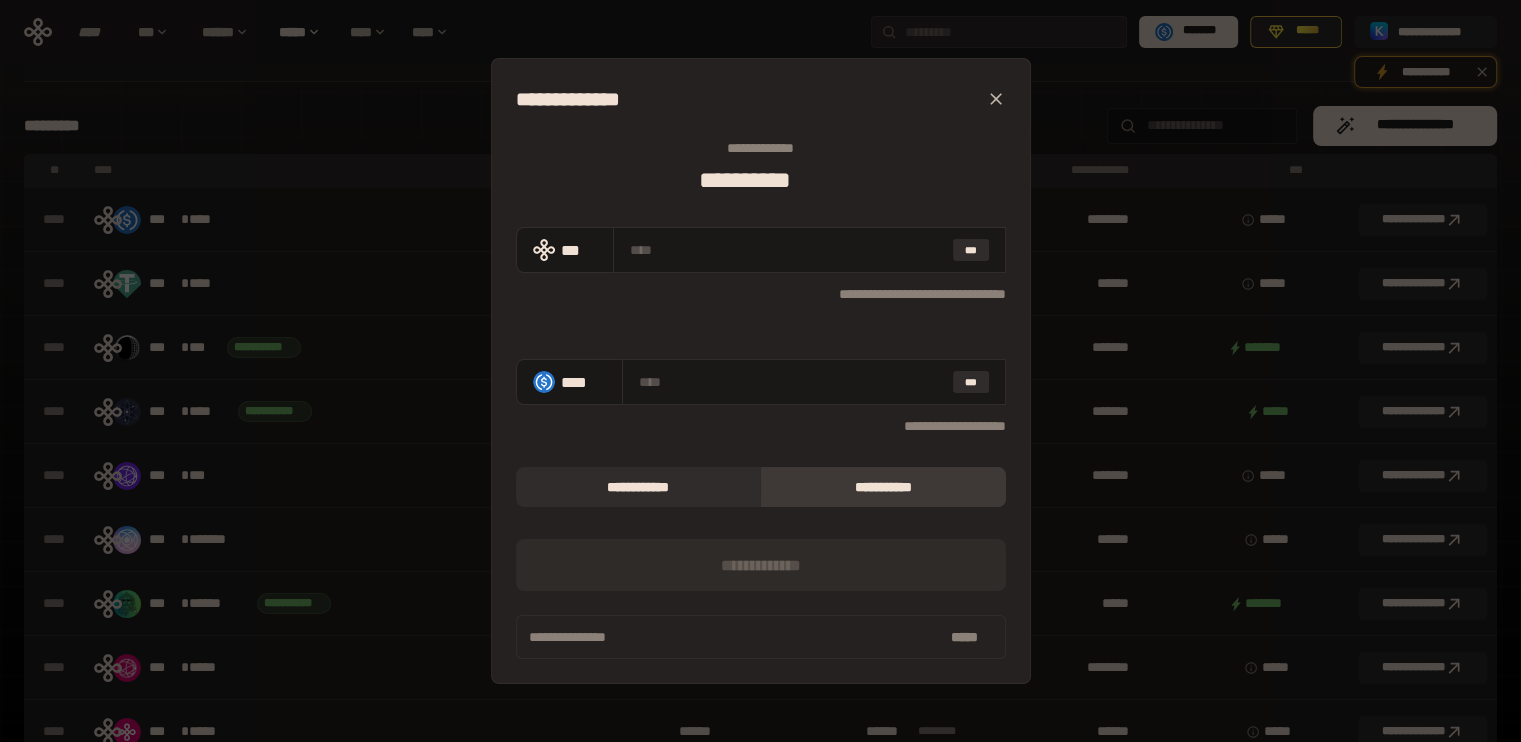 click at bounding box center [996, 99] 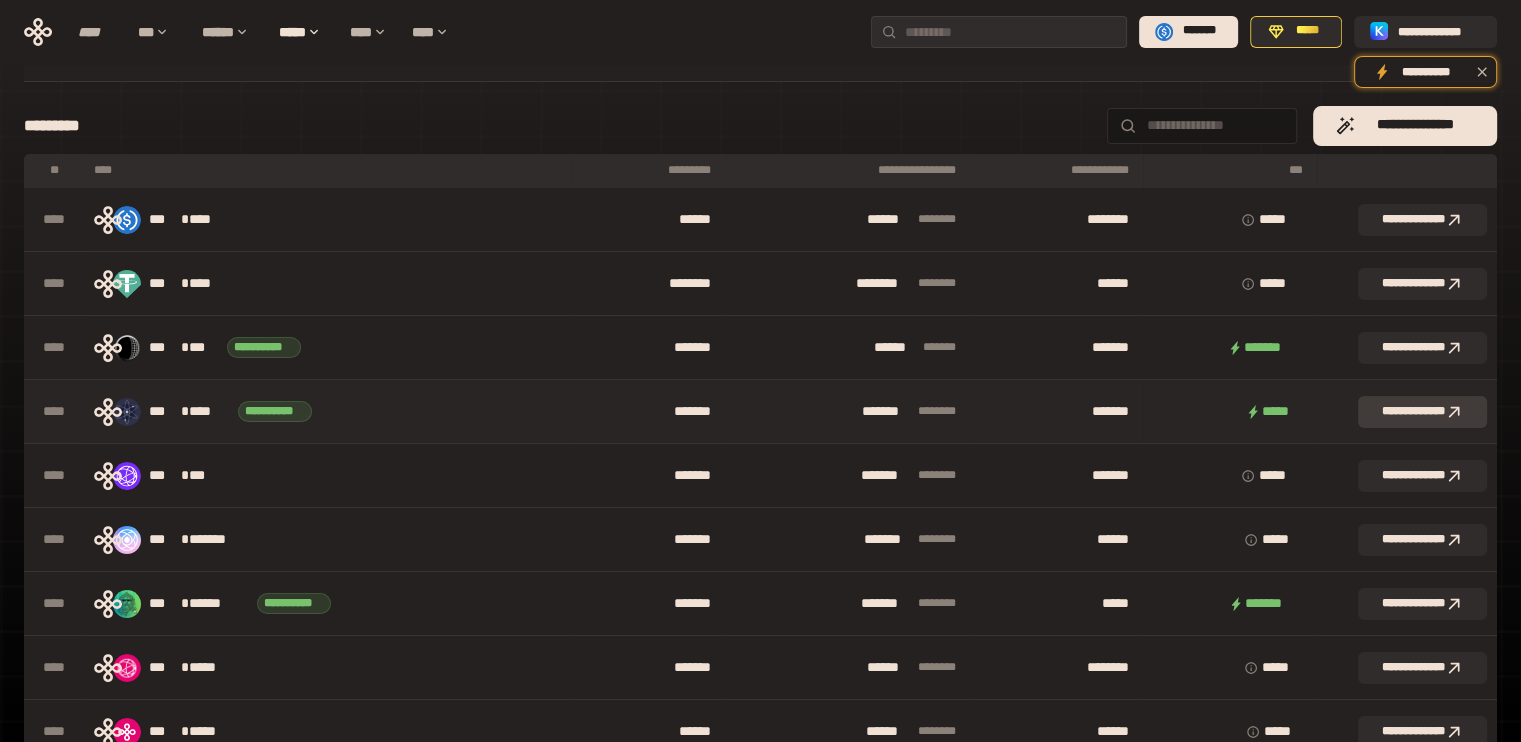 click on "**********" at bounding box center (1422, 412) 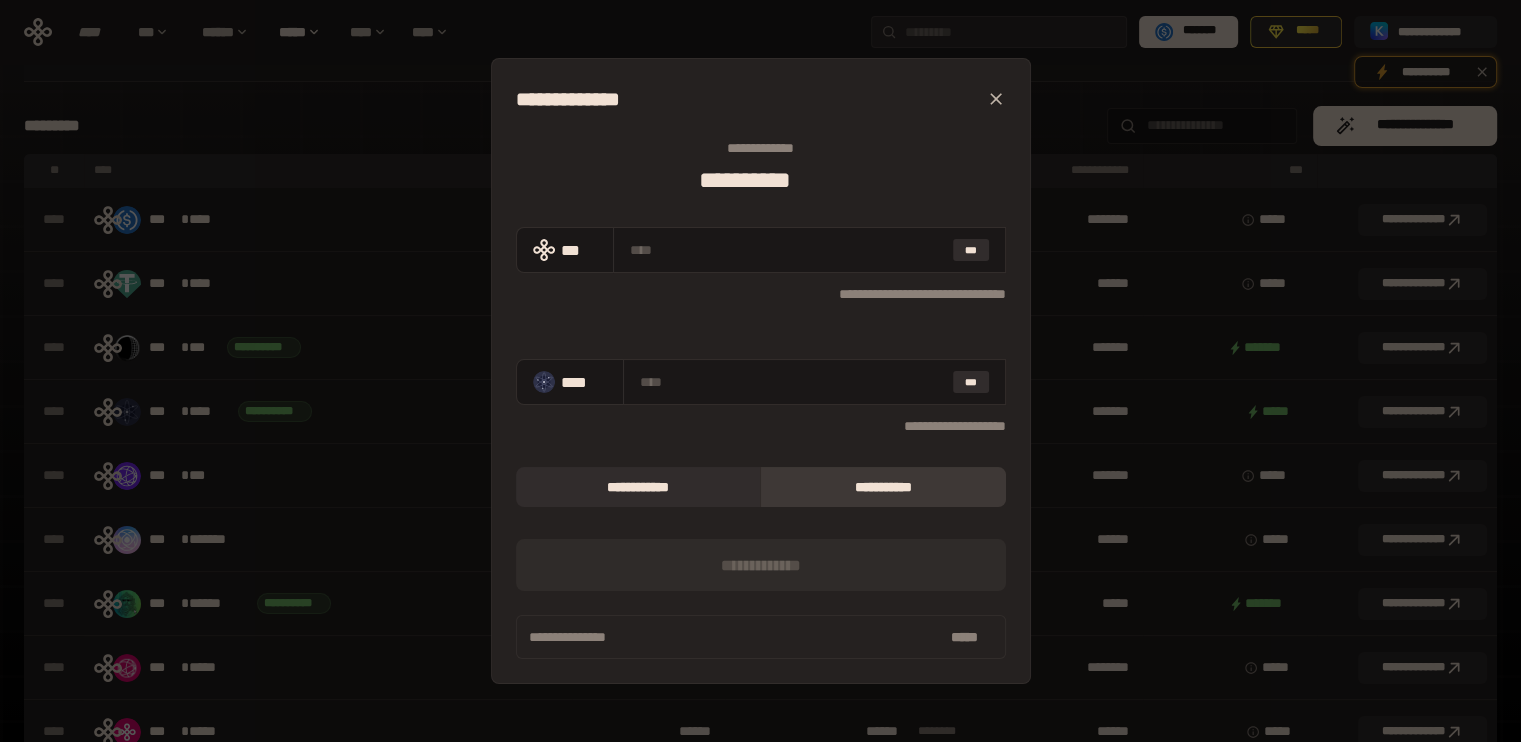 click on "**********" at bounding box center [761, 167] 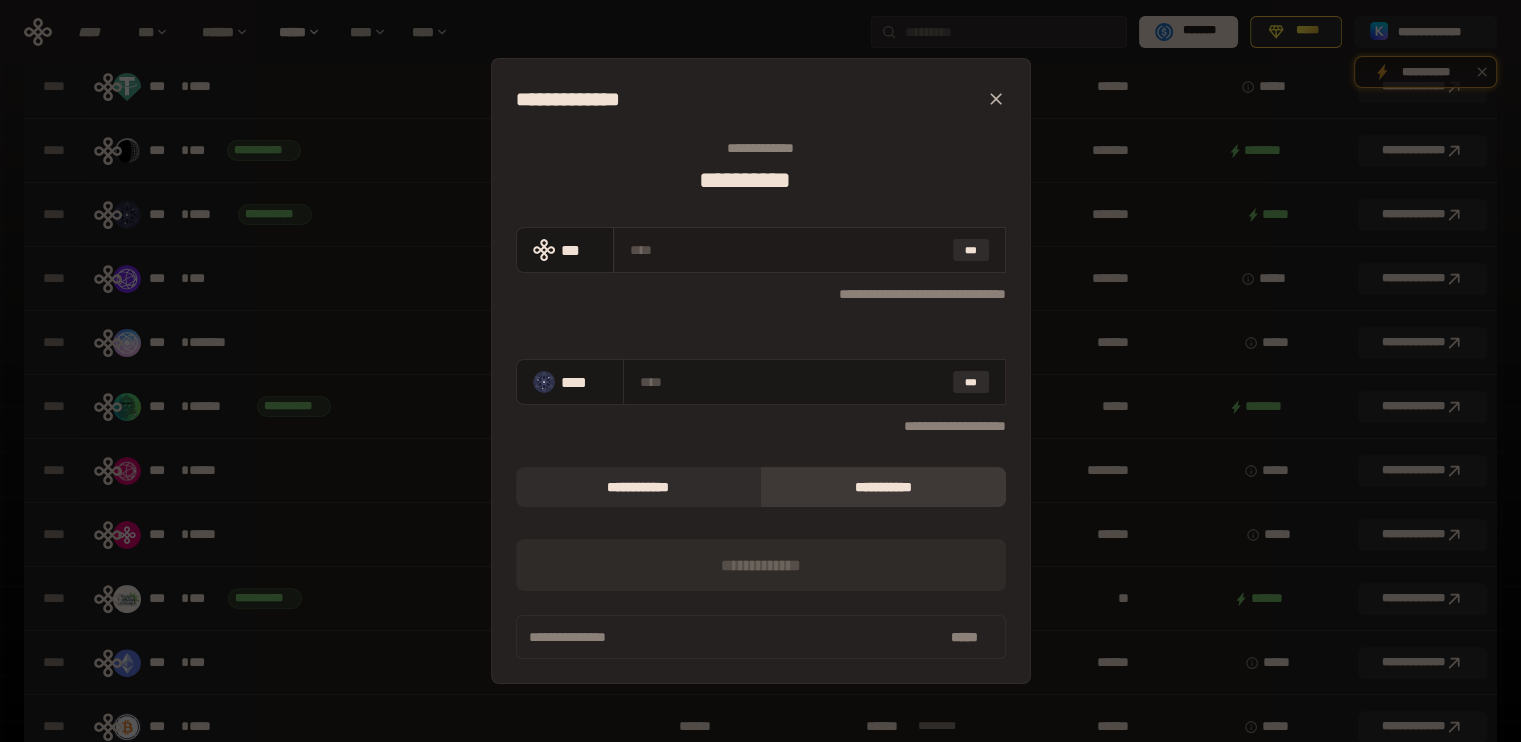 scroll, scrollTop: 364, scrollLeft: 0, axis: vertical 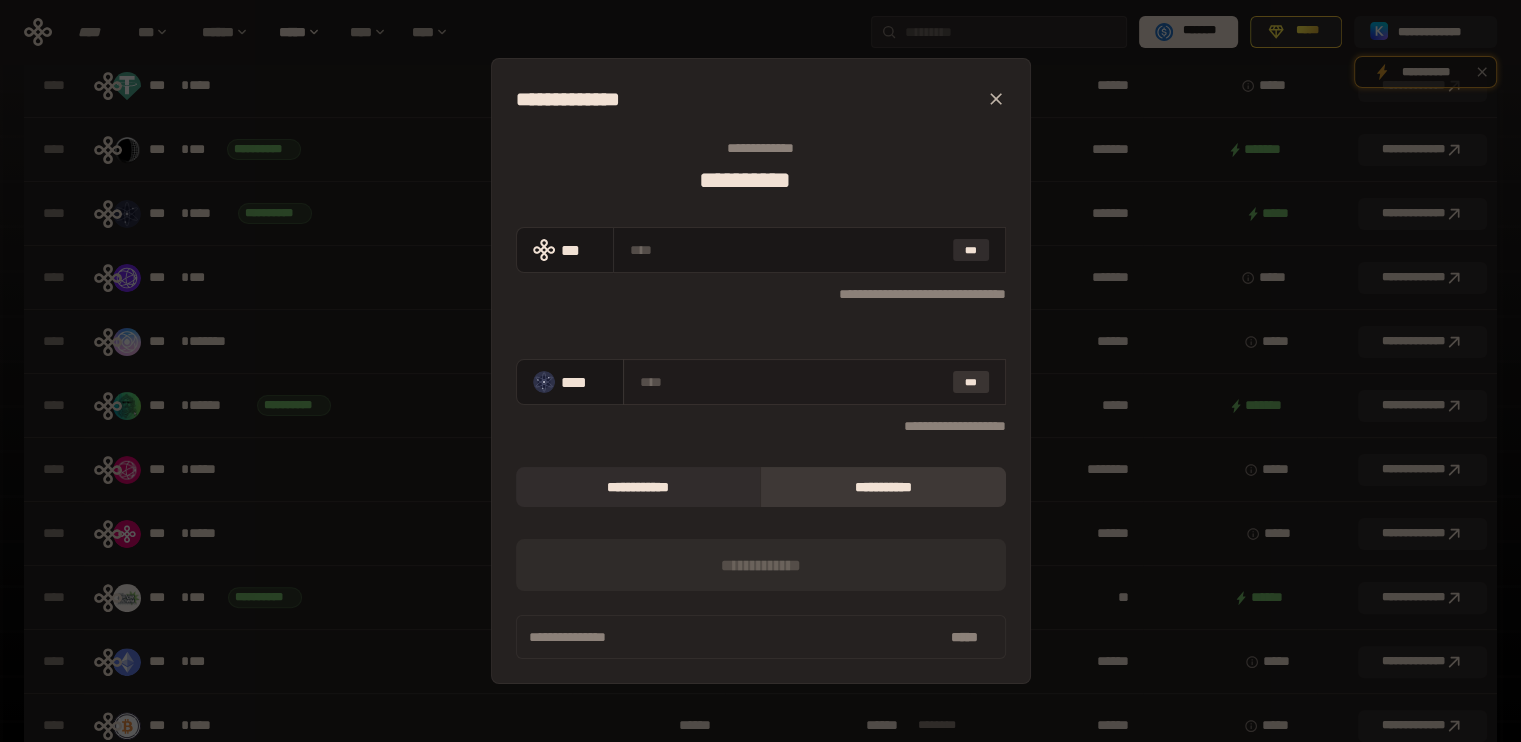 click on "***" at bounding box center (971, 382) 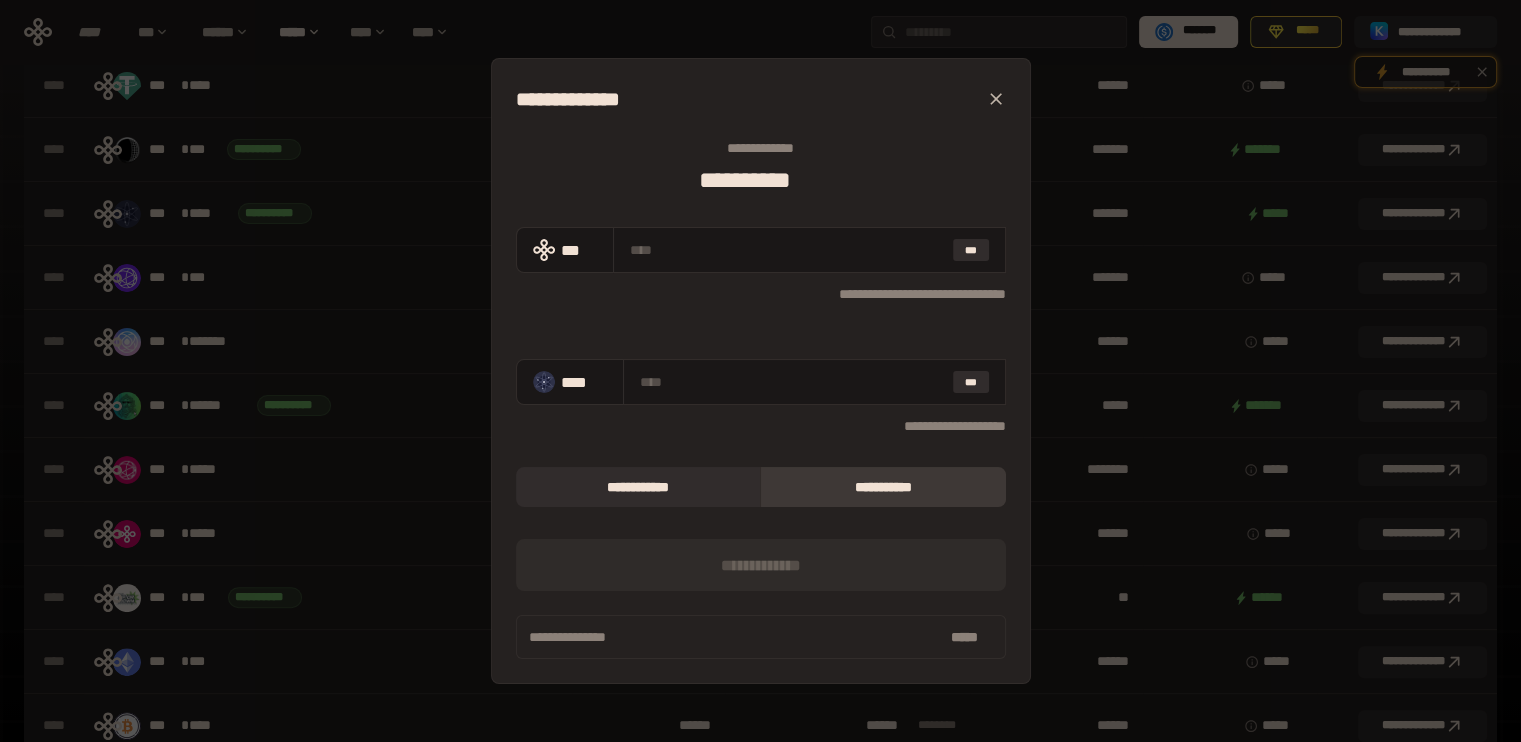 click 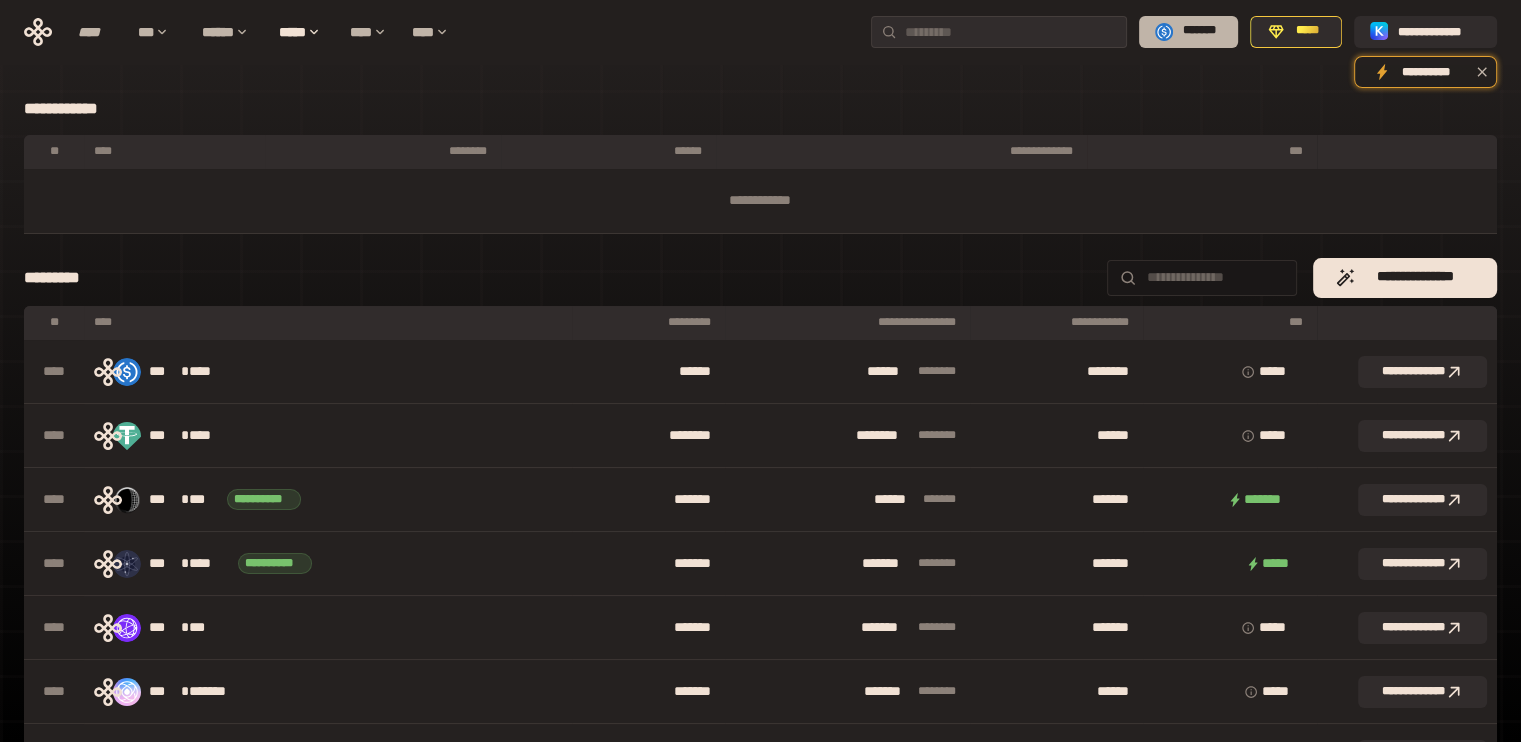 scroll, scrollTop: 0, scrollLeft: 0, axis: both 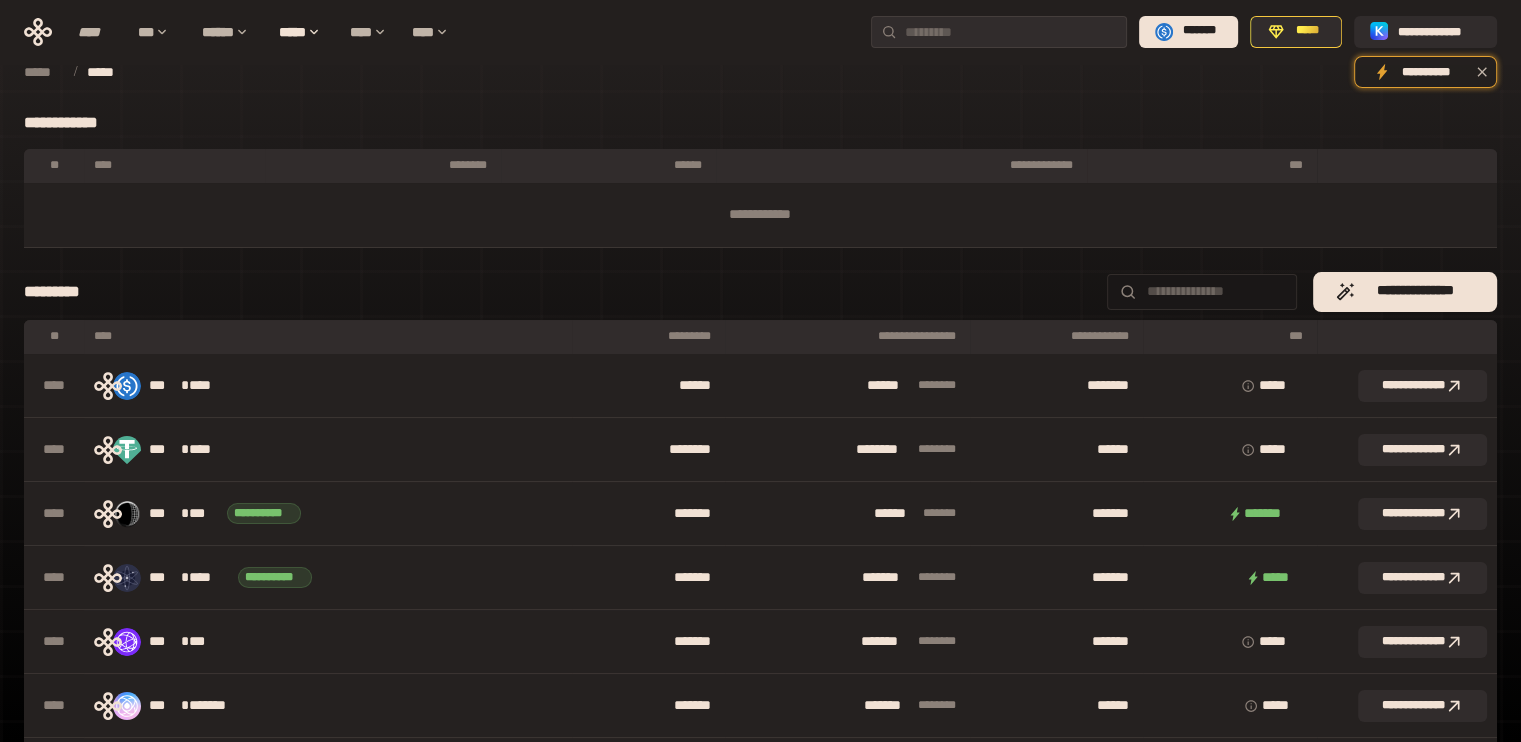 click on "**********" at bounding box center (760, 1607) 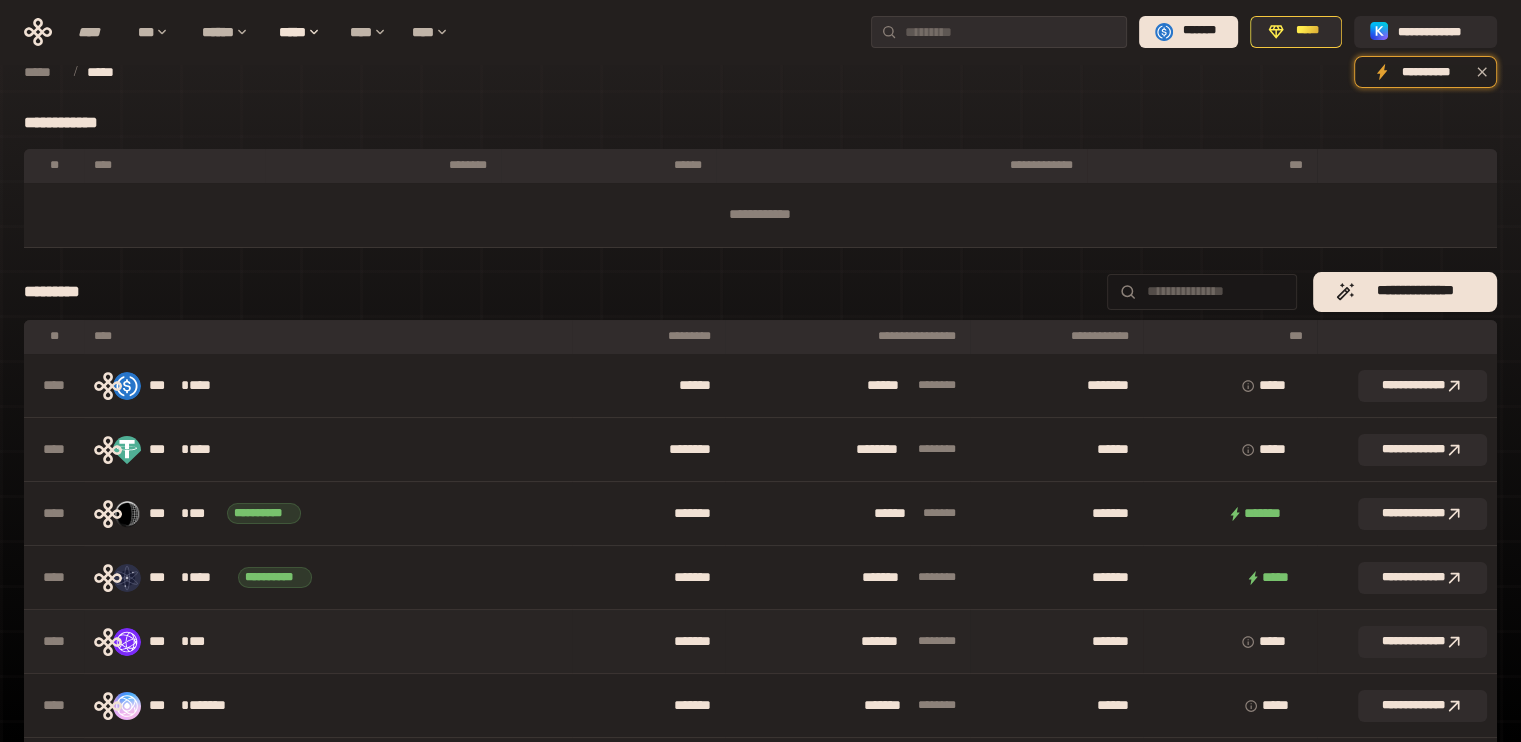 click on "***" at bounding box center (165, 642) 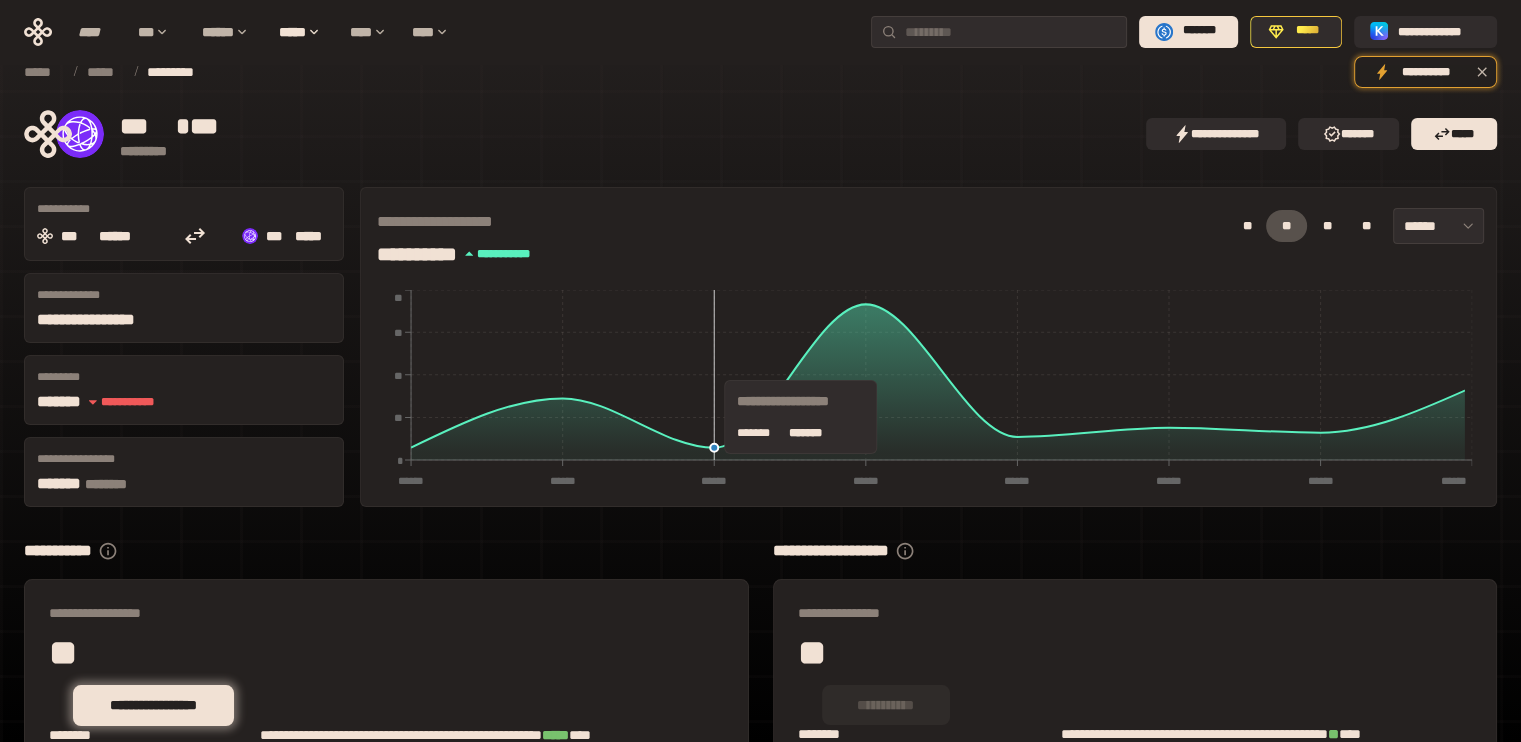 scroll, scrollTop: 76, scrollLeft: 0, axis: vertical 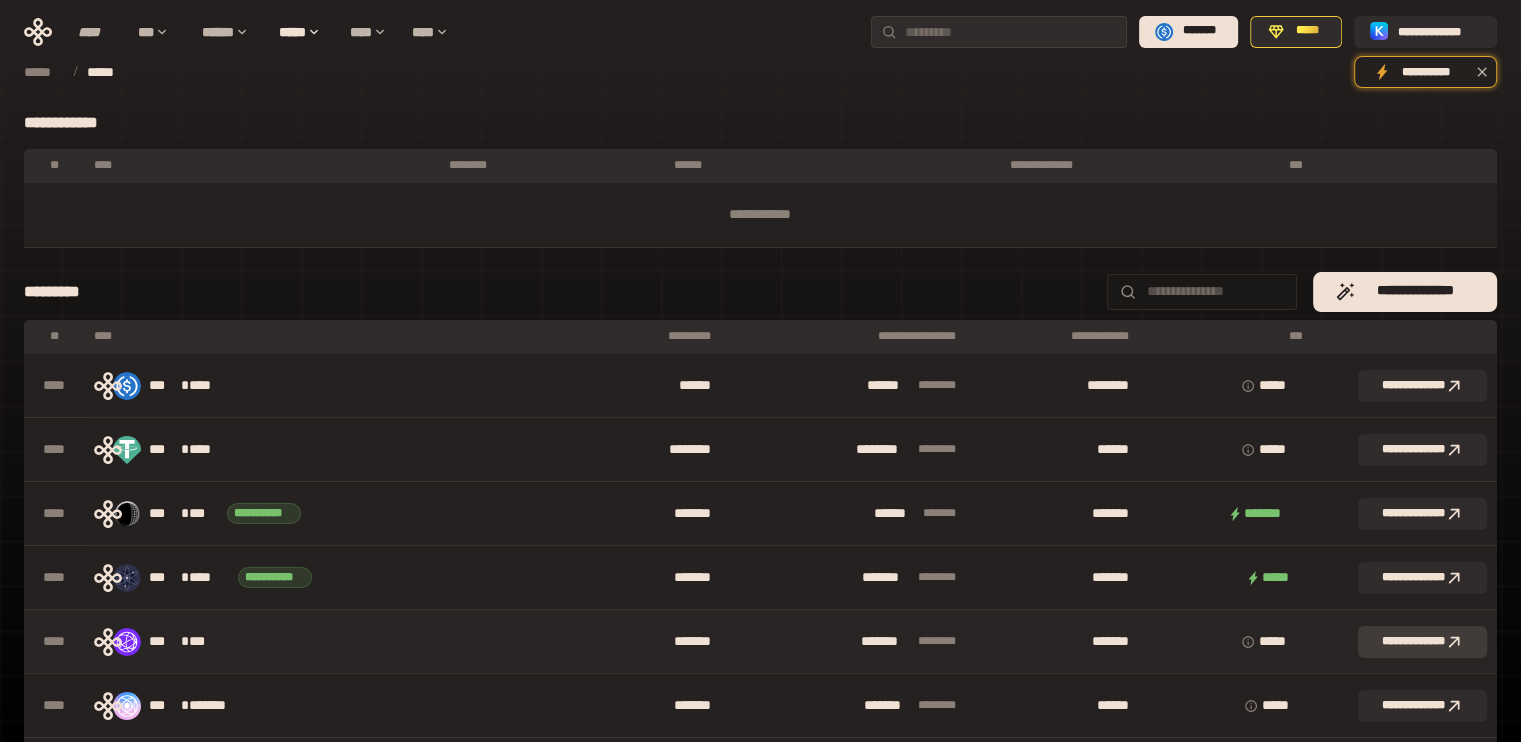 click on "**********" at bounding box center [1422, 642] 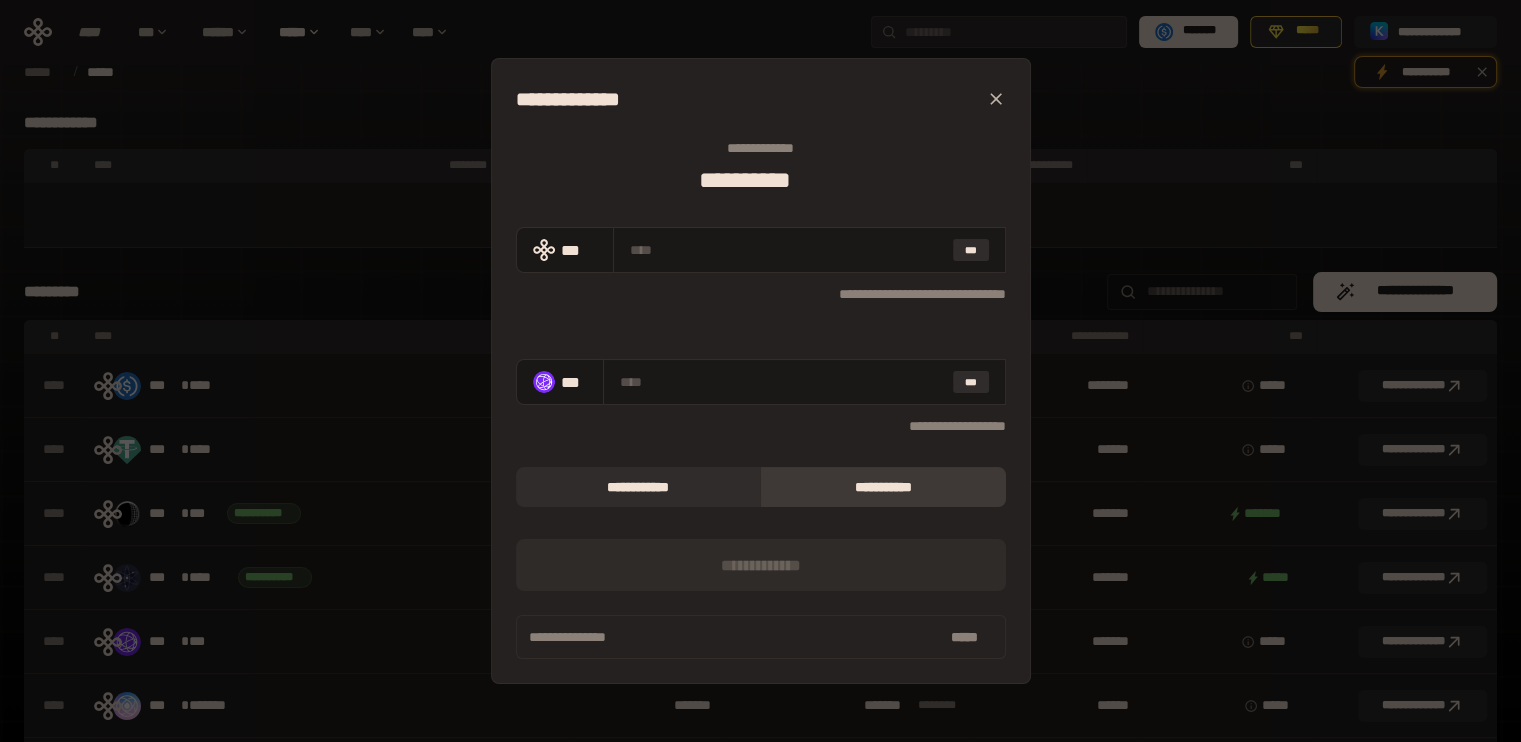 click 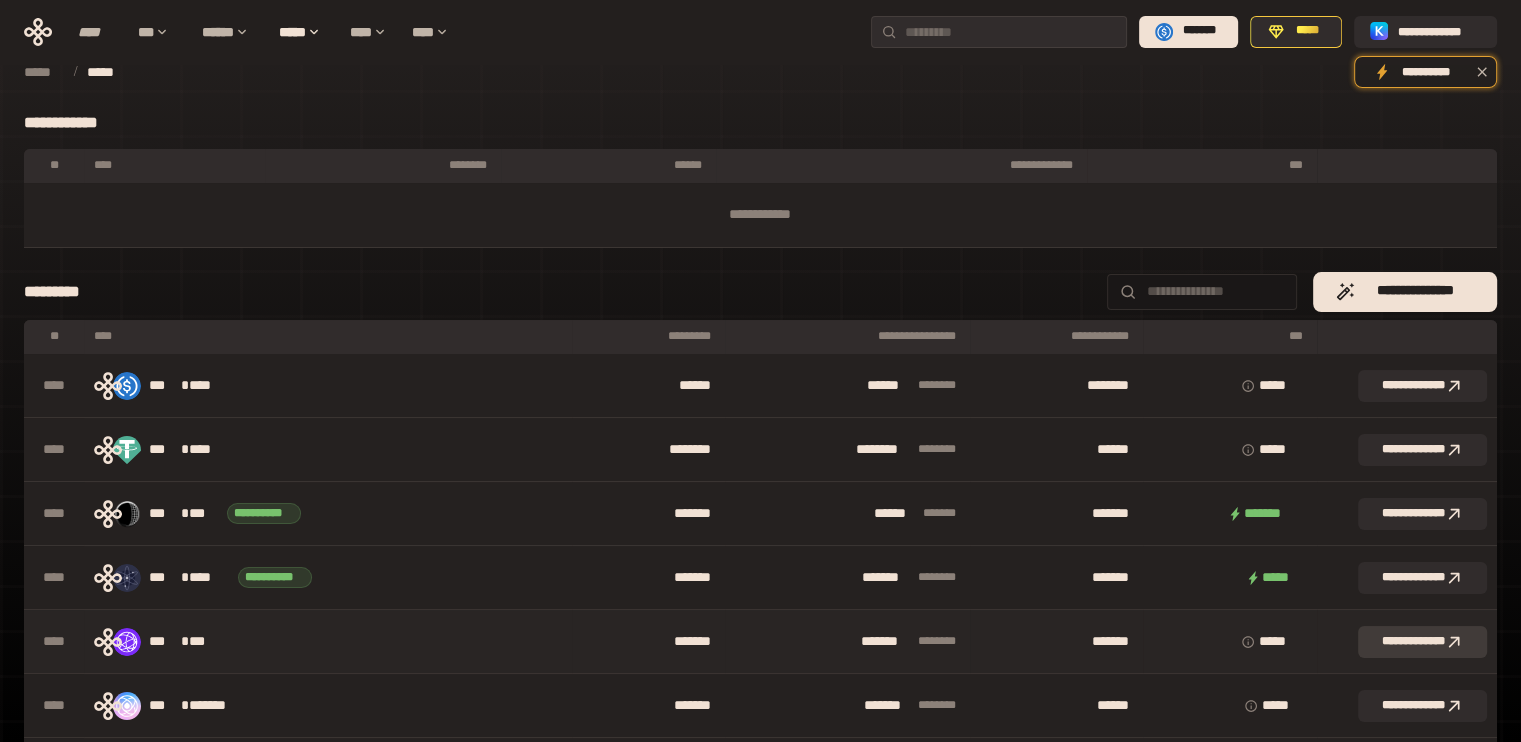 click on "**********" at bounding box center [1422, 642] 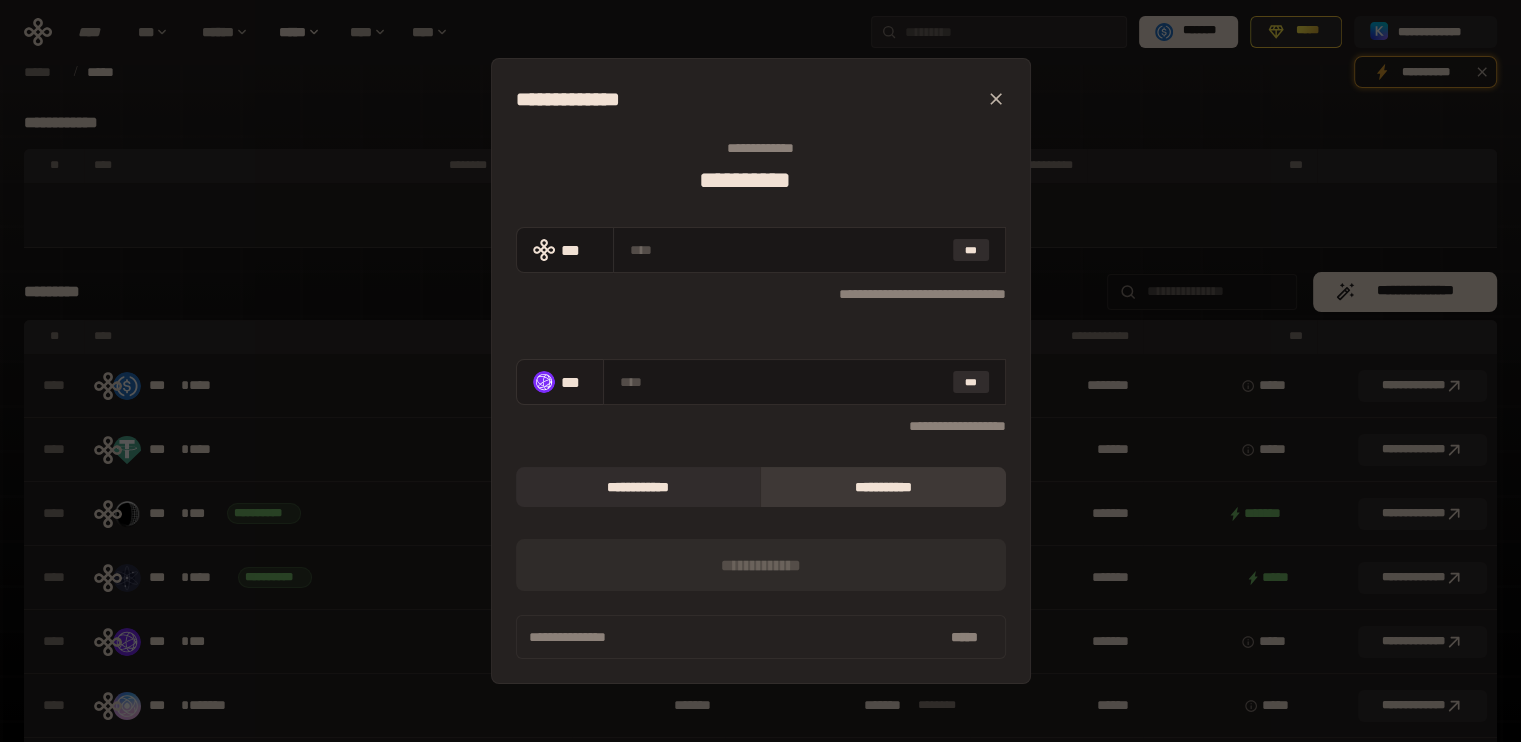 click on "***" at bounding box center [560, 382] 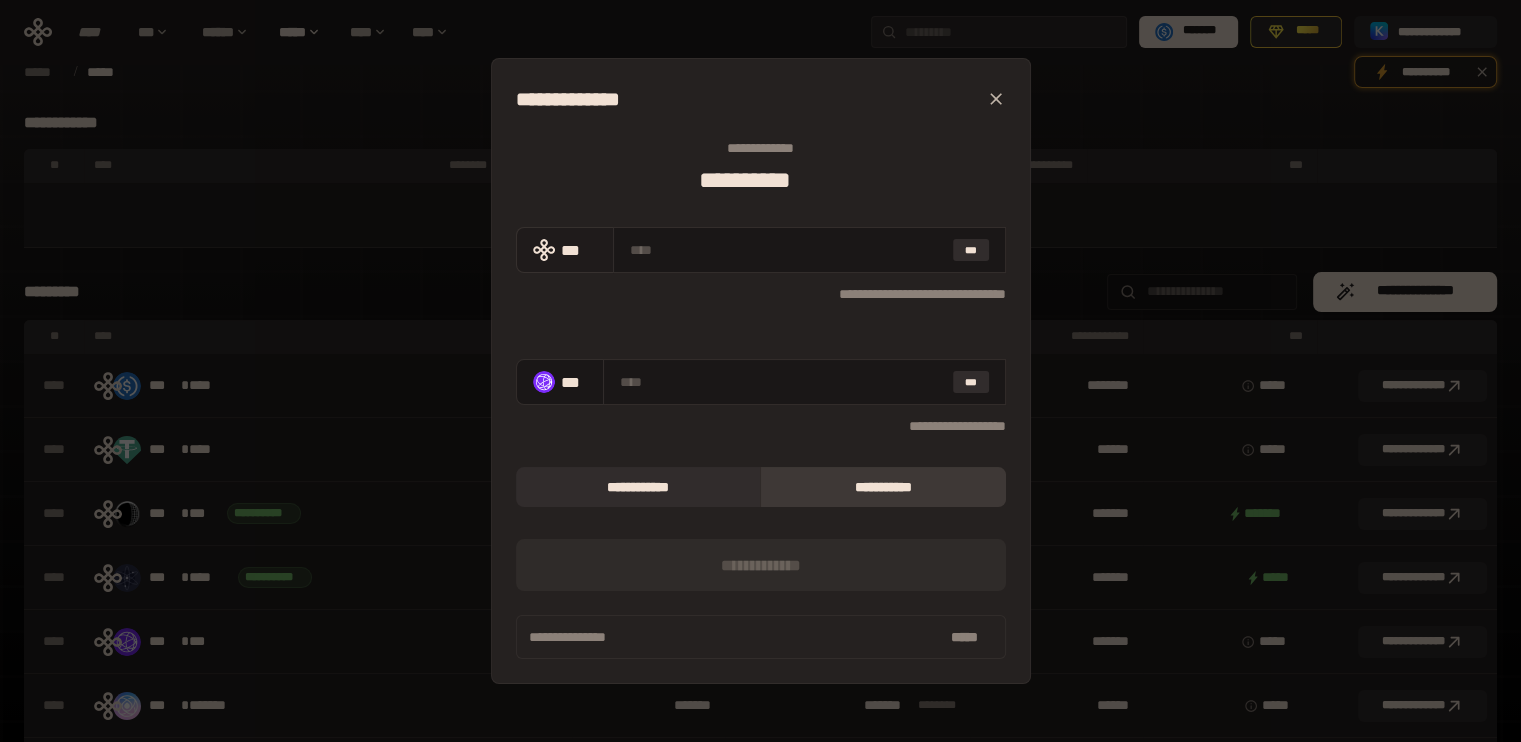 click on "***" at bounding box center [565, 250] 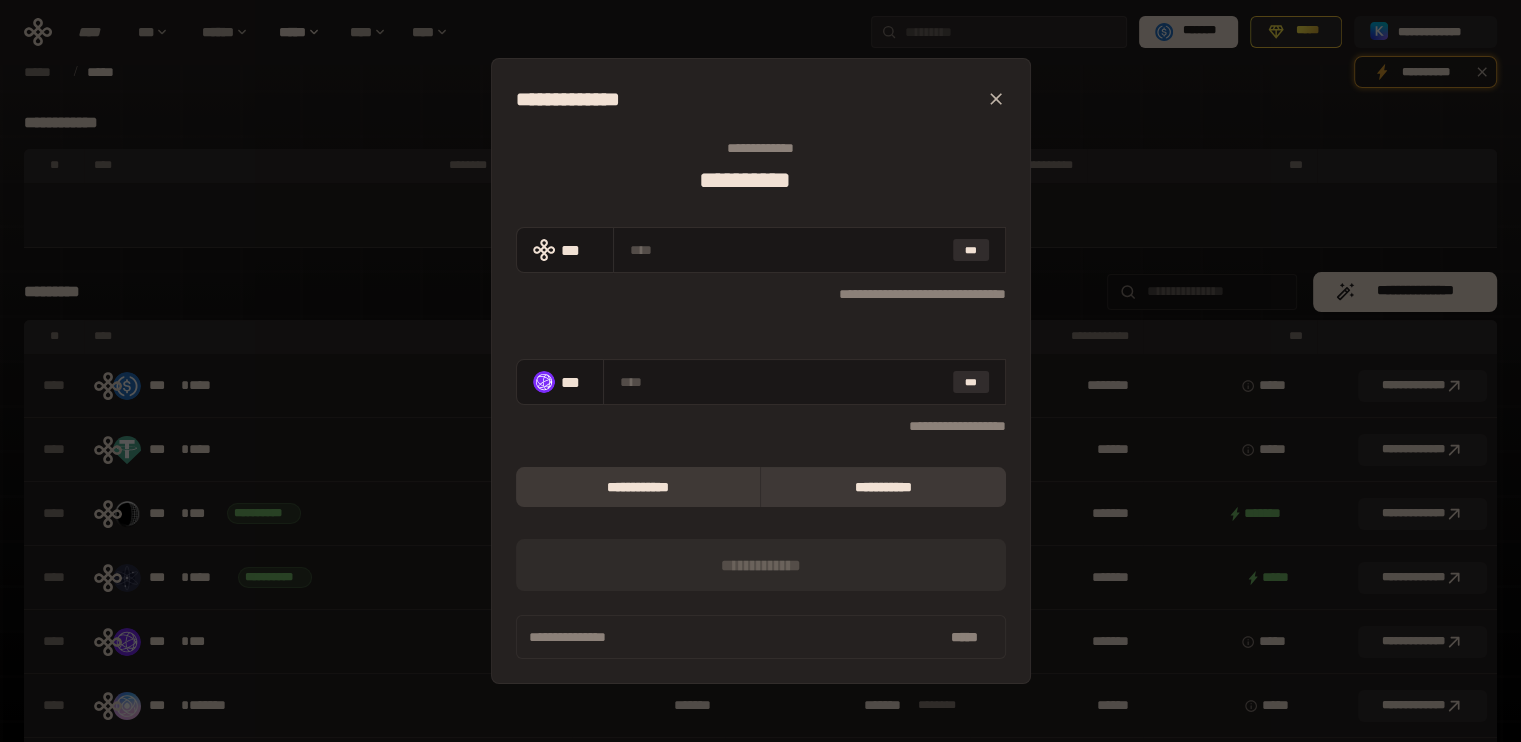 click on "**********" at bounding box center [638, 487] 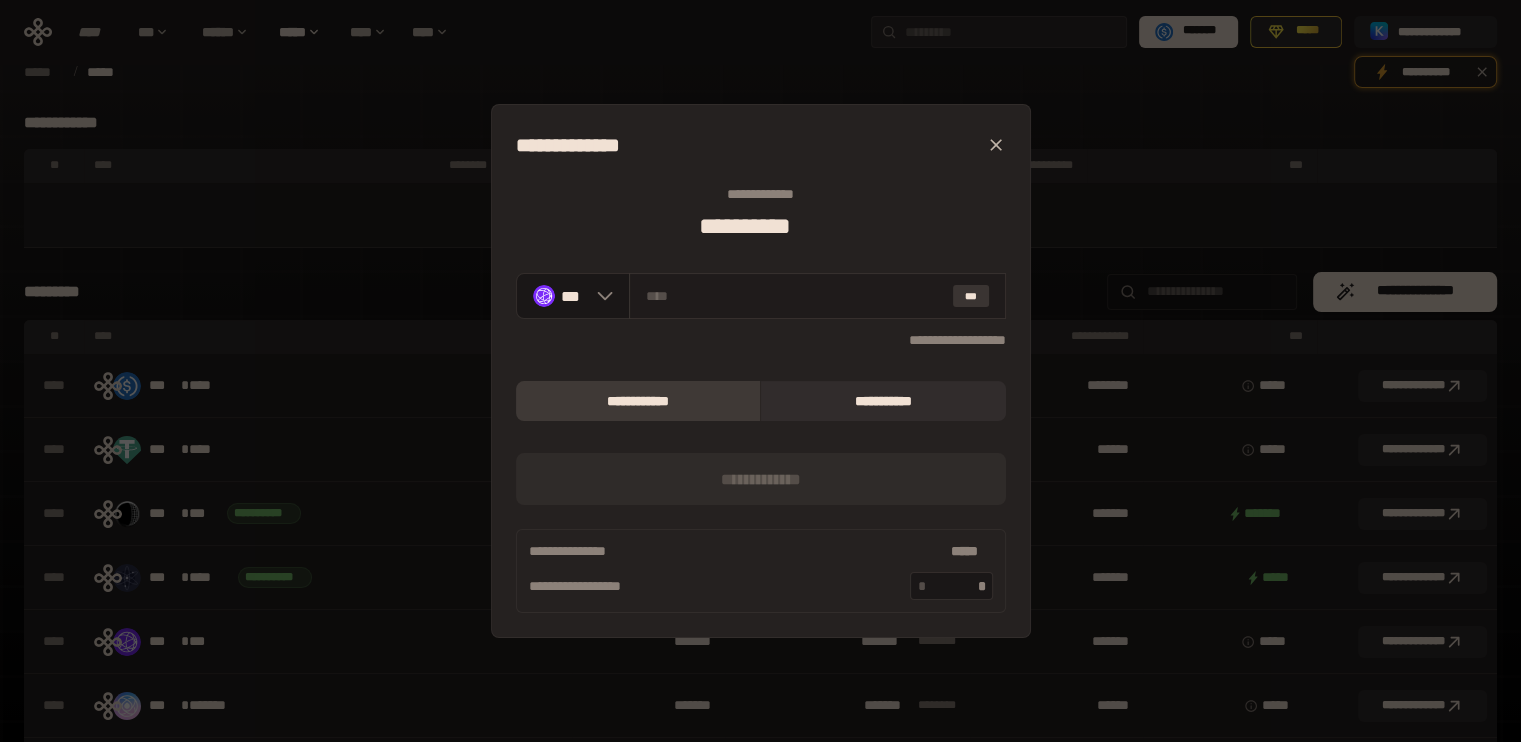 click on "***" at bounding box center (971, 296) 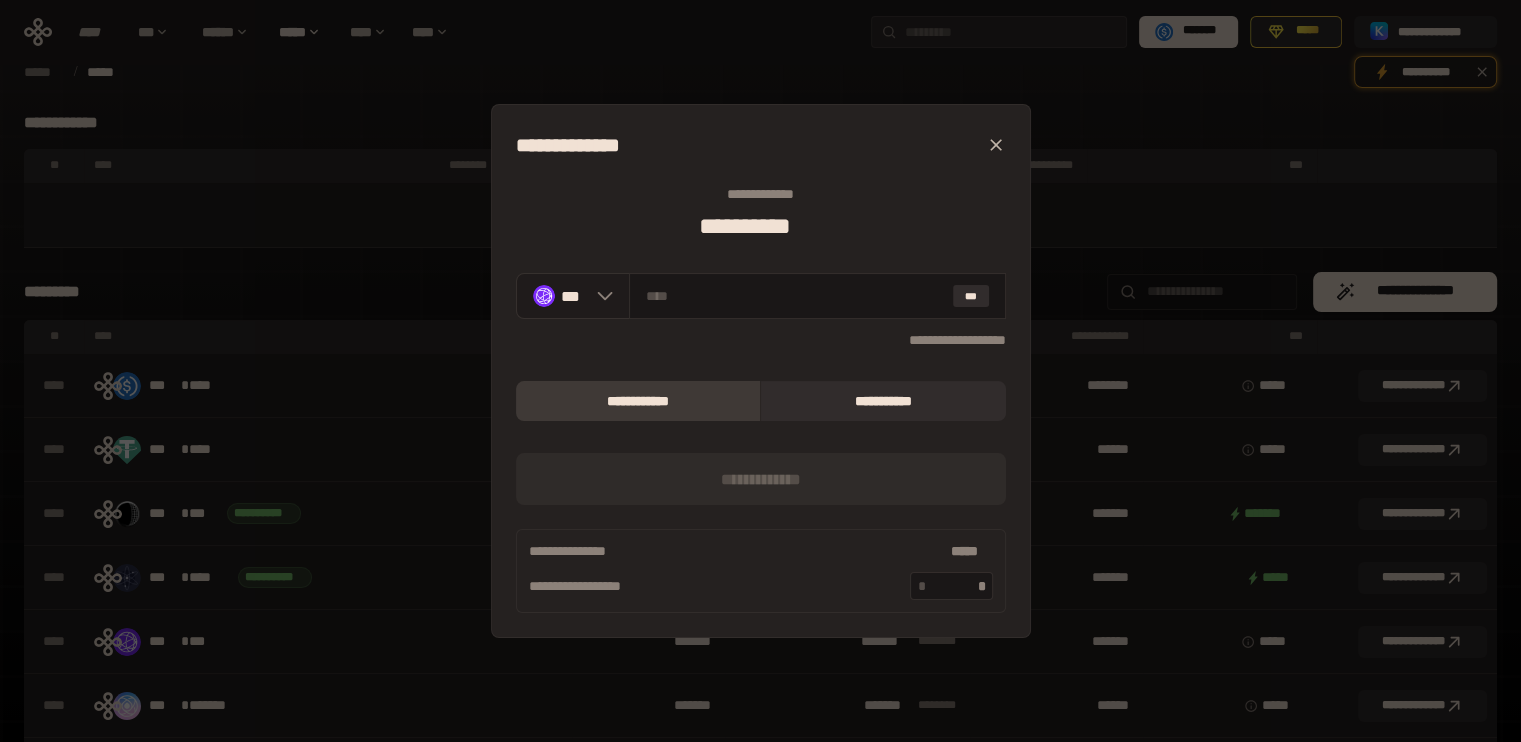 click 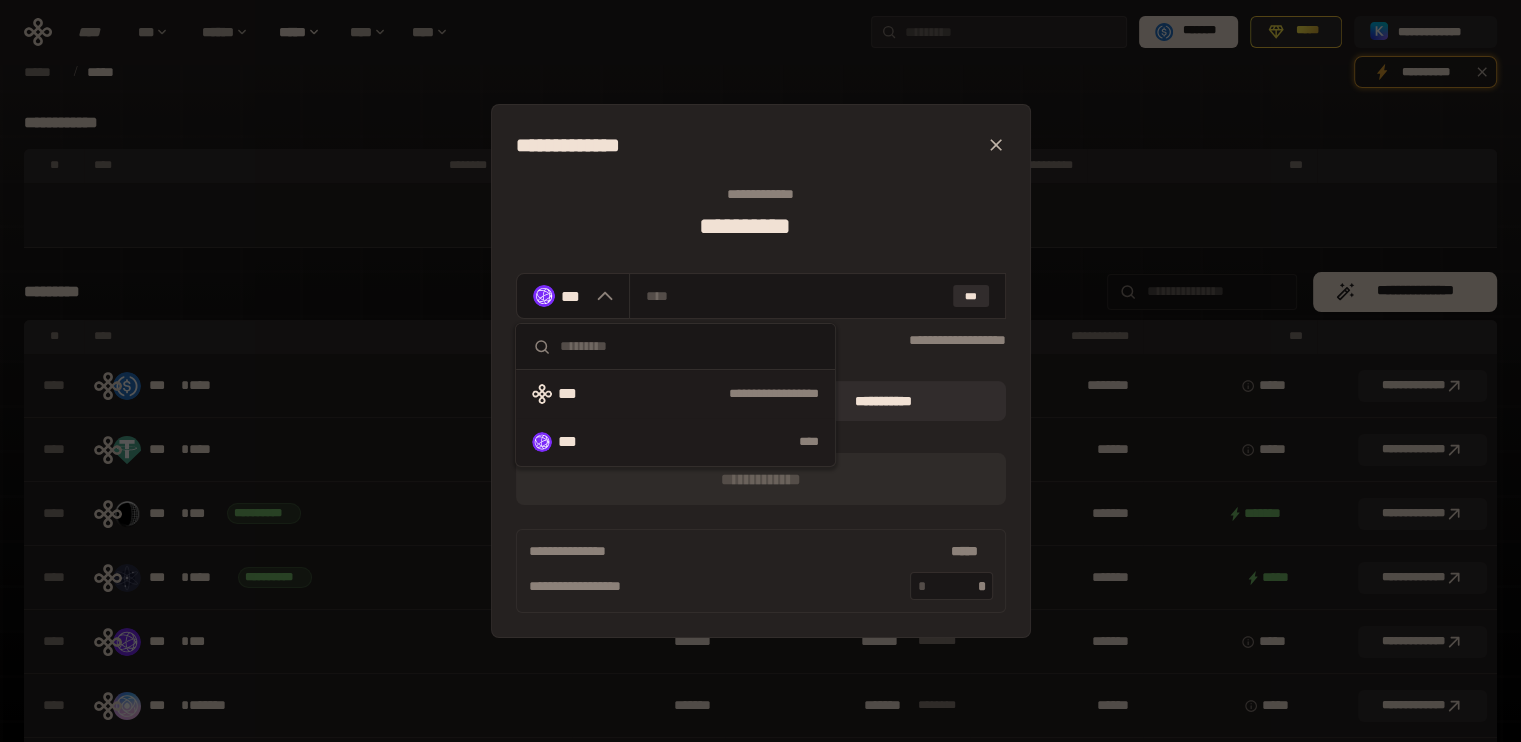 click on "***" at bounding box center (576, 394) 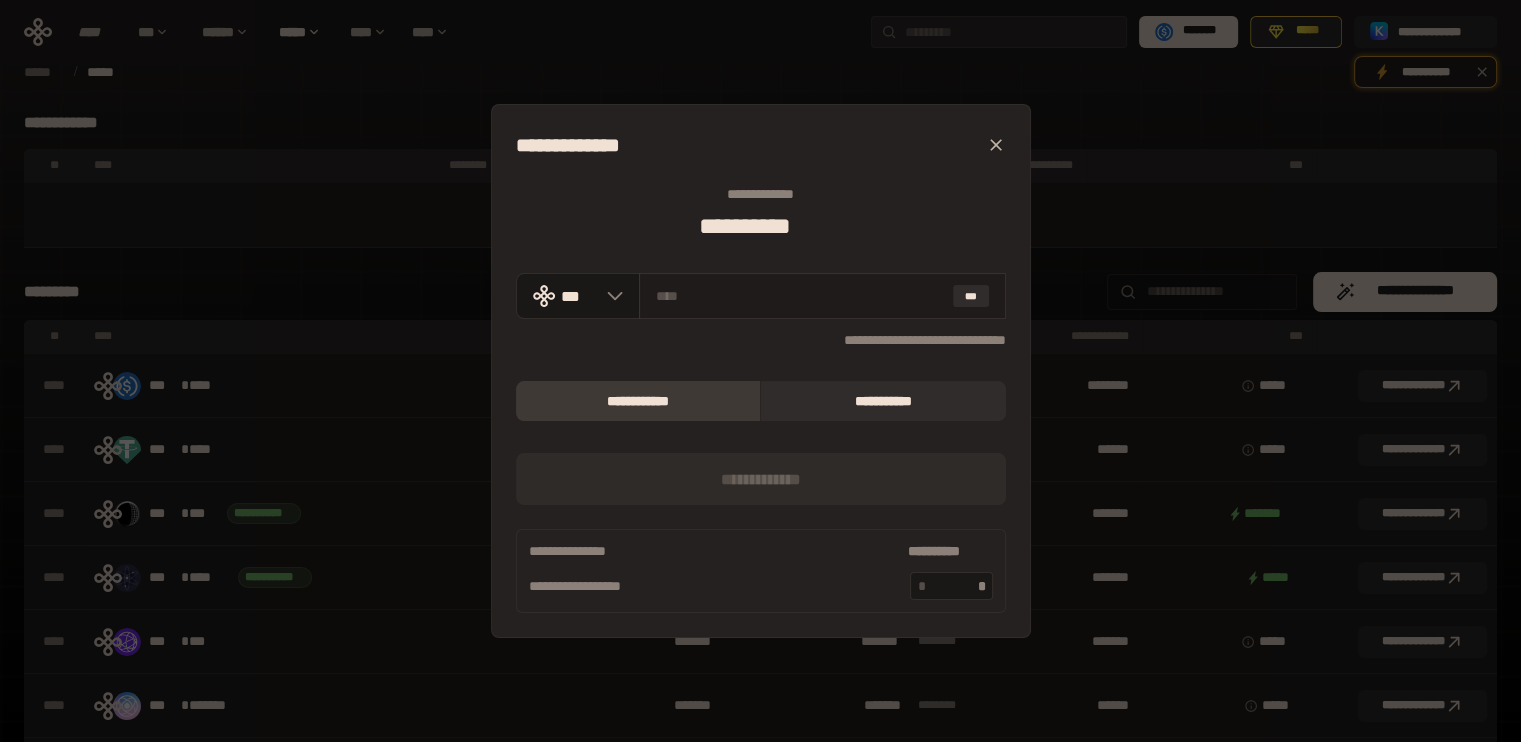 click on "***" at bounding box center [822, 296] 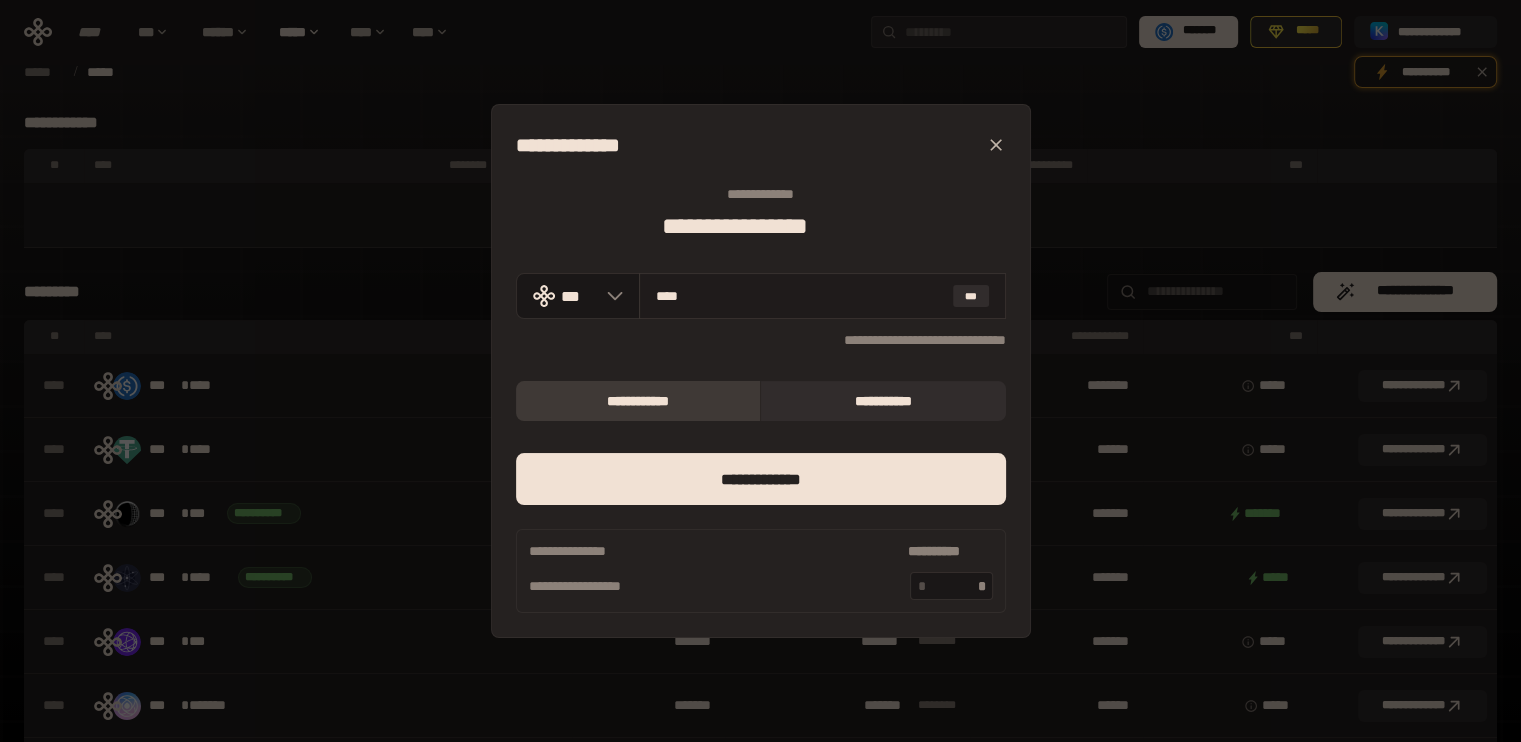 type on "***" 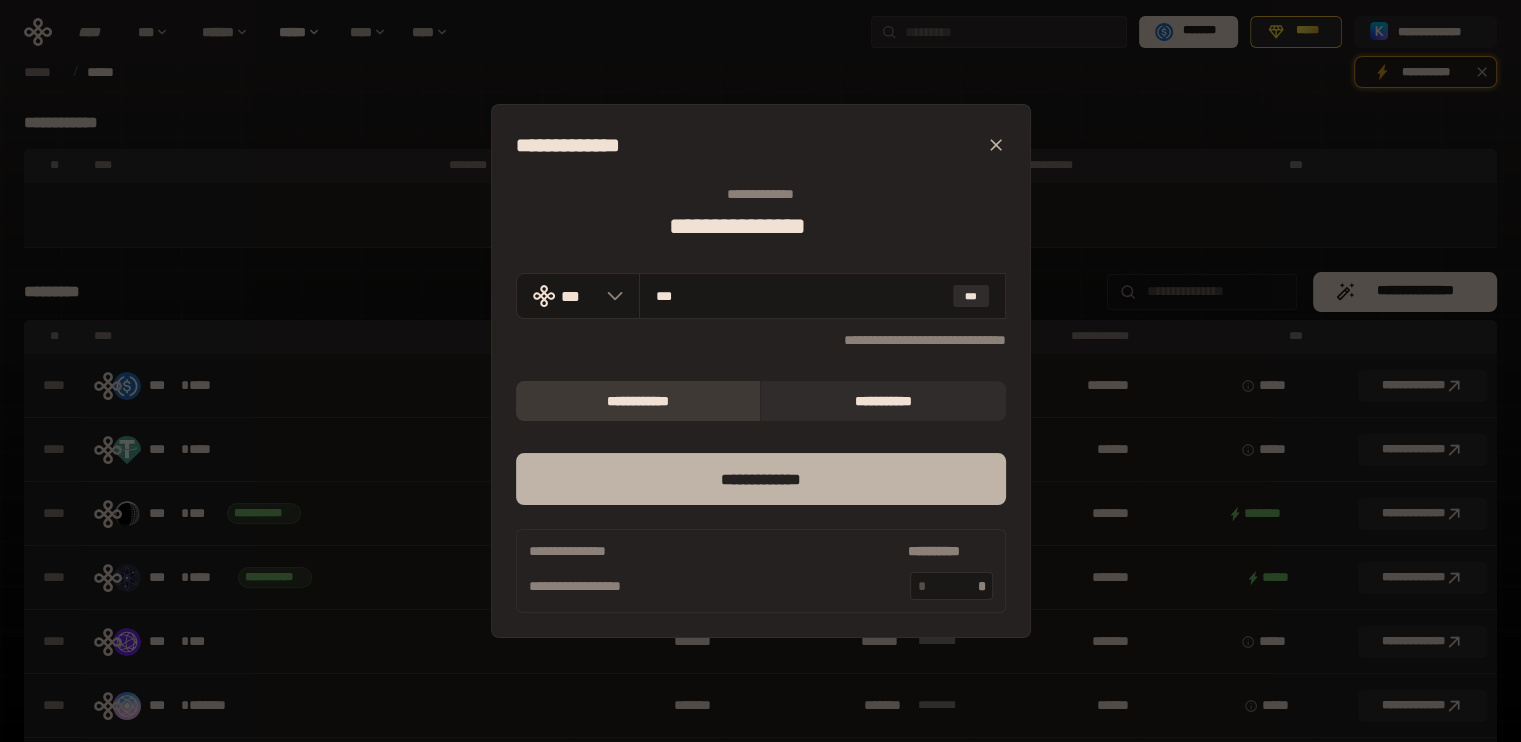 type on "***" 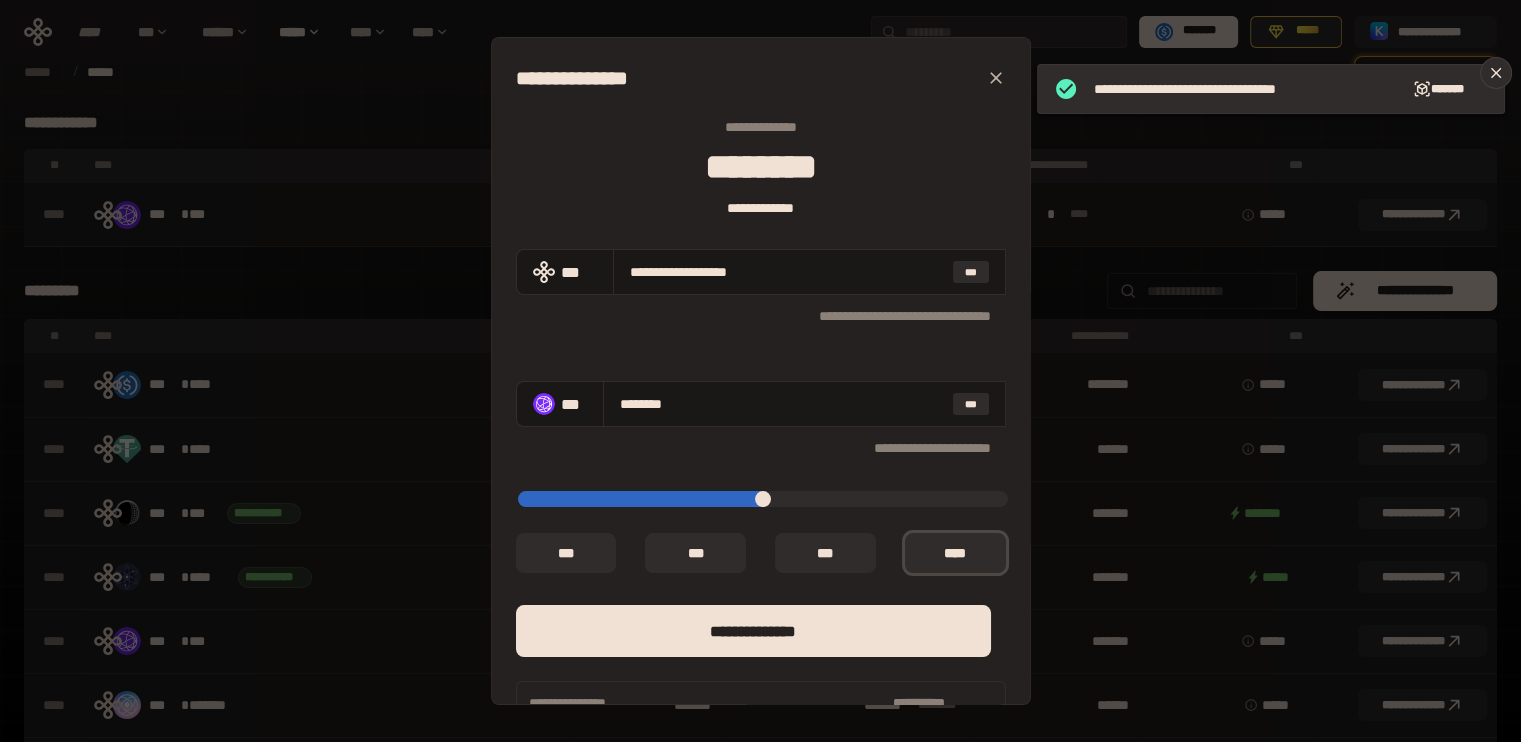type on "*" 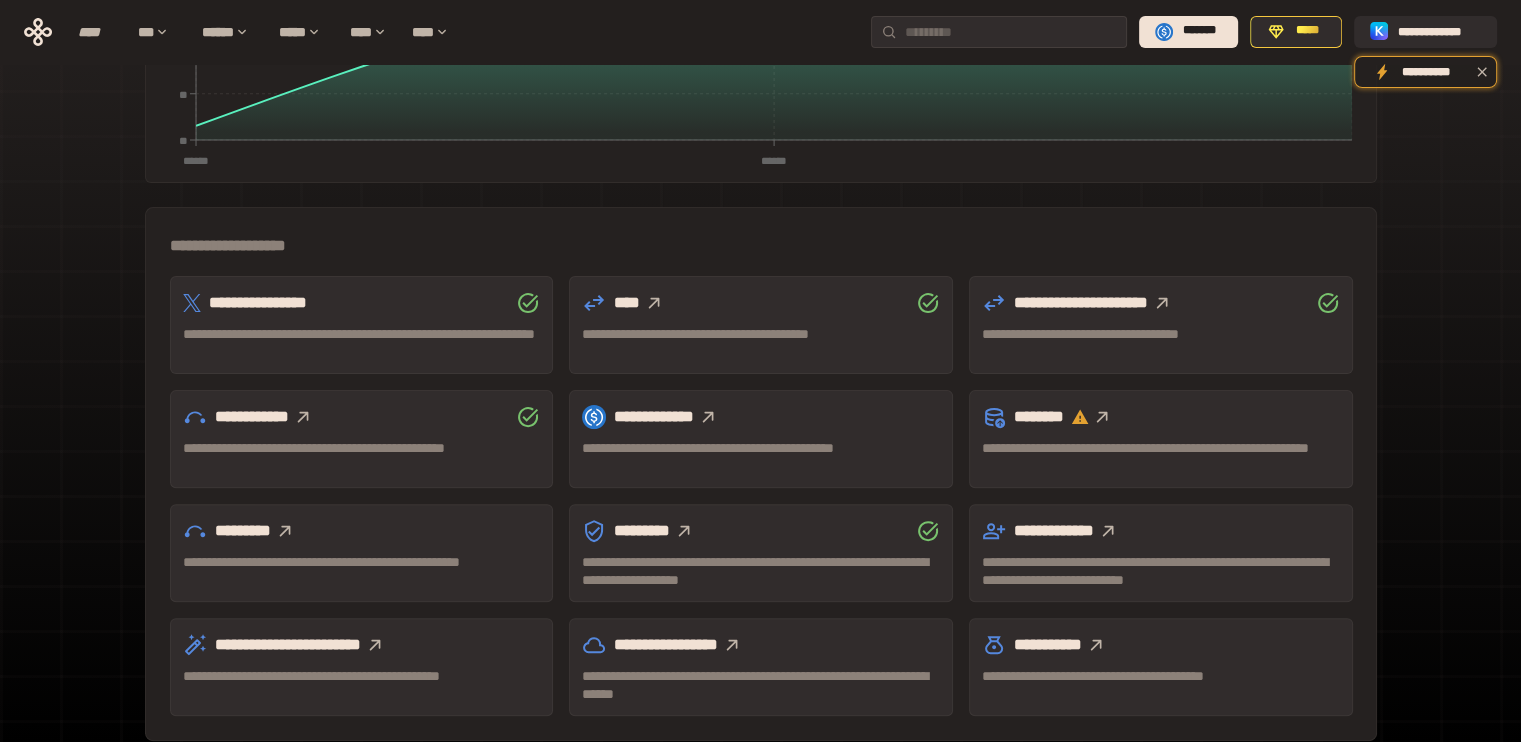 scroll, scrollTop: 542, scrollLeft: 0, axis: vertical 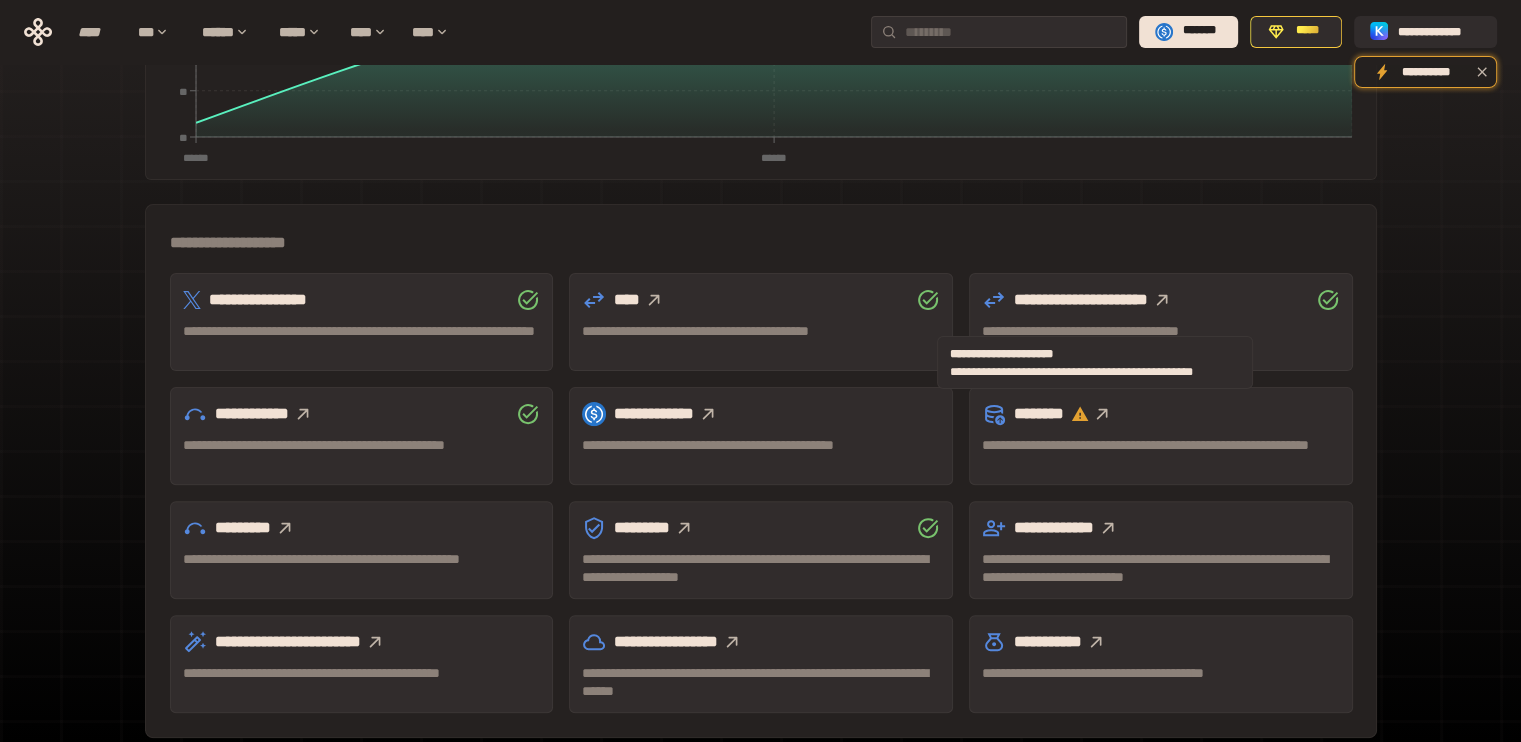 click 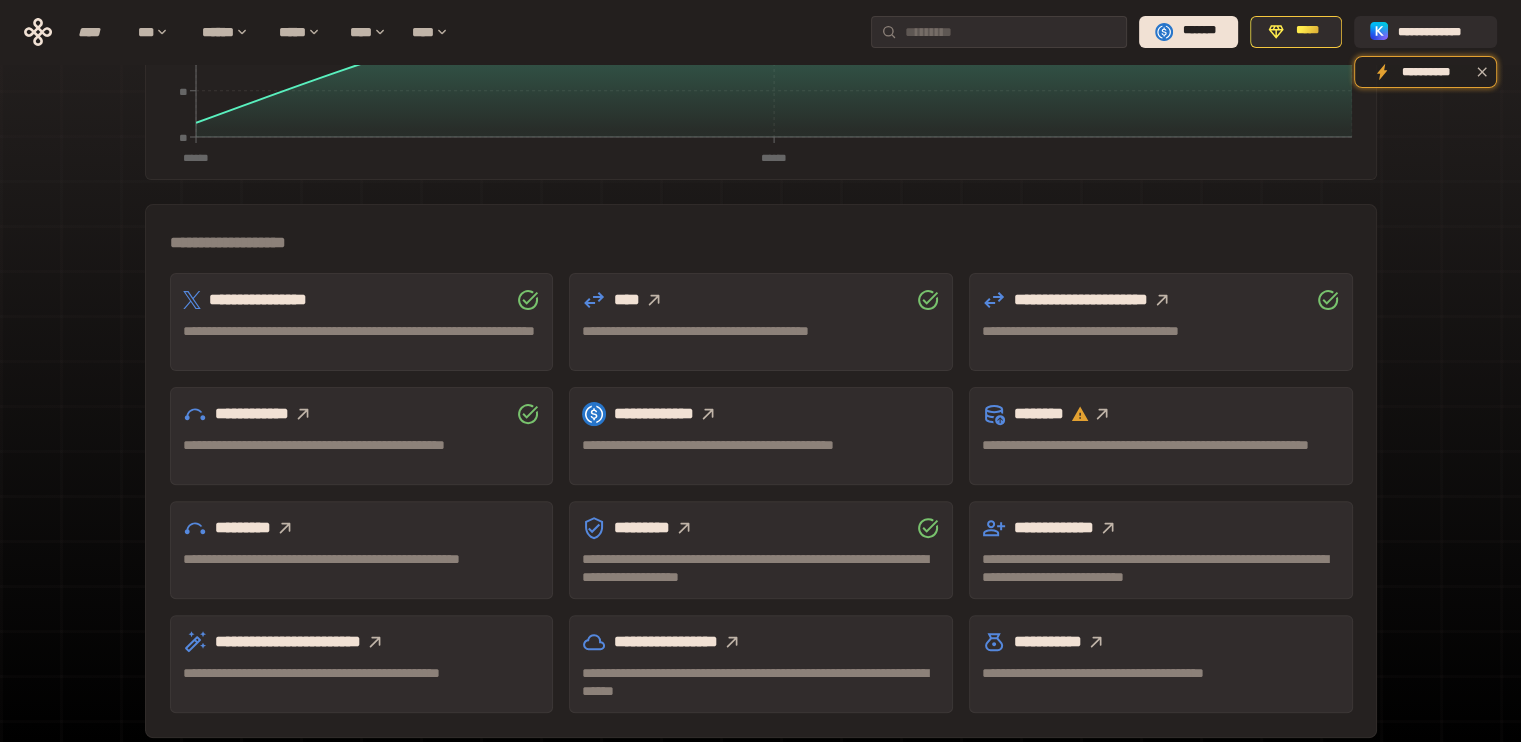 click 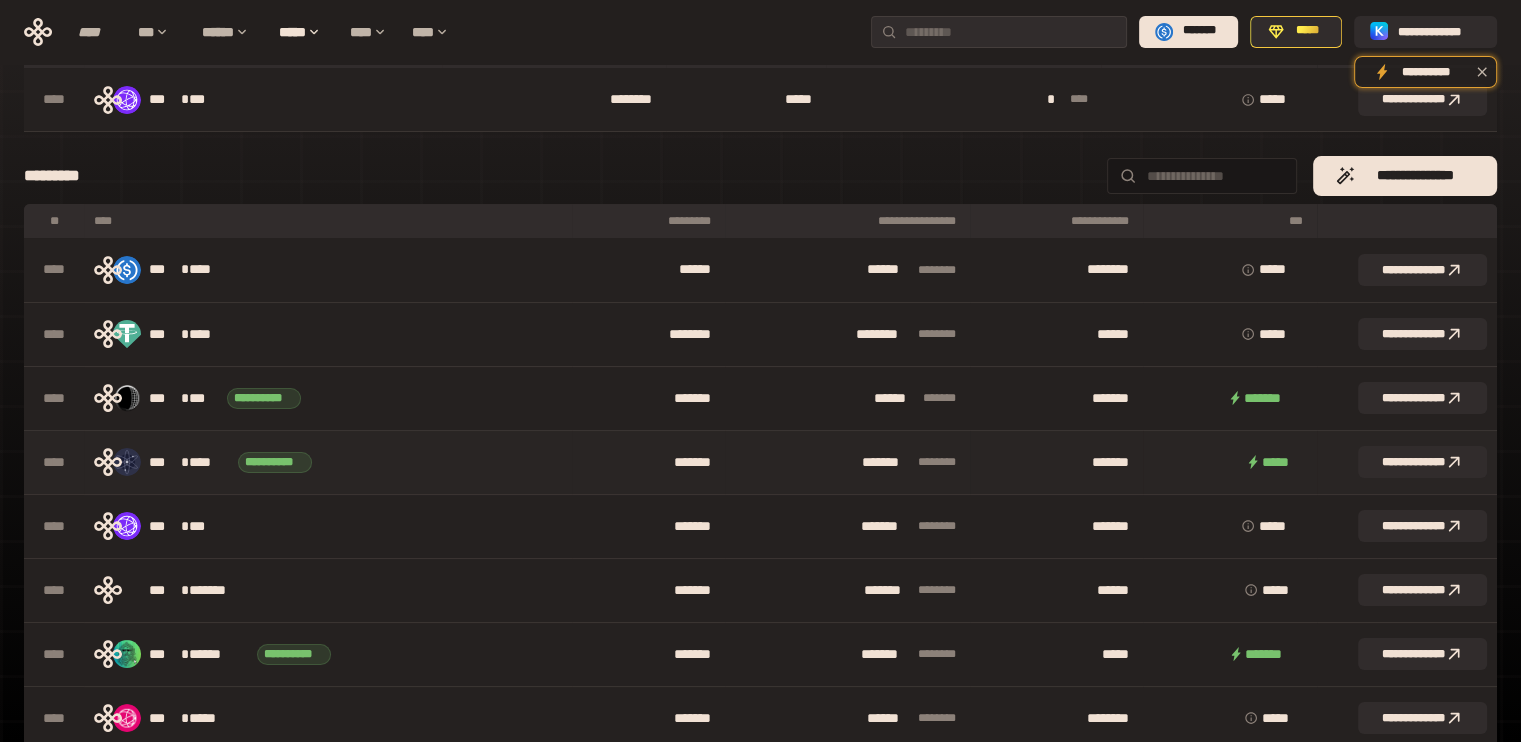 scroll, scrollTop: 0, scrollLeft: 0, axis: both 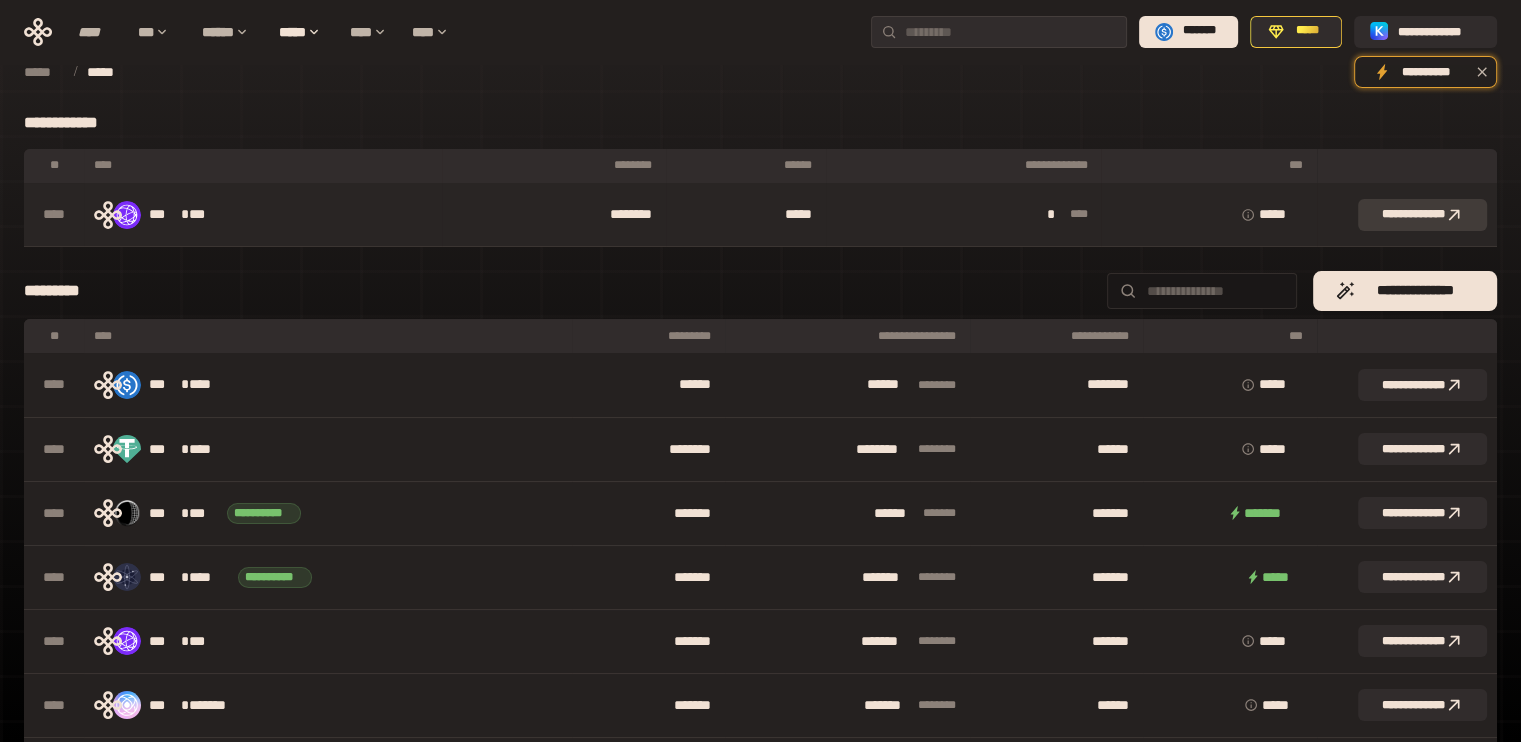click on "**********" at bounding box center (1422, 215) 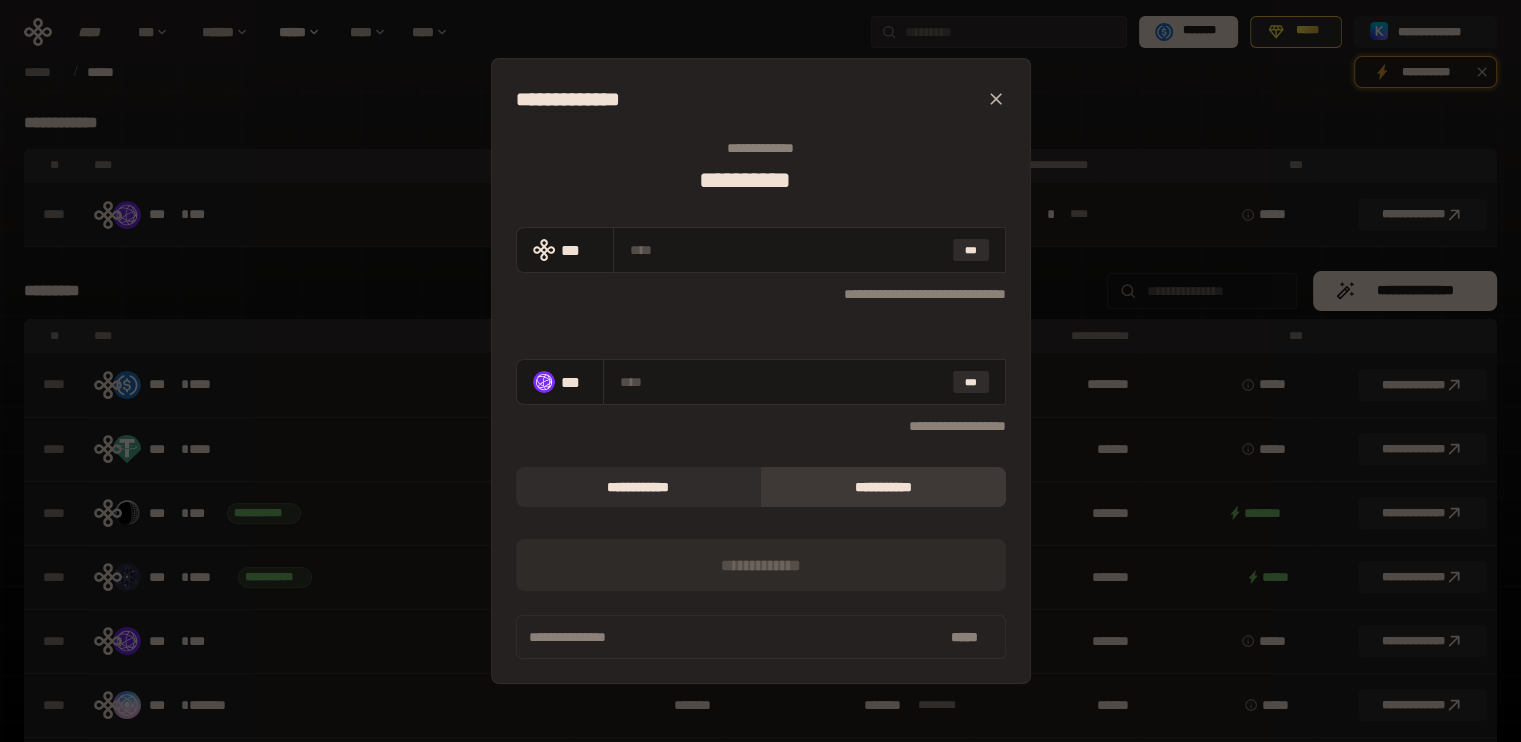 click 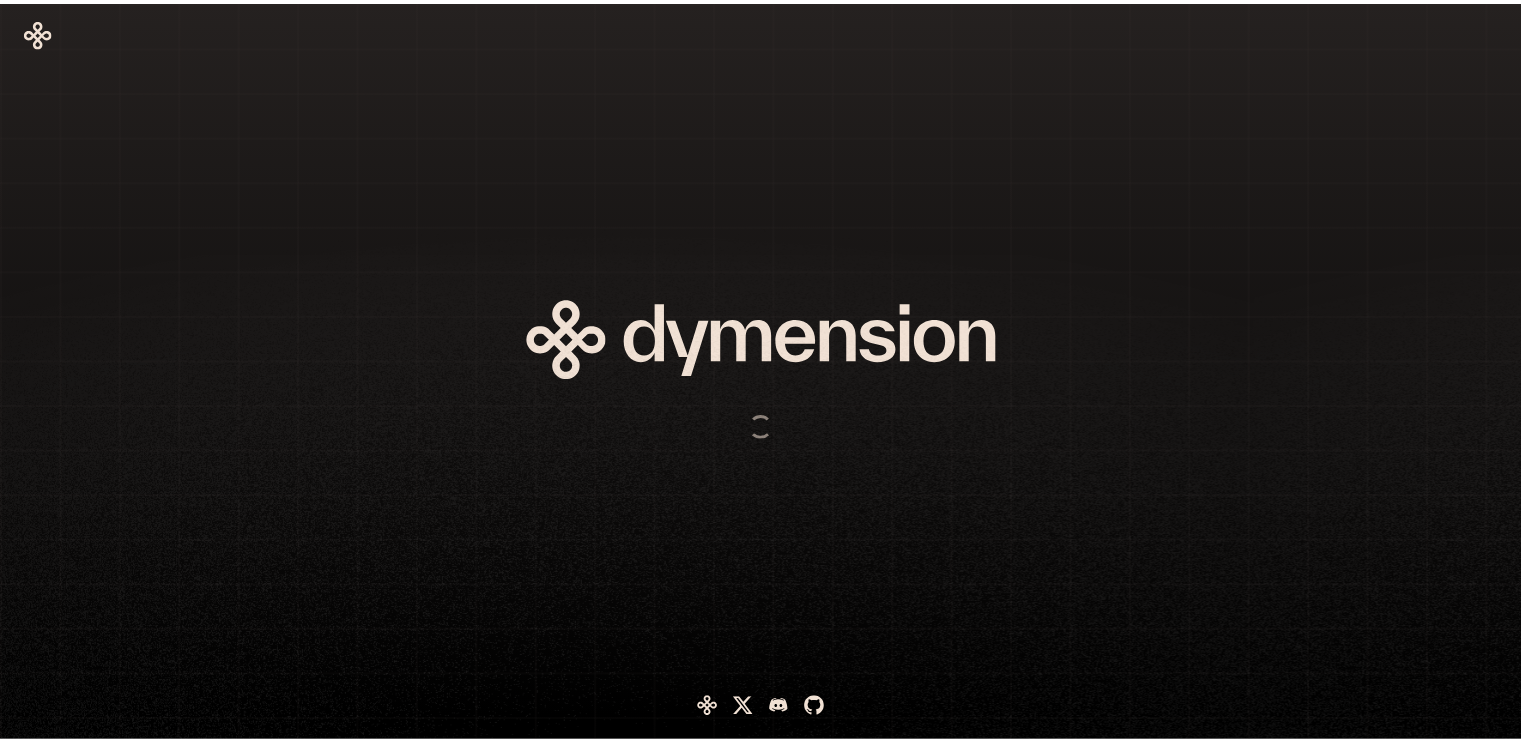 scroll, scrollTop: 0, scrollLeft: 0, axis: both 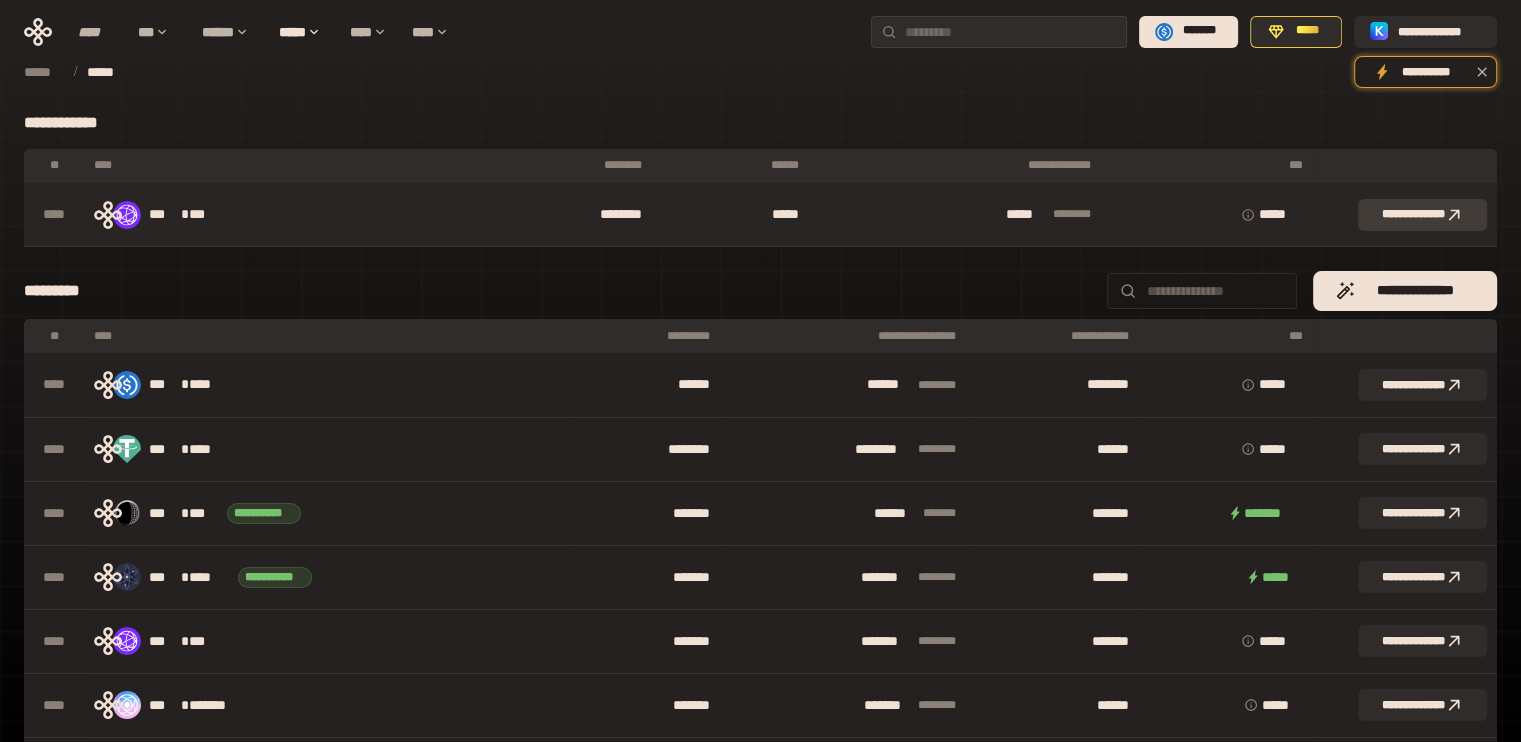 click on "**********" at bounding box center [1422, 215] 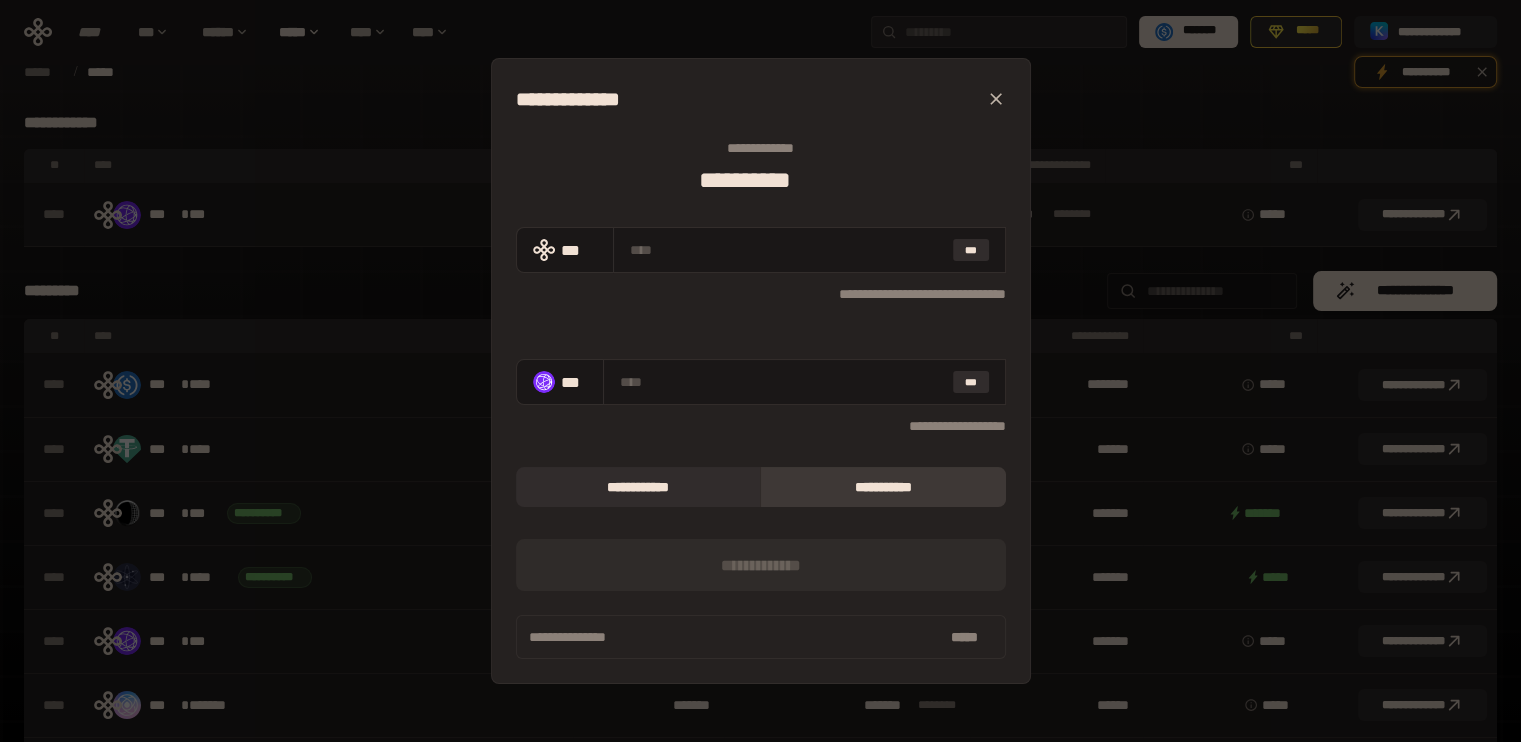 click 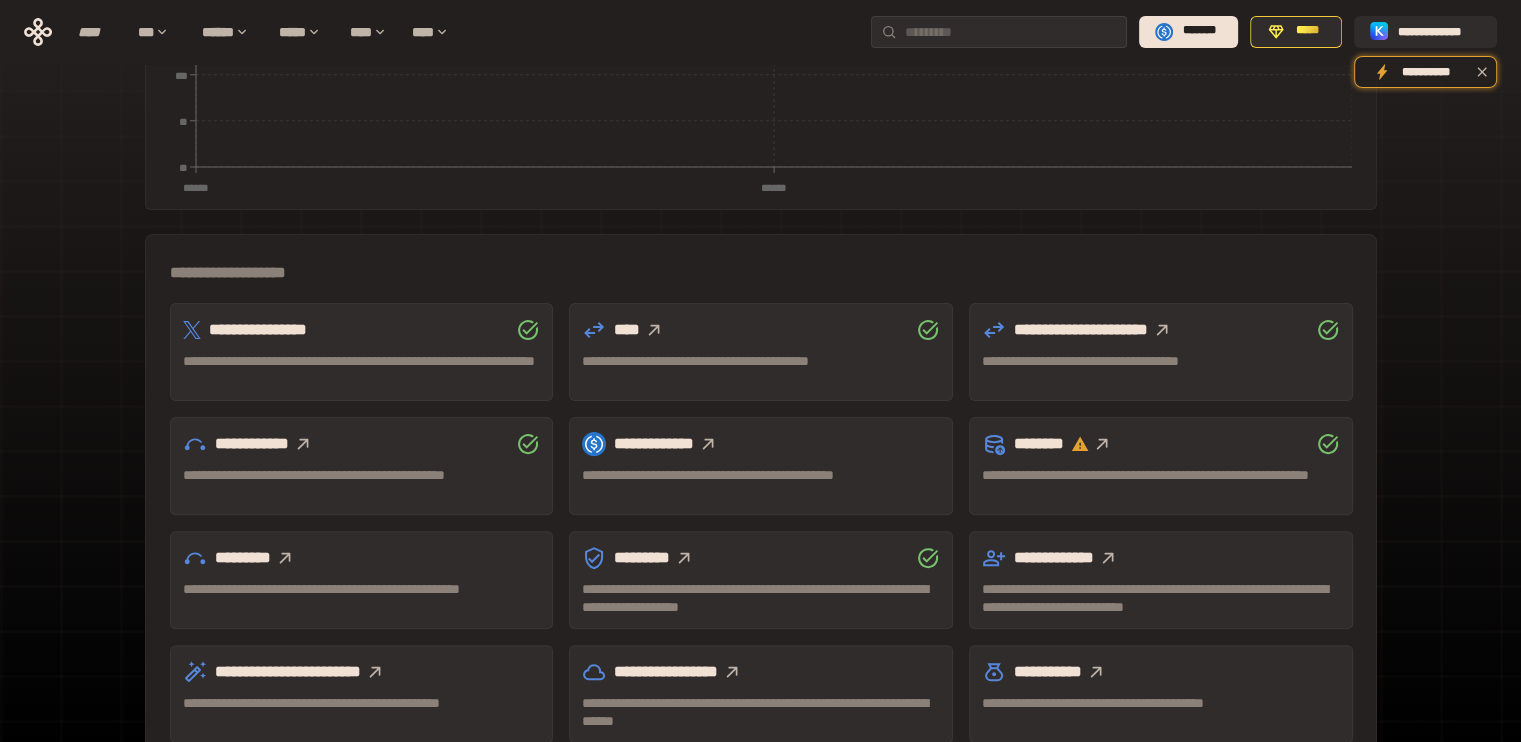 scroll, scrollTop: 542, scrollLeft: 0, axis: vertical 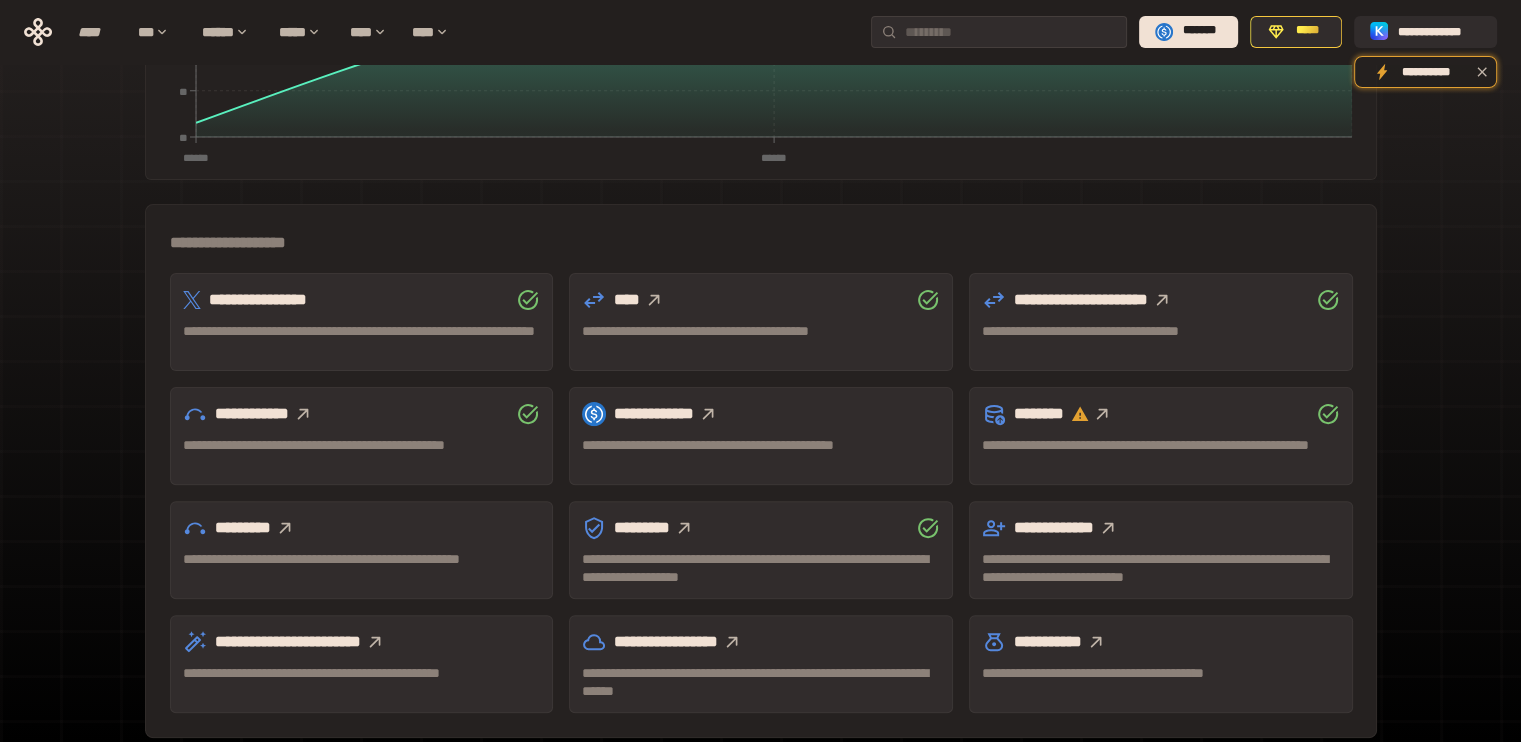 click 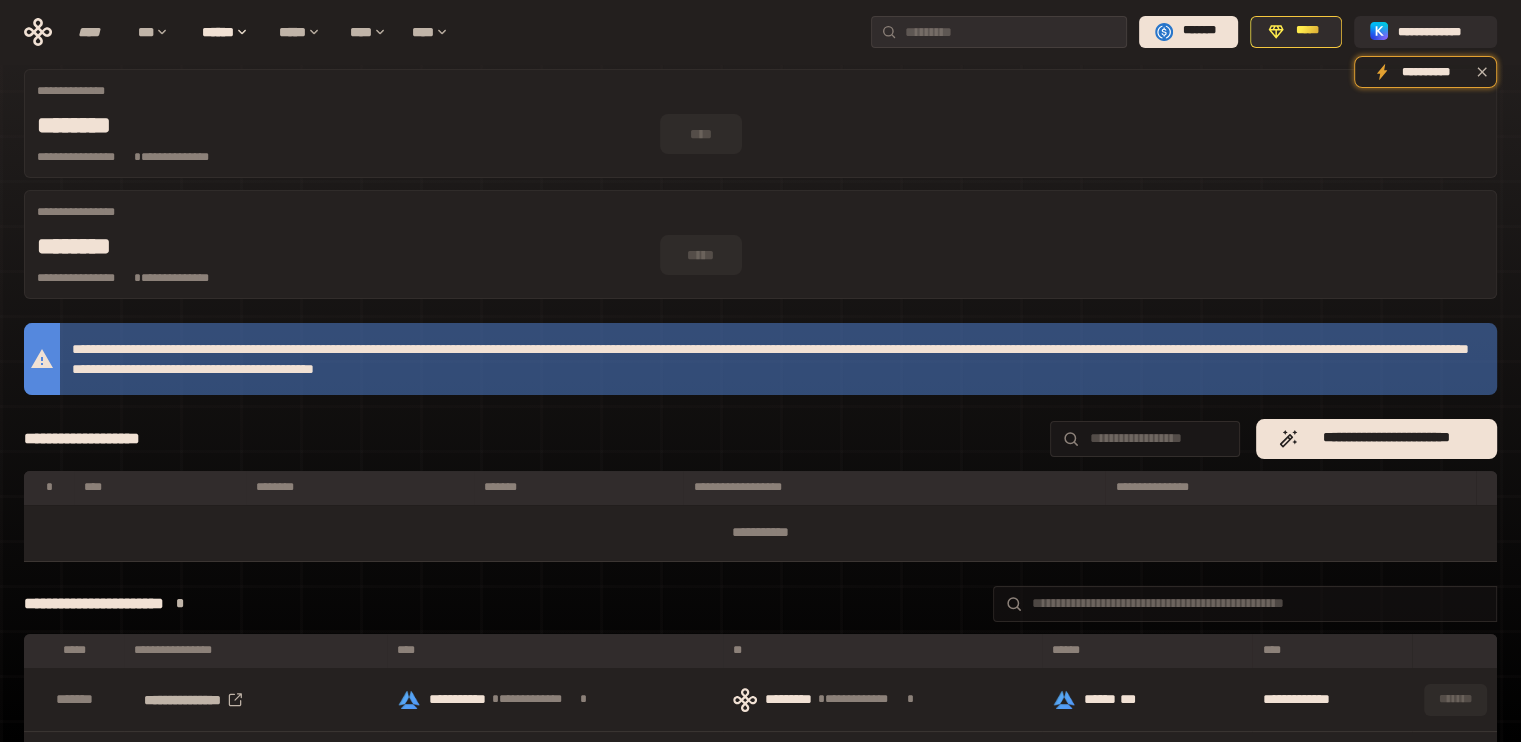scroll, scrollTop: 35, scrollLeft: 0, axis: vertical 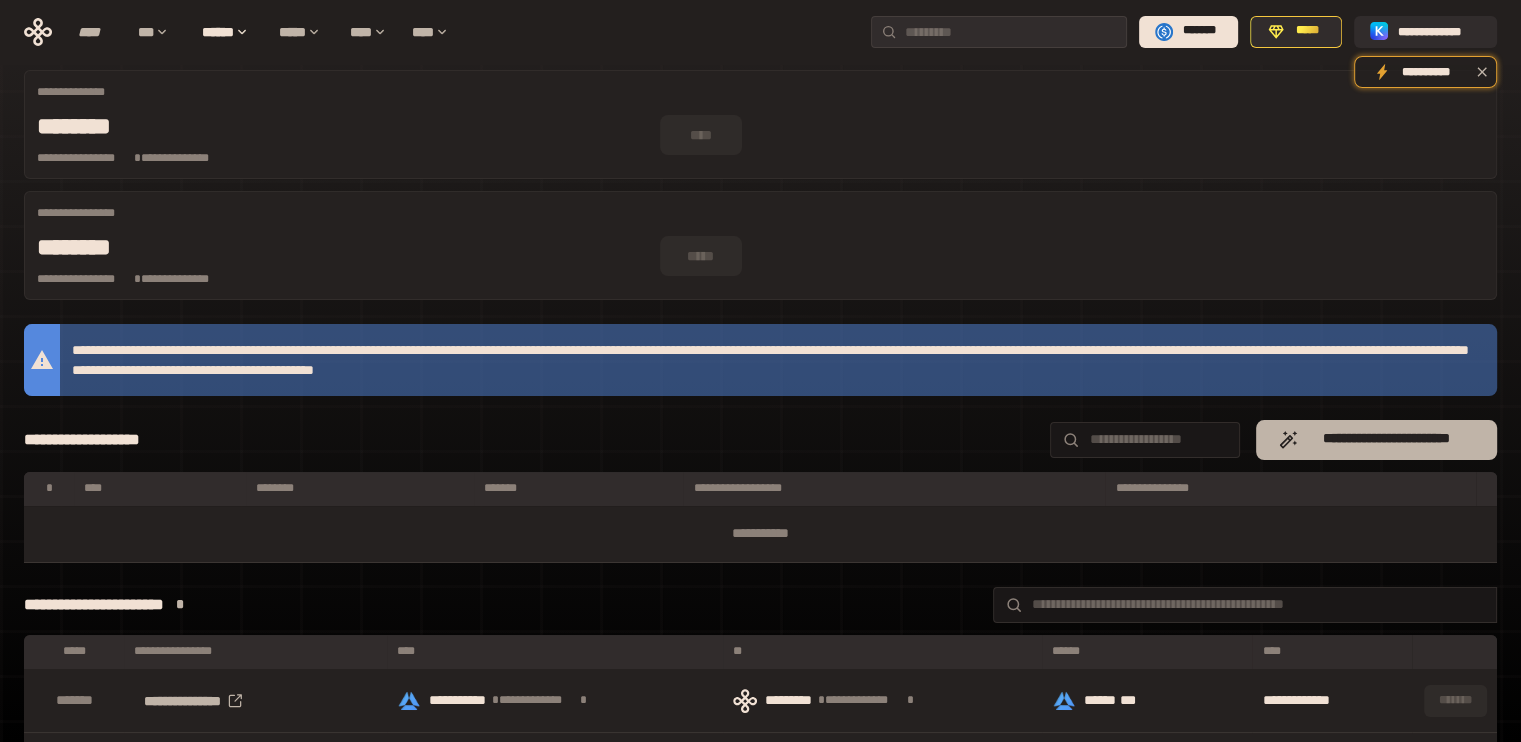 click on "**********" at bounding box center (1386, 439) 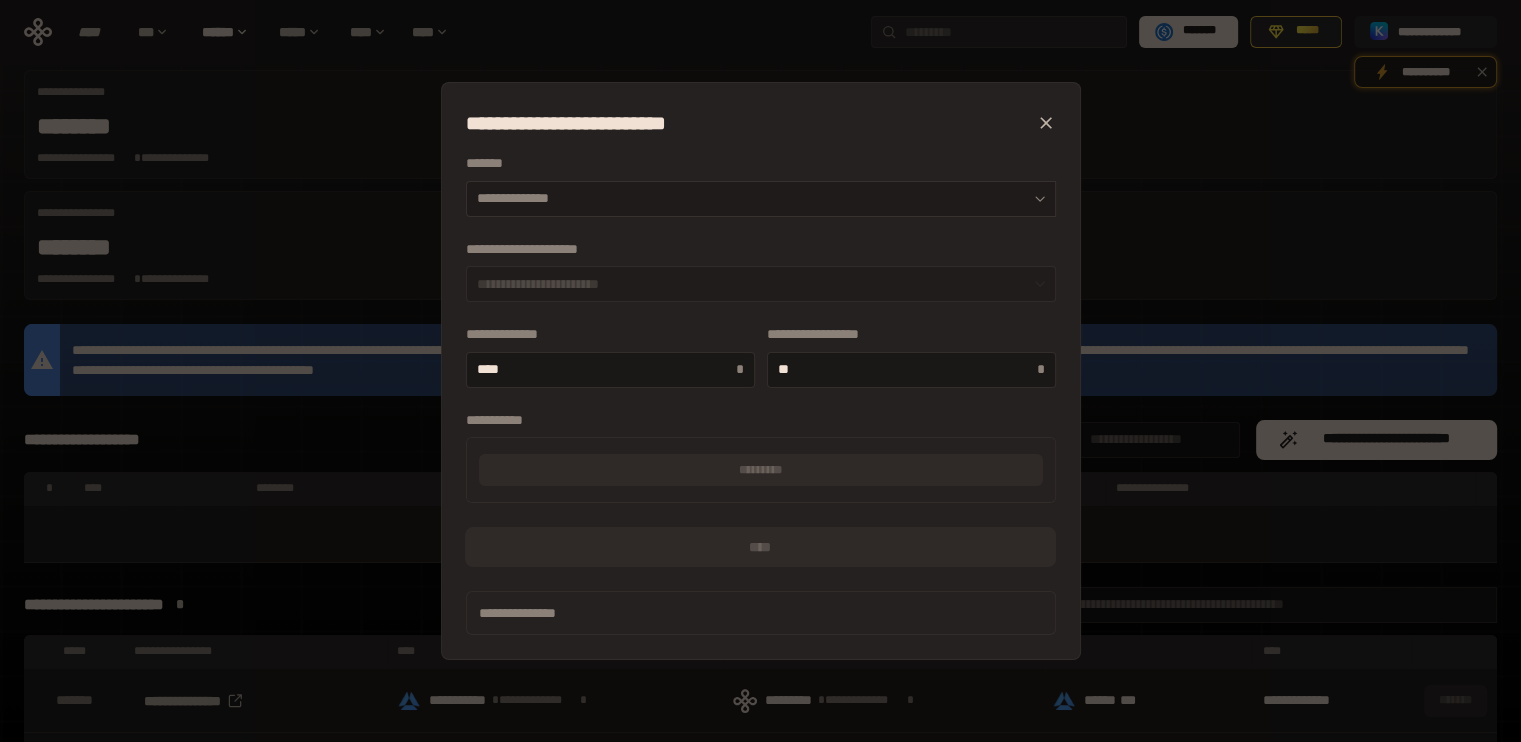 click on "**********" at bounding box center [761, 199] 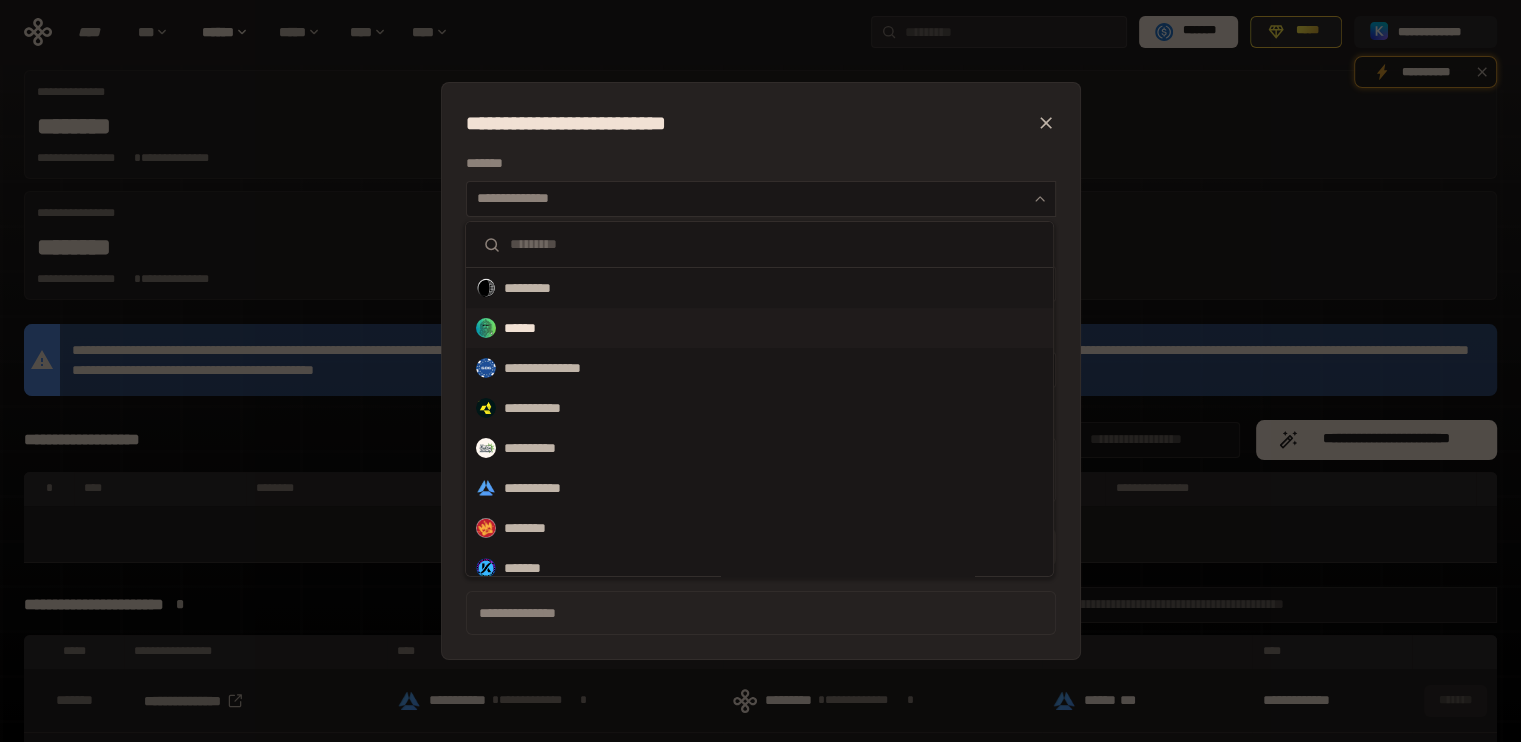 scroll, scrollTop: 92, scrollLeft: 0, axis: vertical 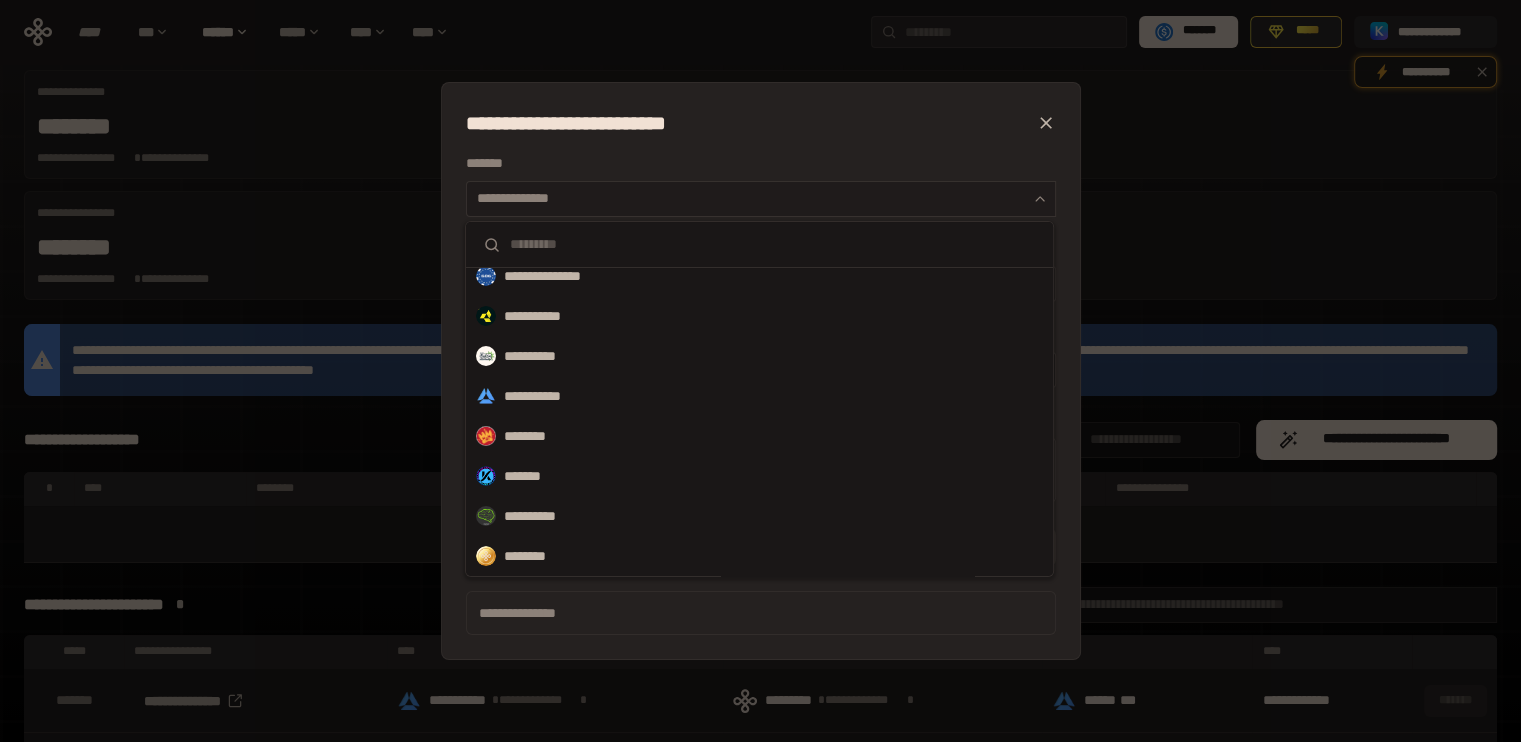 click on "**********" at bounding box center [761, 199] 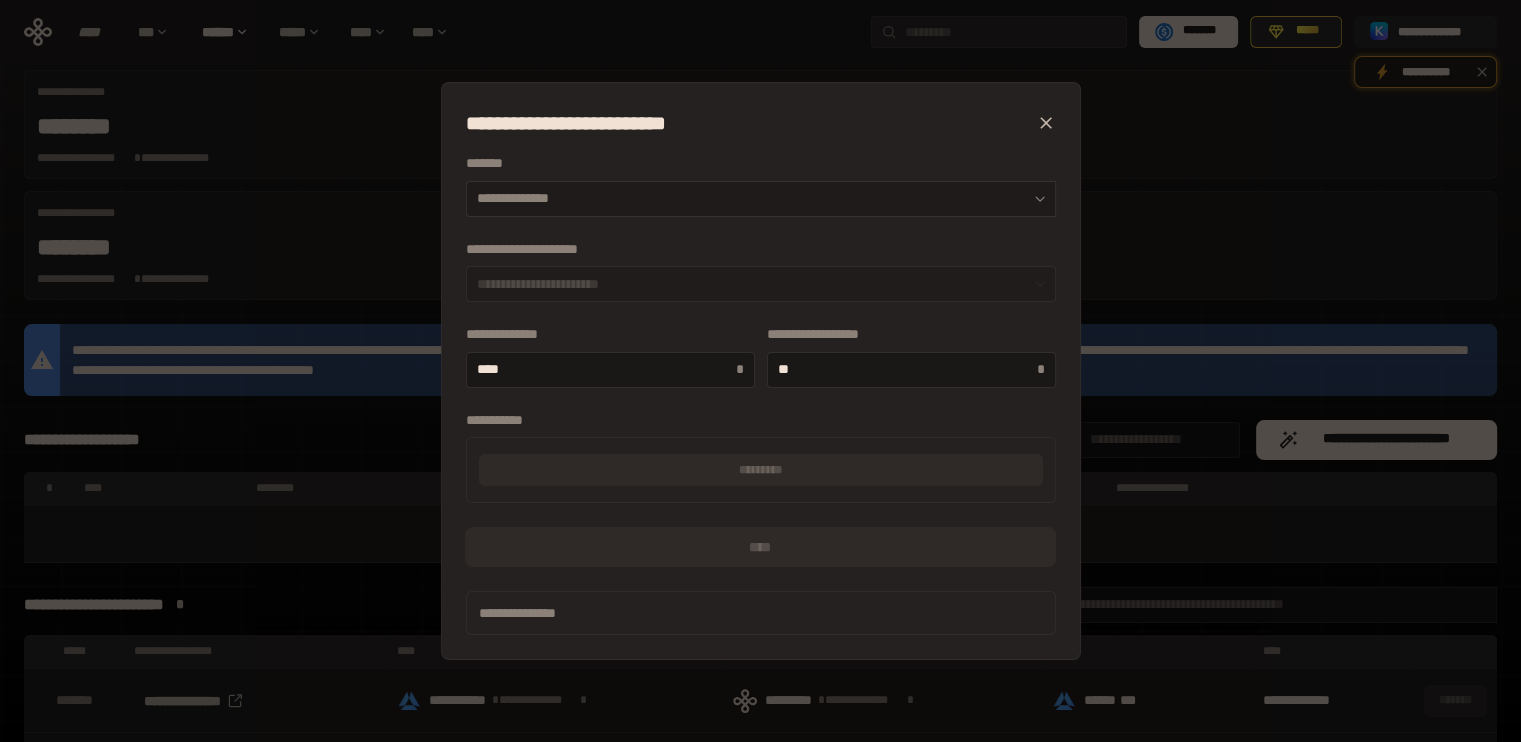 type 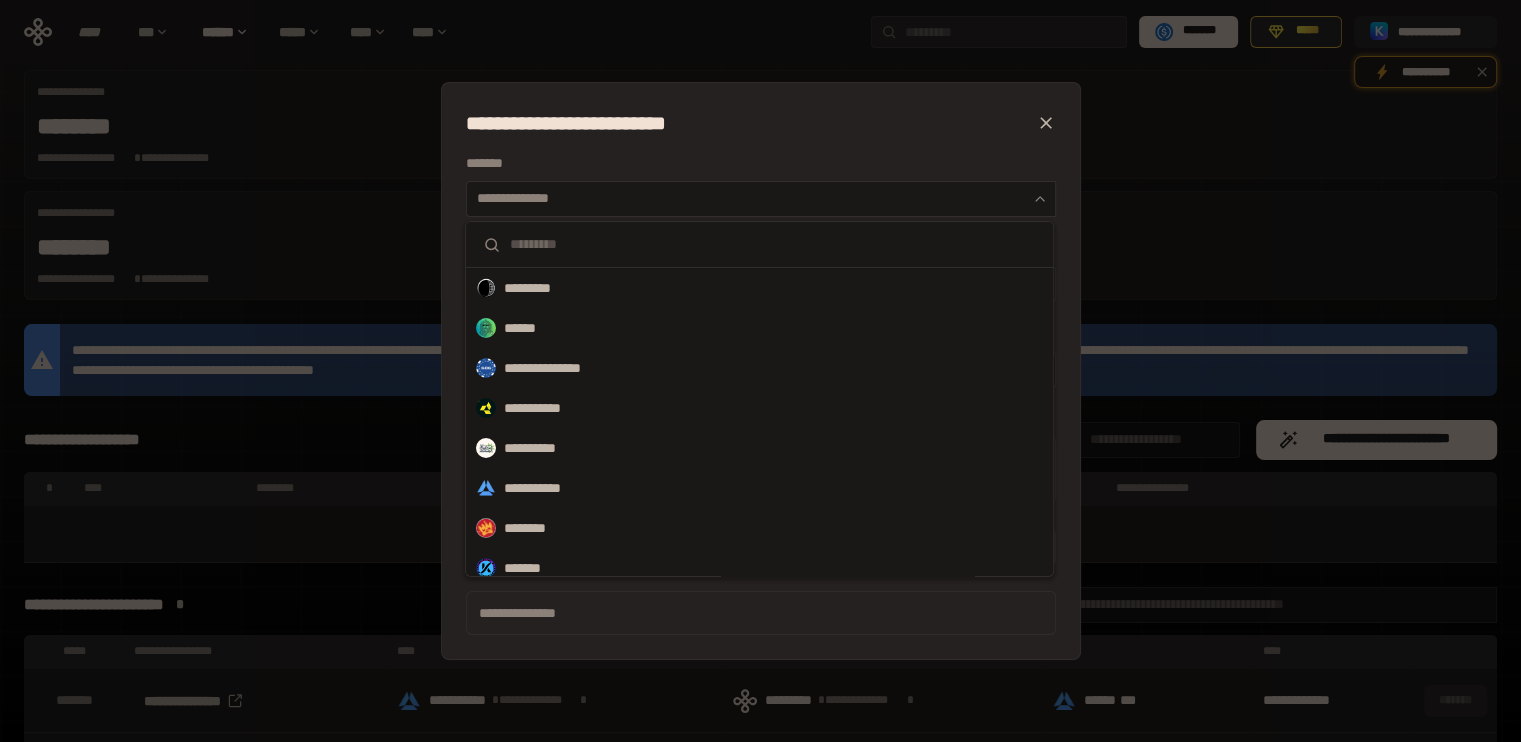 click at bounding box center [773, 244] 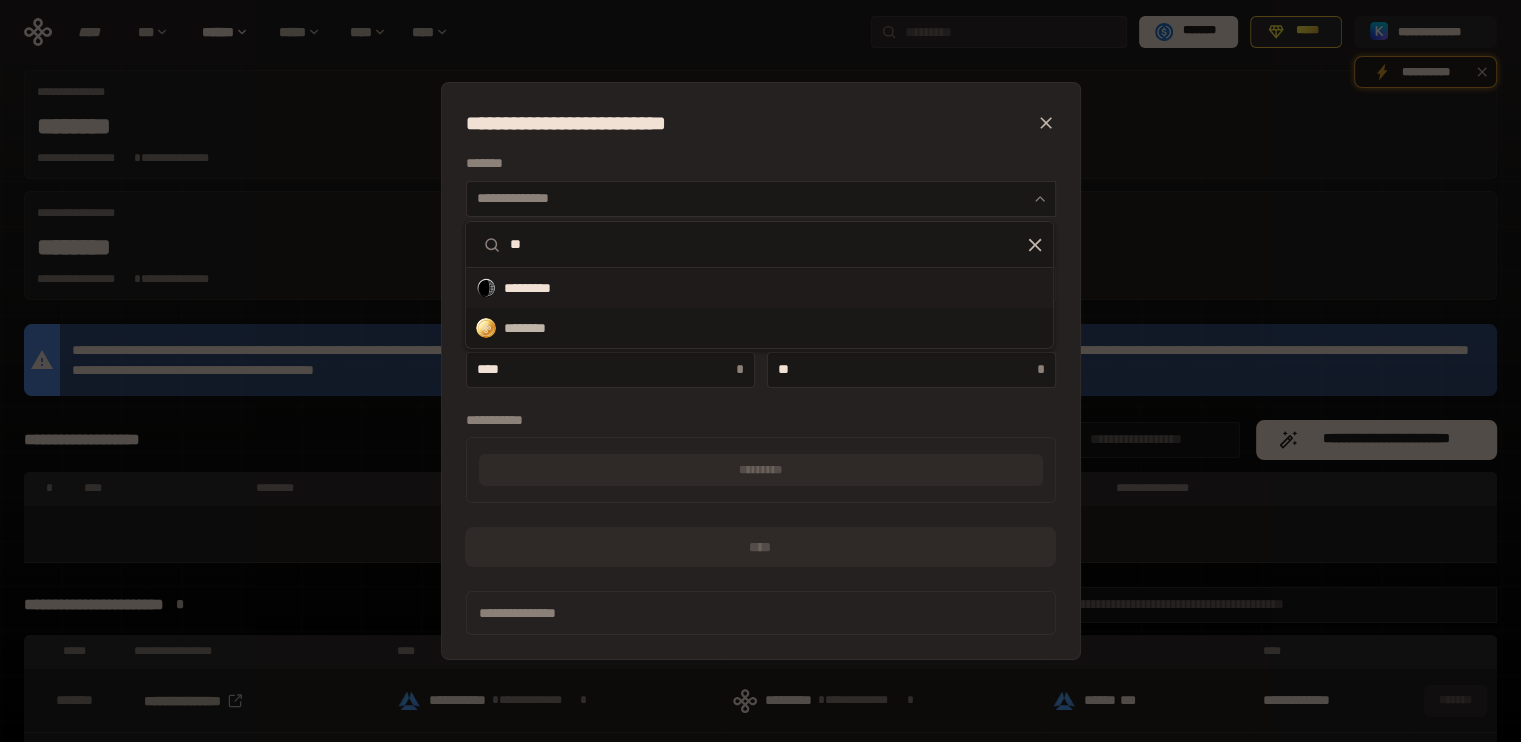 type on "**" 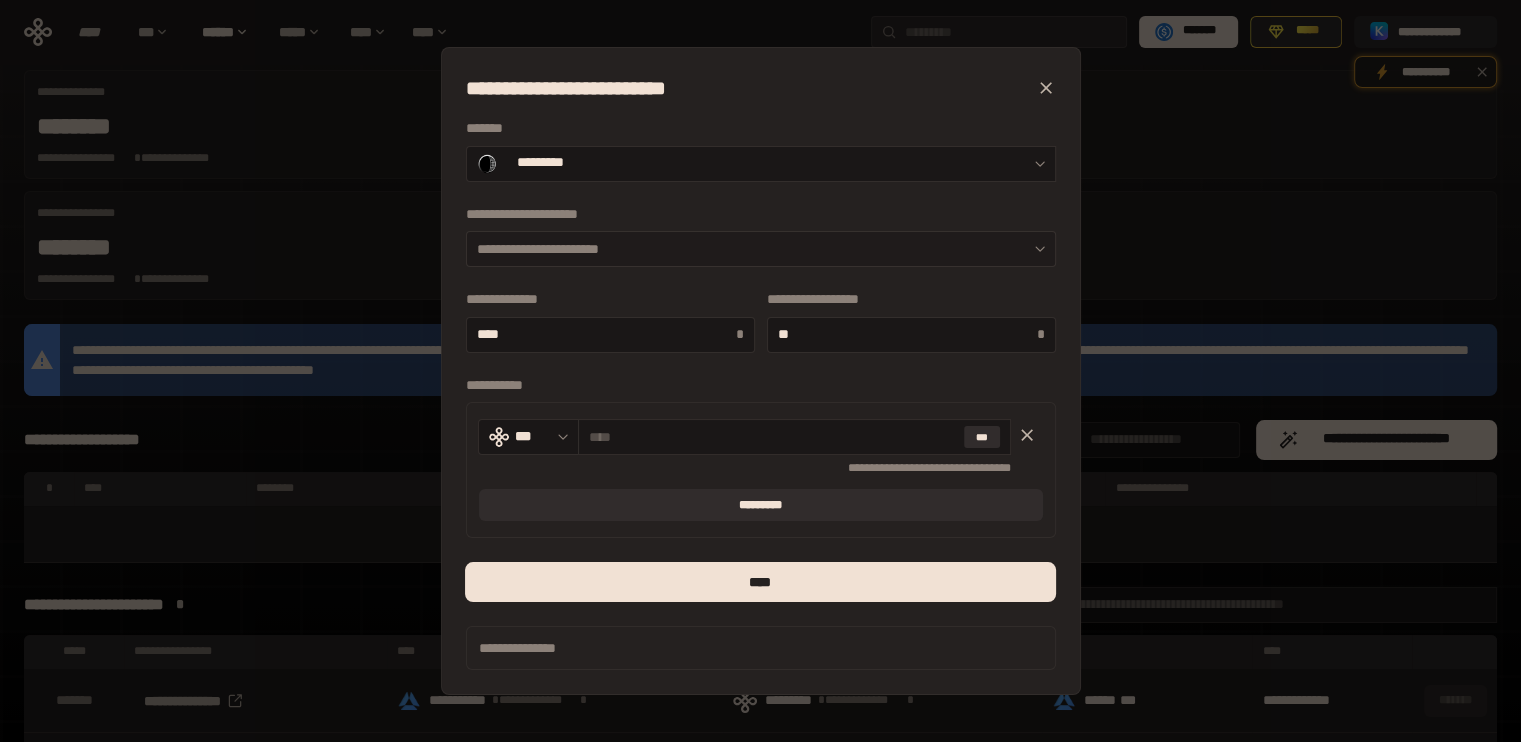 click on "**********" at bounding box center (761, 249) 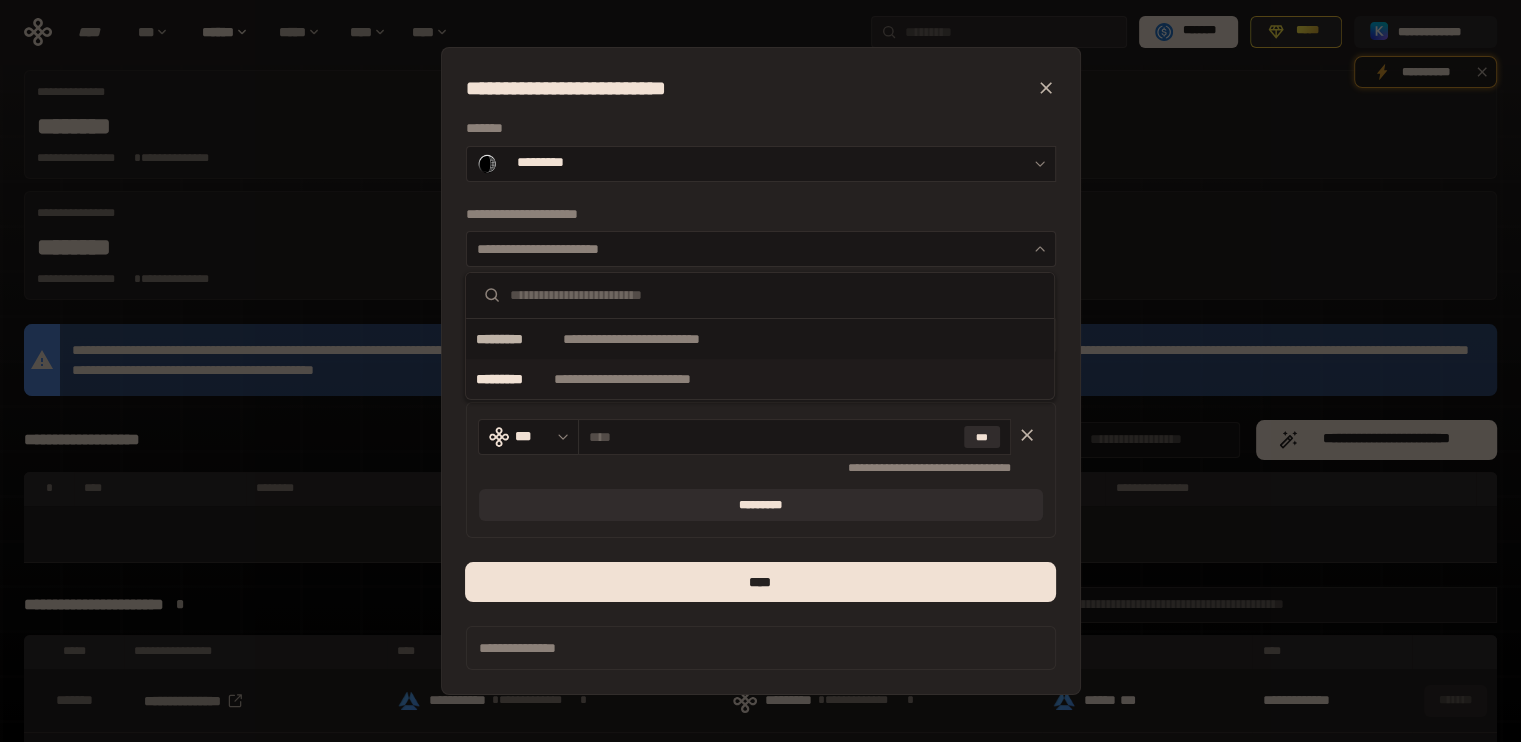 click on "**********" at bounding box center (647, 379) 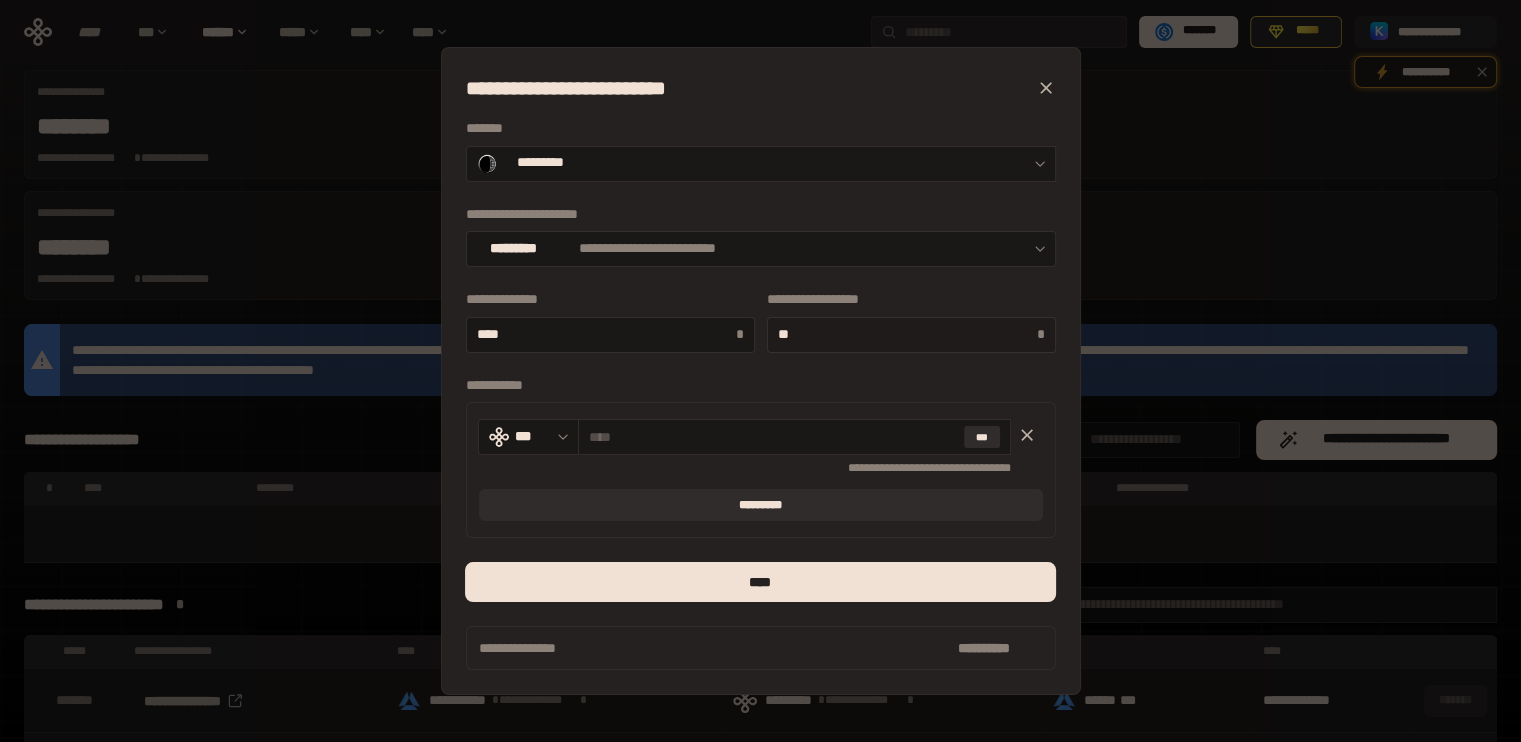 click on "**" at bounding box center [907, 334] 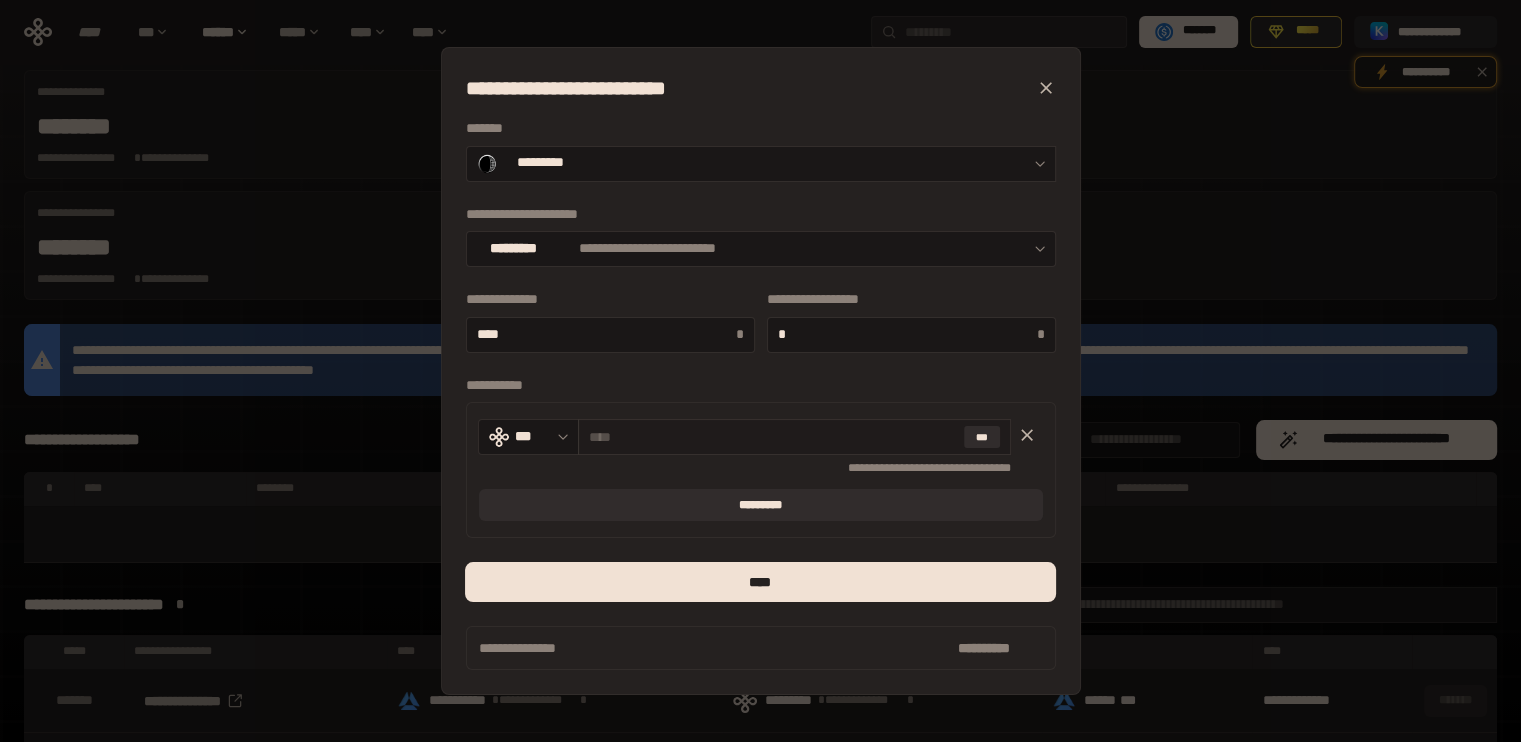 type on "*" 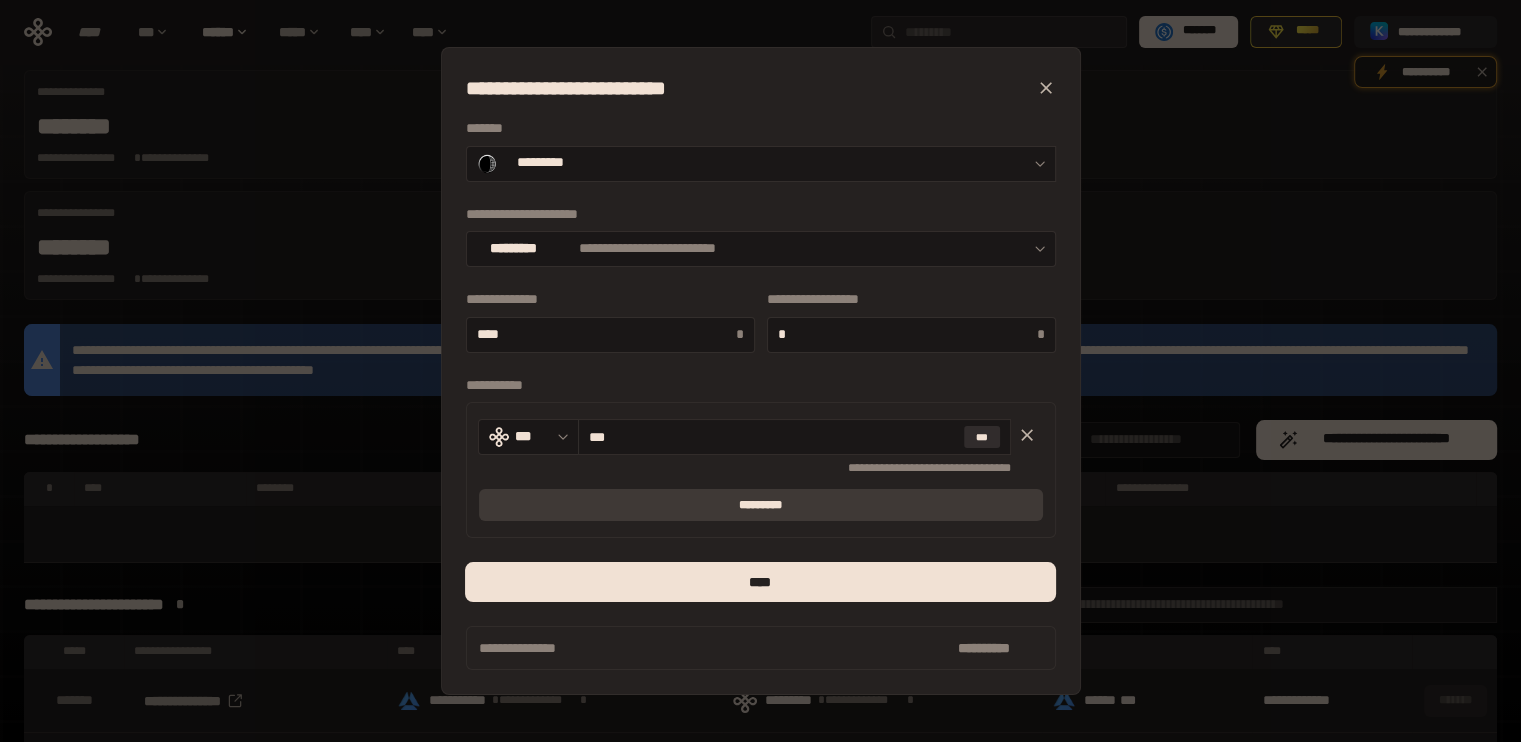 type on "***" 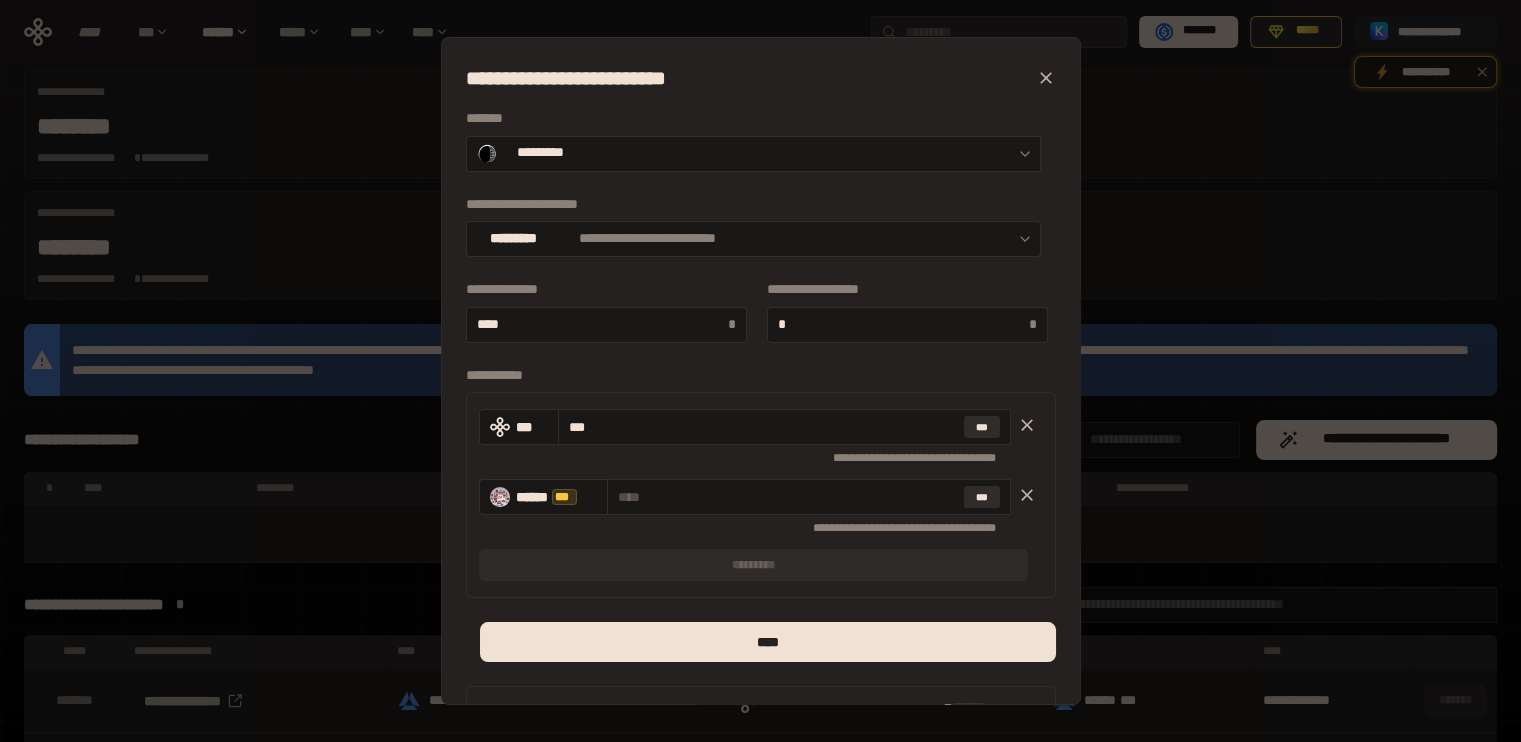 click 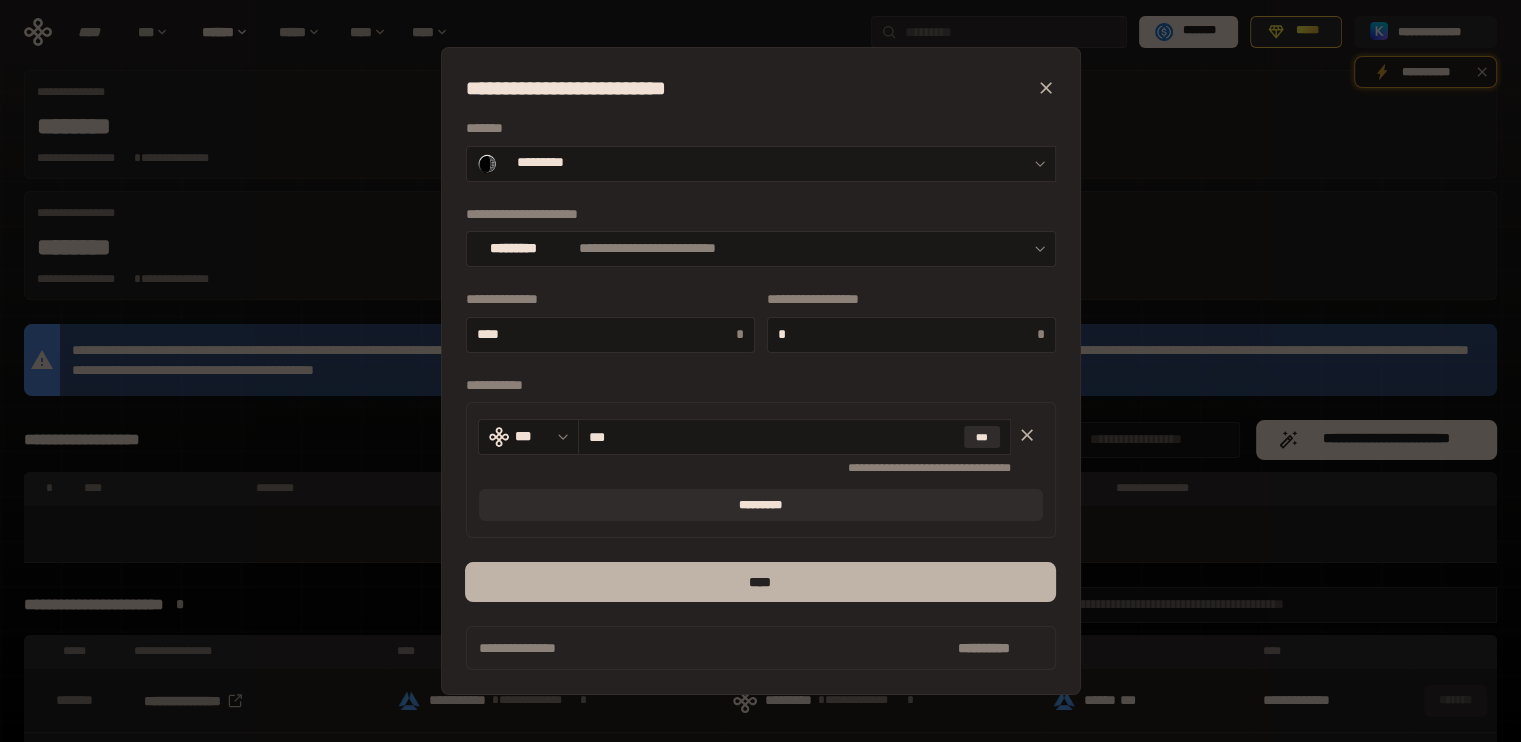 click on "****" at bounding box center [760, 582] 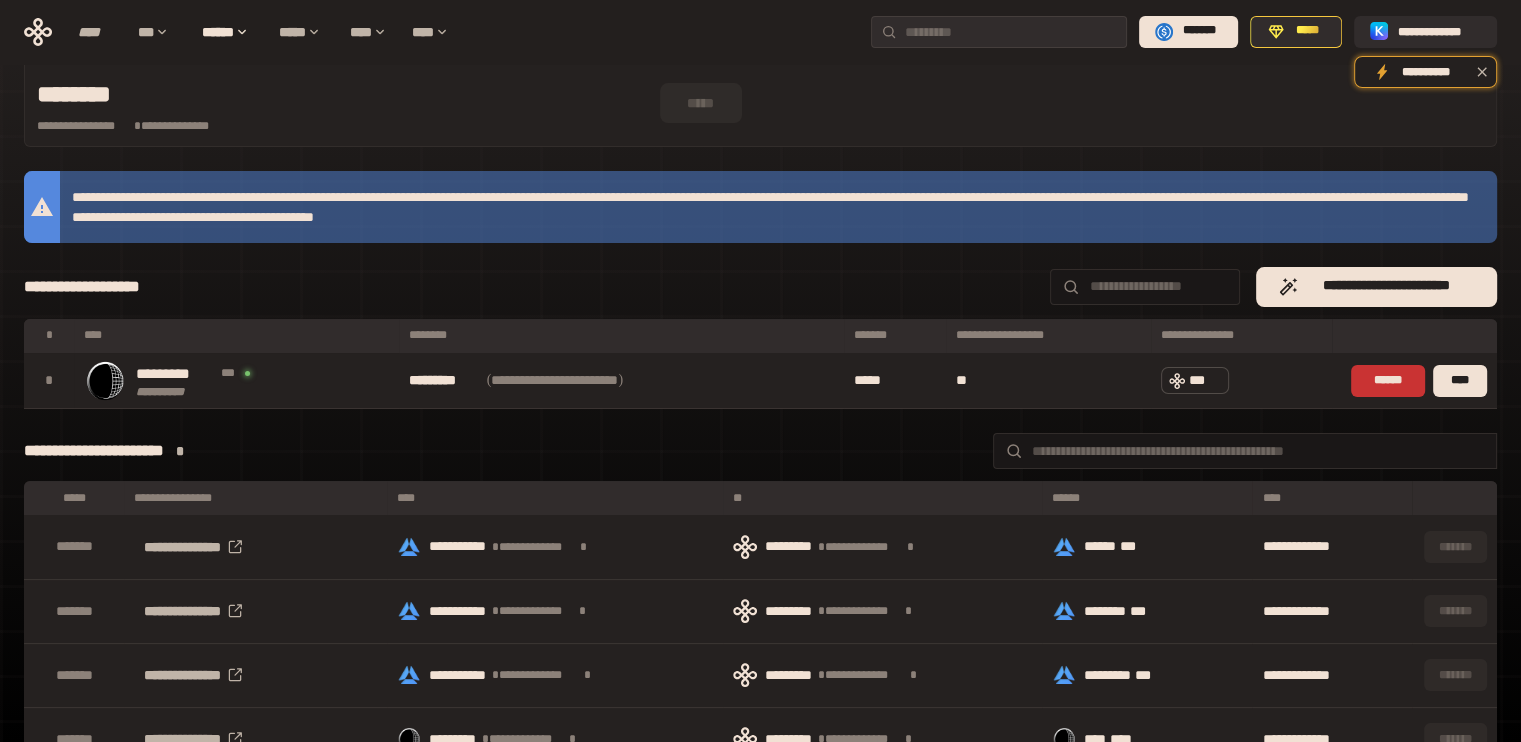scroll, scrollTop: 0, scrollLeft: 0, axis: both 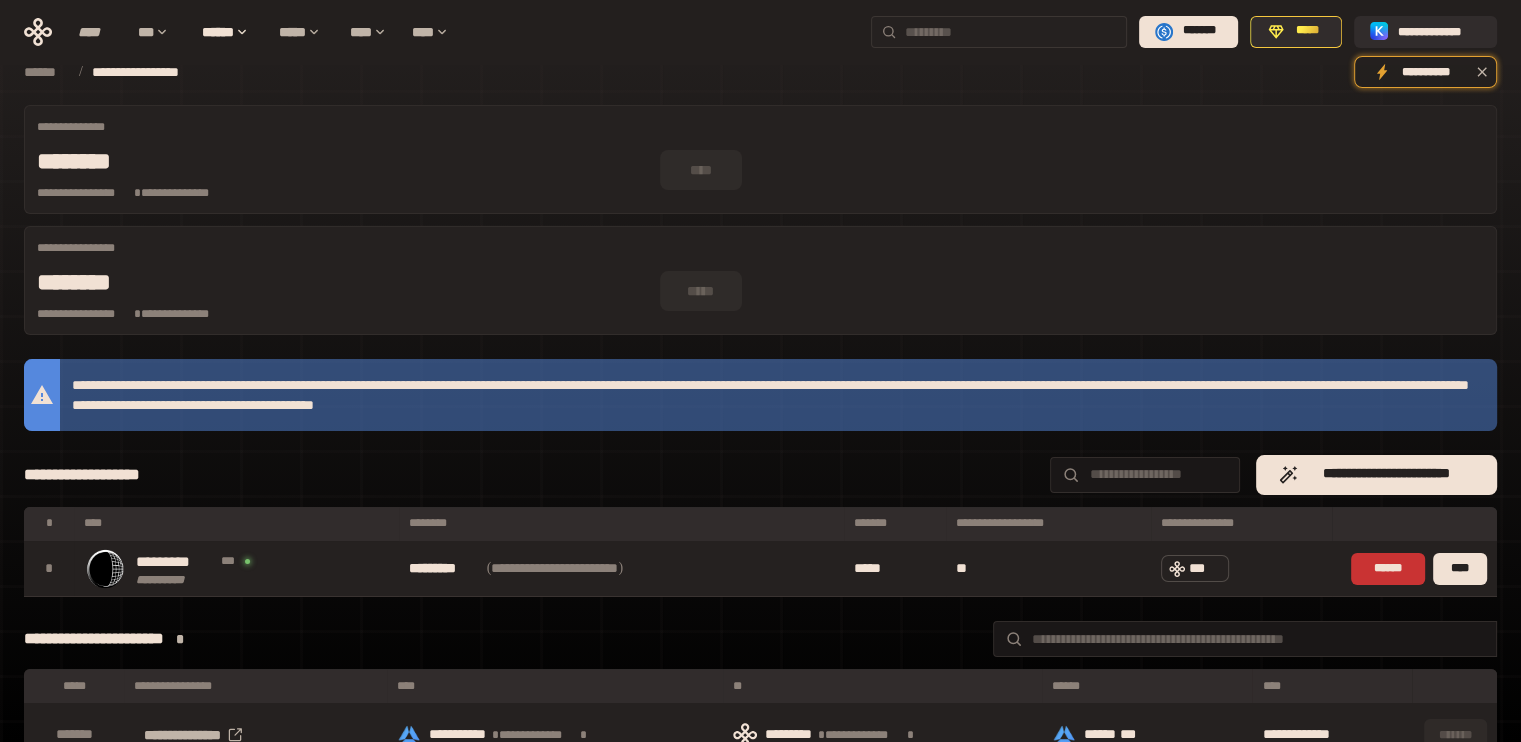 click at bounding box center [1011, 32] 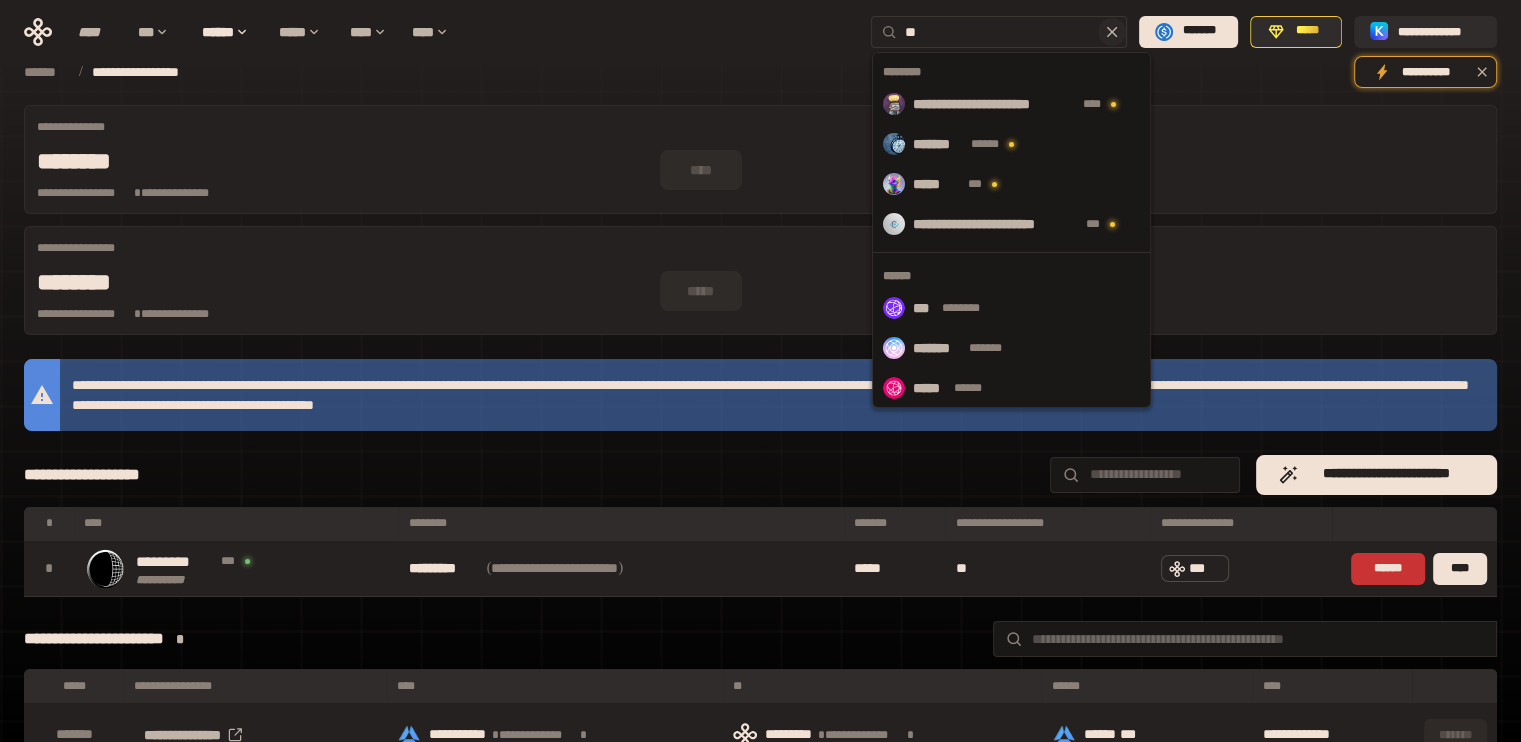 type on "*" 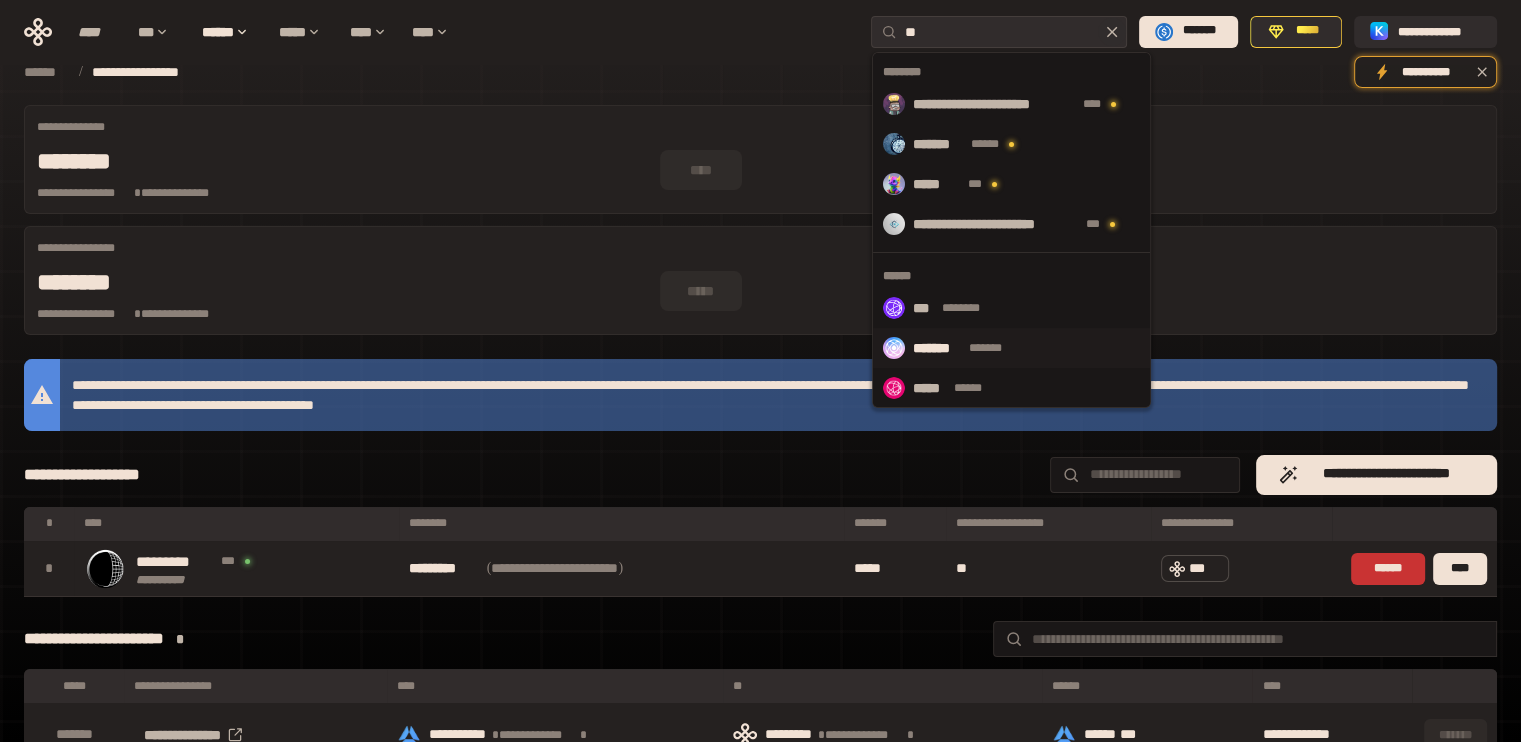 click on "******* *******" at bounding box center (1012, 348) 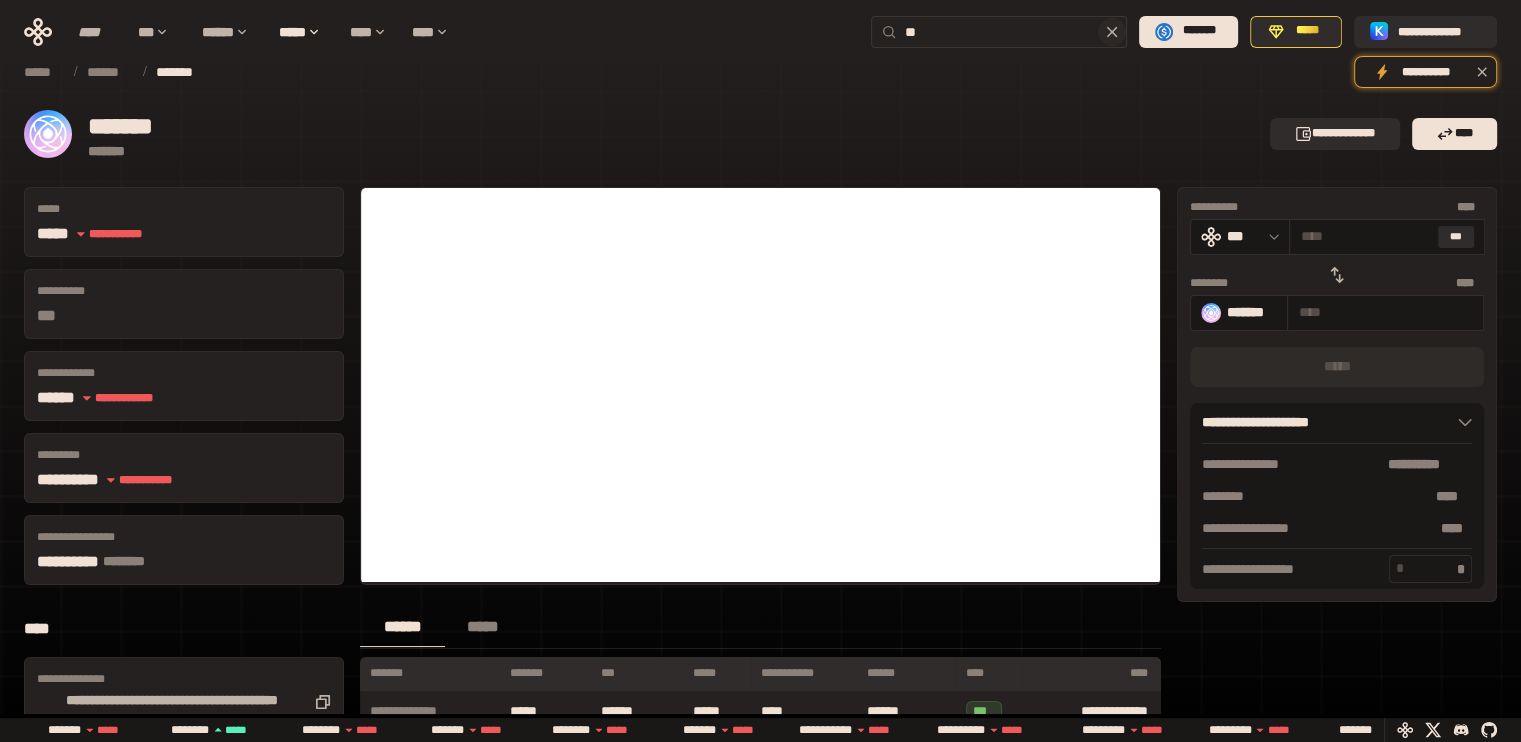 click on "**" at bounding box center [1011, 32] 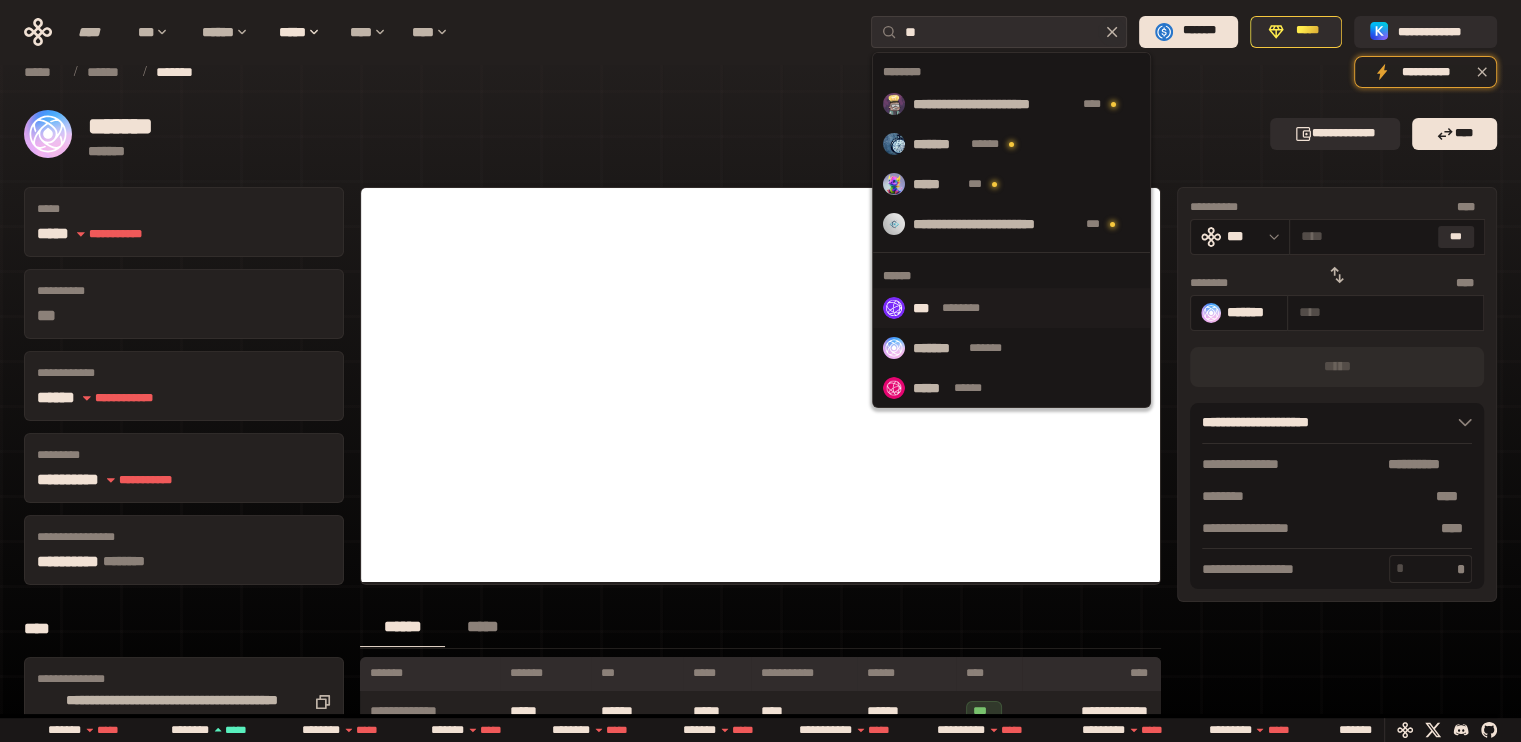 click on "*** ********" at bounding box center [1012, 308] 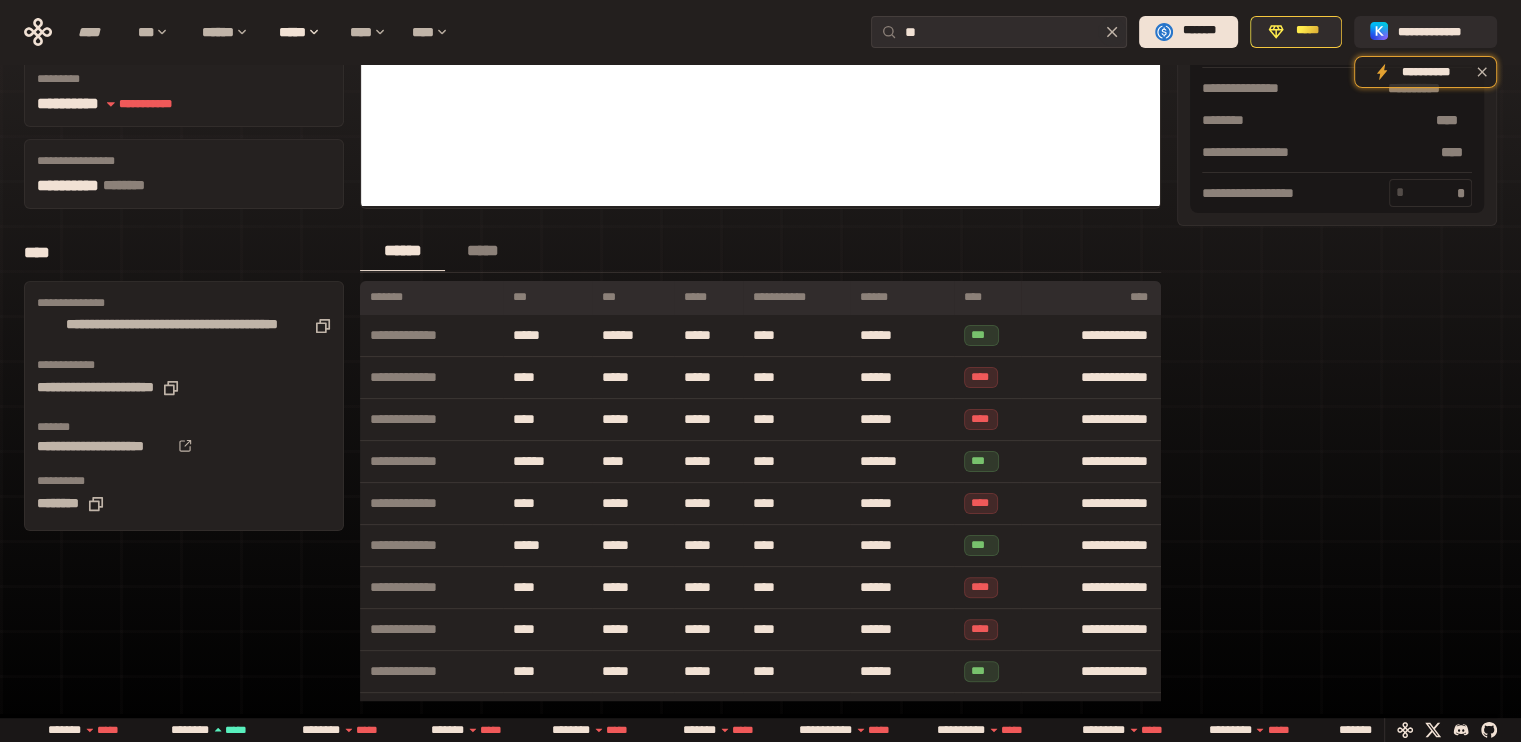 scroll, scrollTop: 0, scrollLeft: 0, axis: both 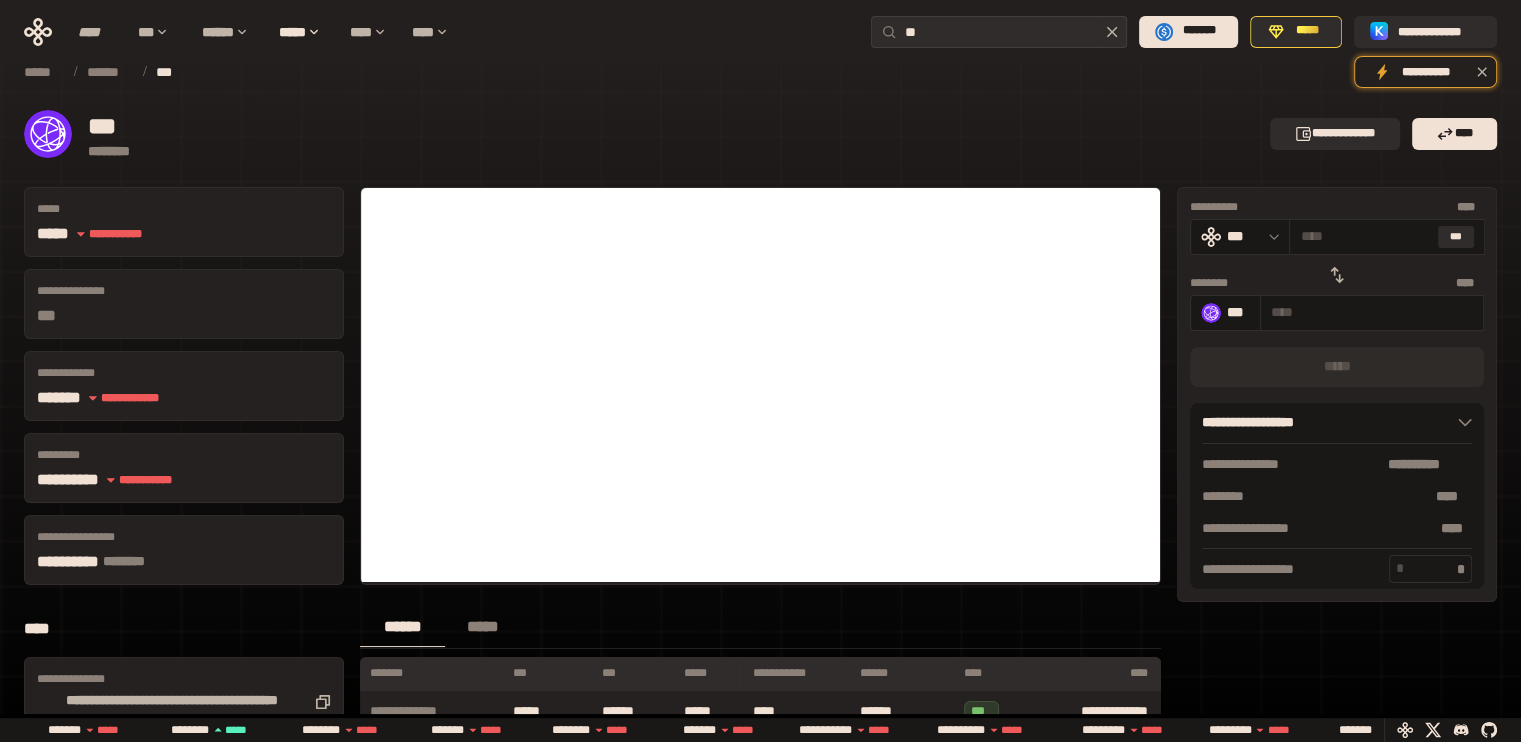 click at bounding box center (48, 134) 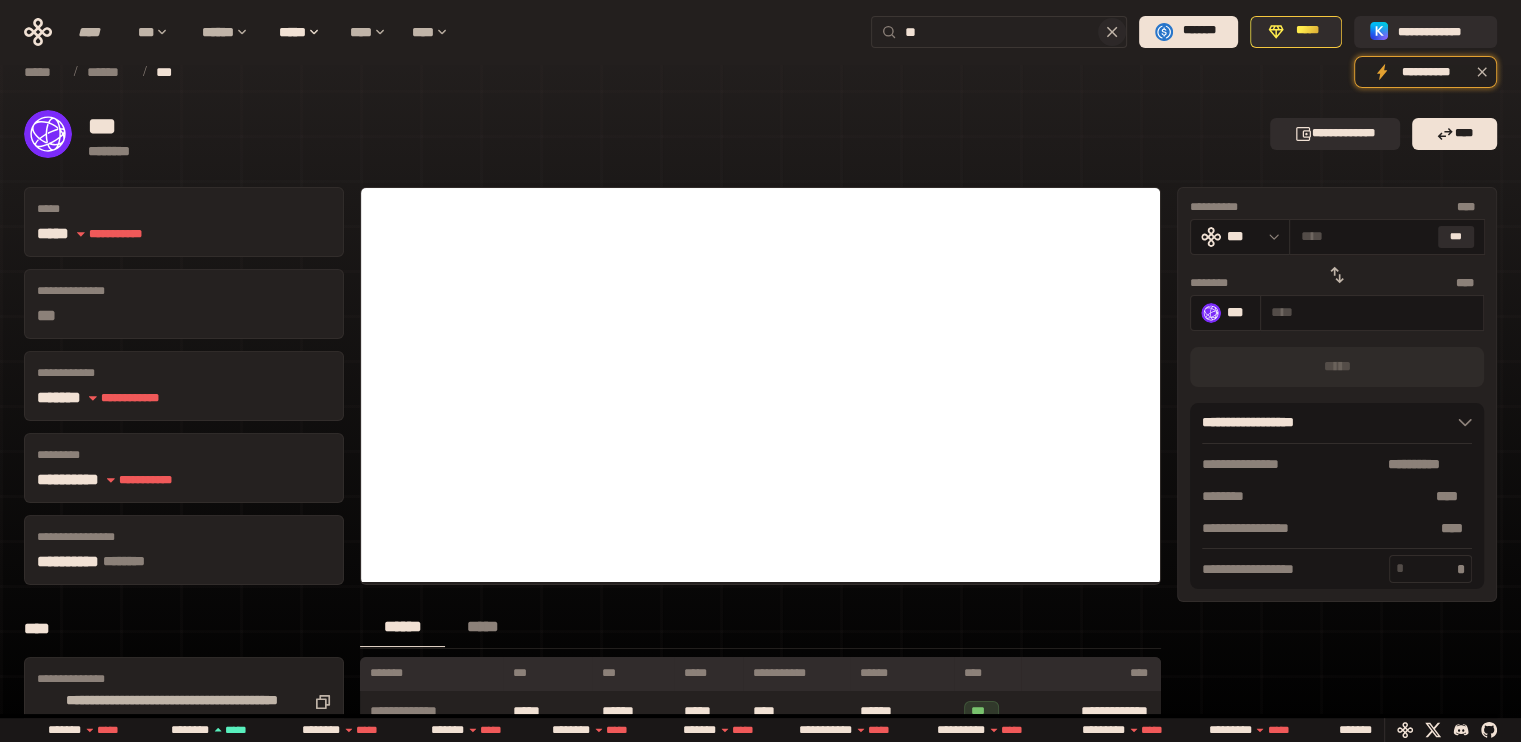 click on "**" at bounding box center [1011, 32] 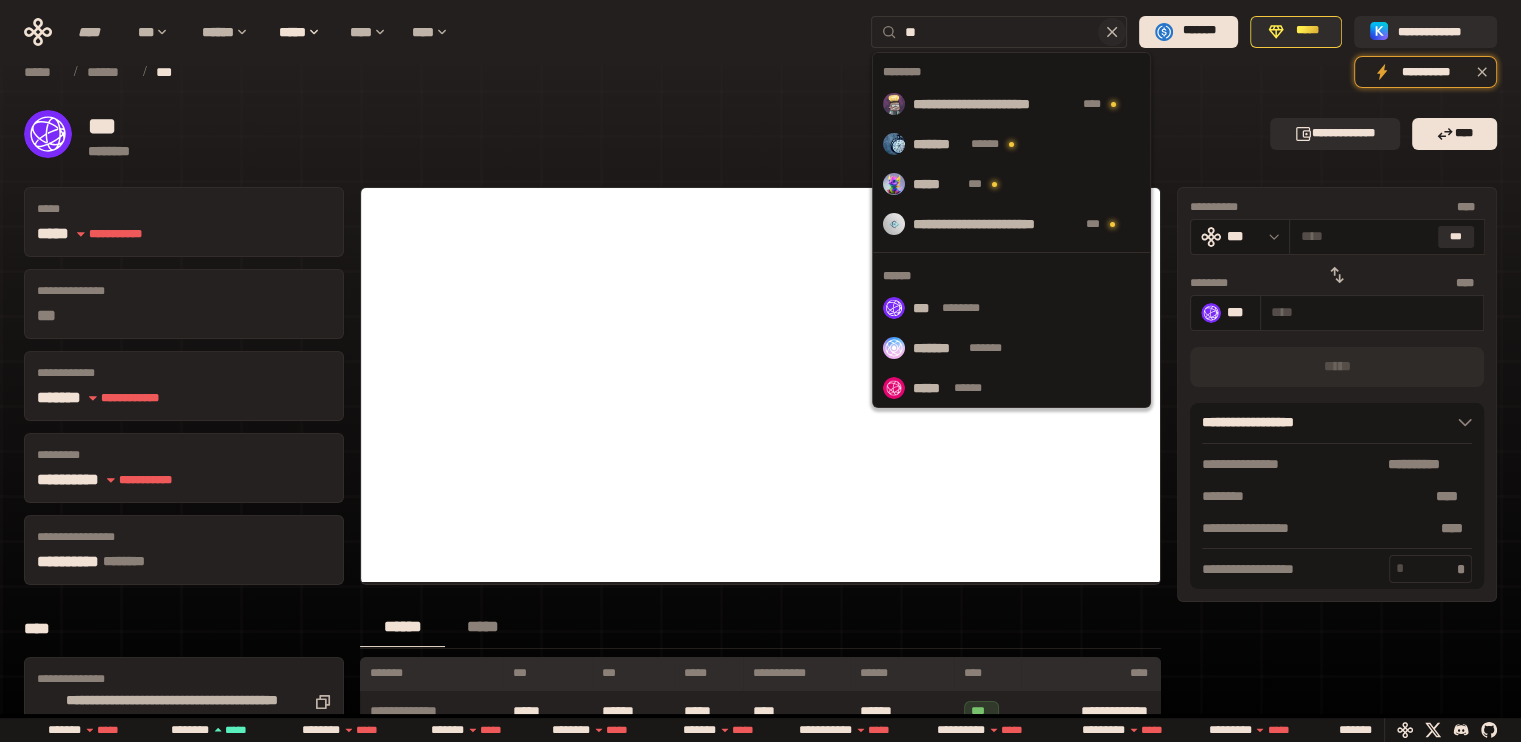 type on "*" 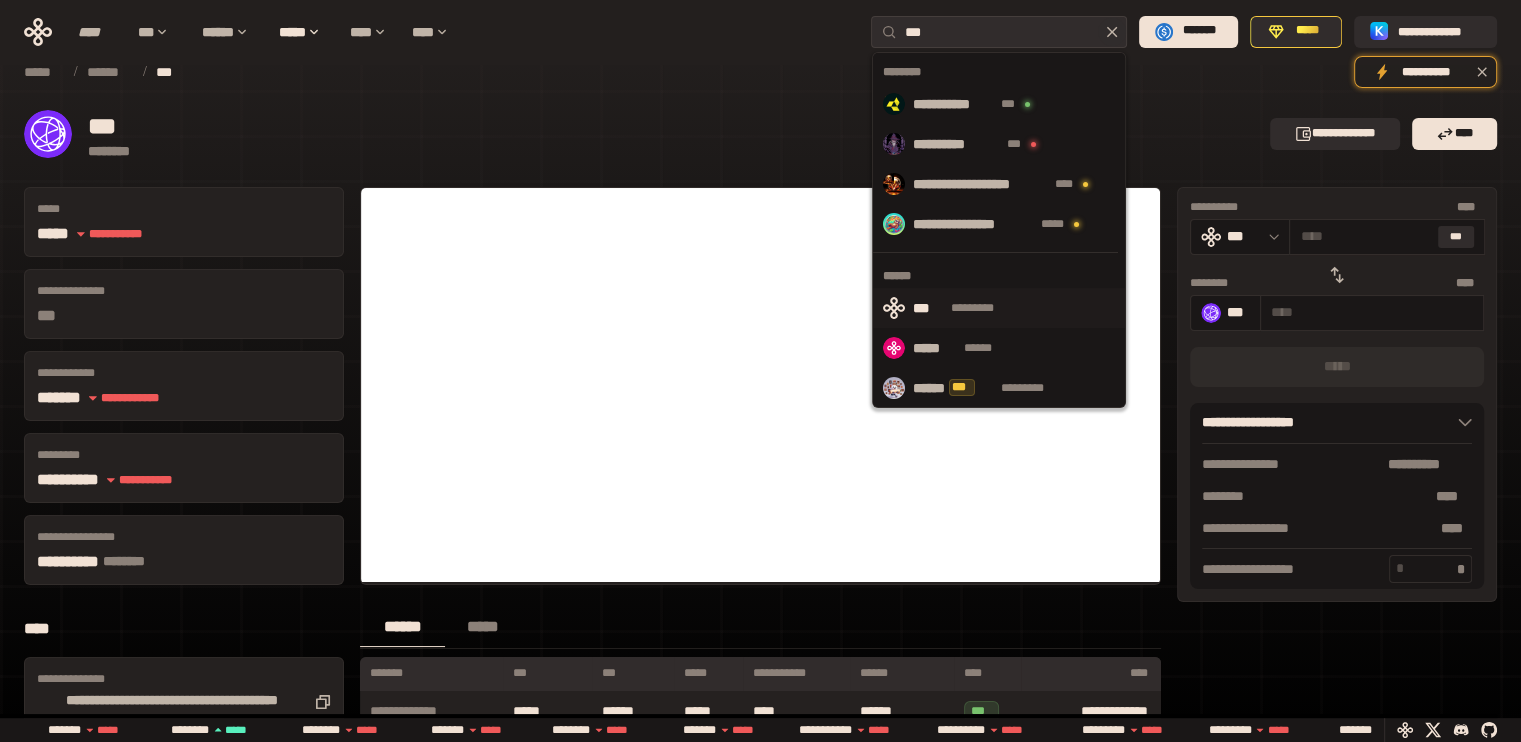 click on "*********" at bounding box center [983, 308] 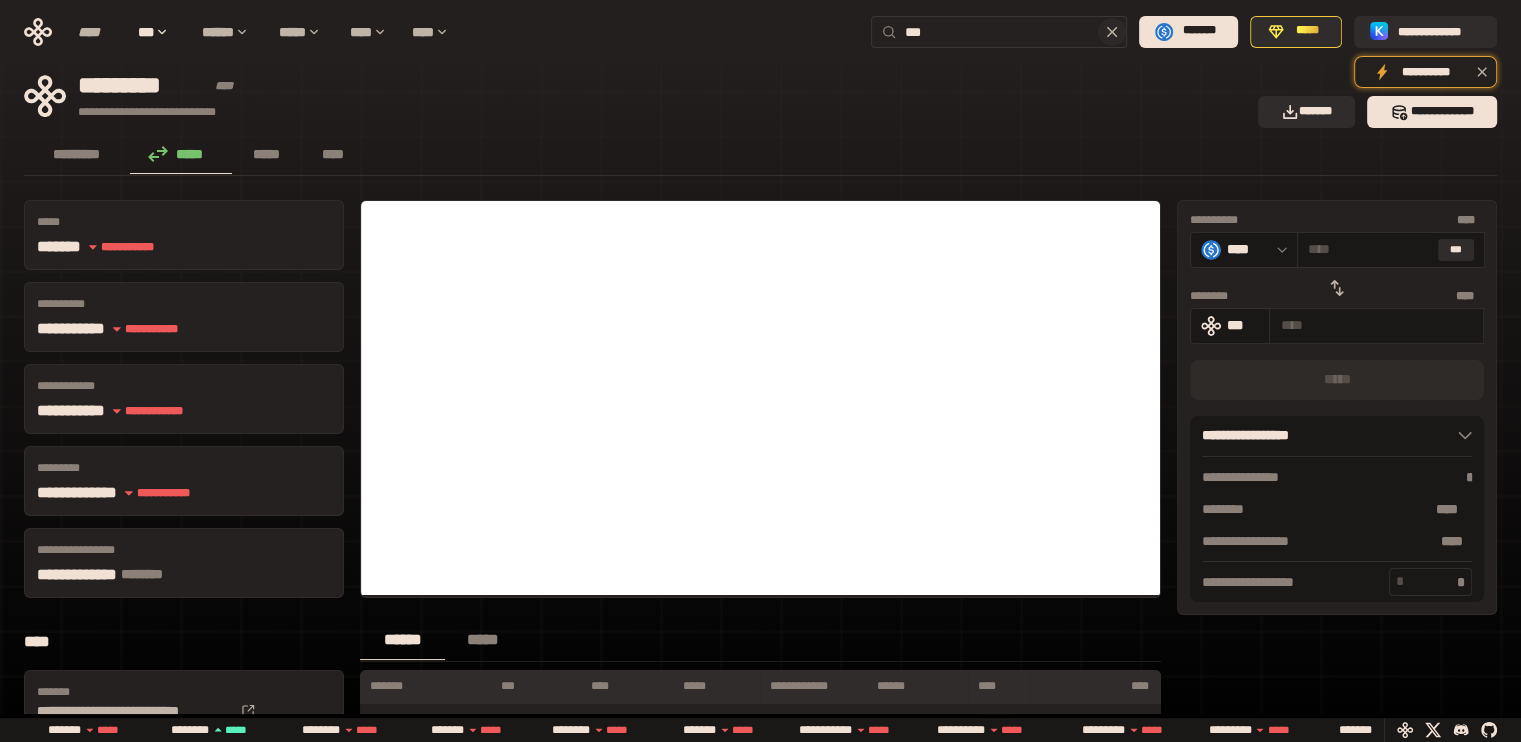 click on "***" at bounding box center (1011, 32) 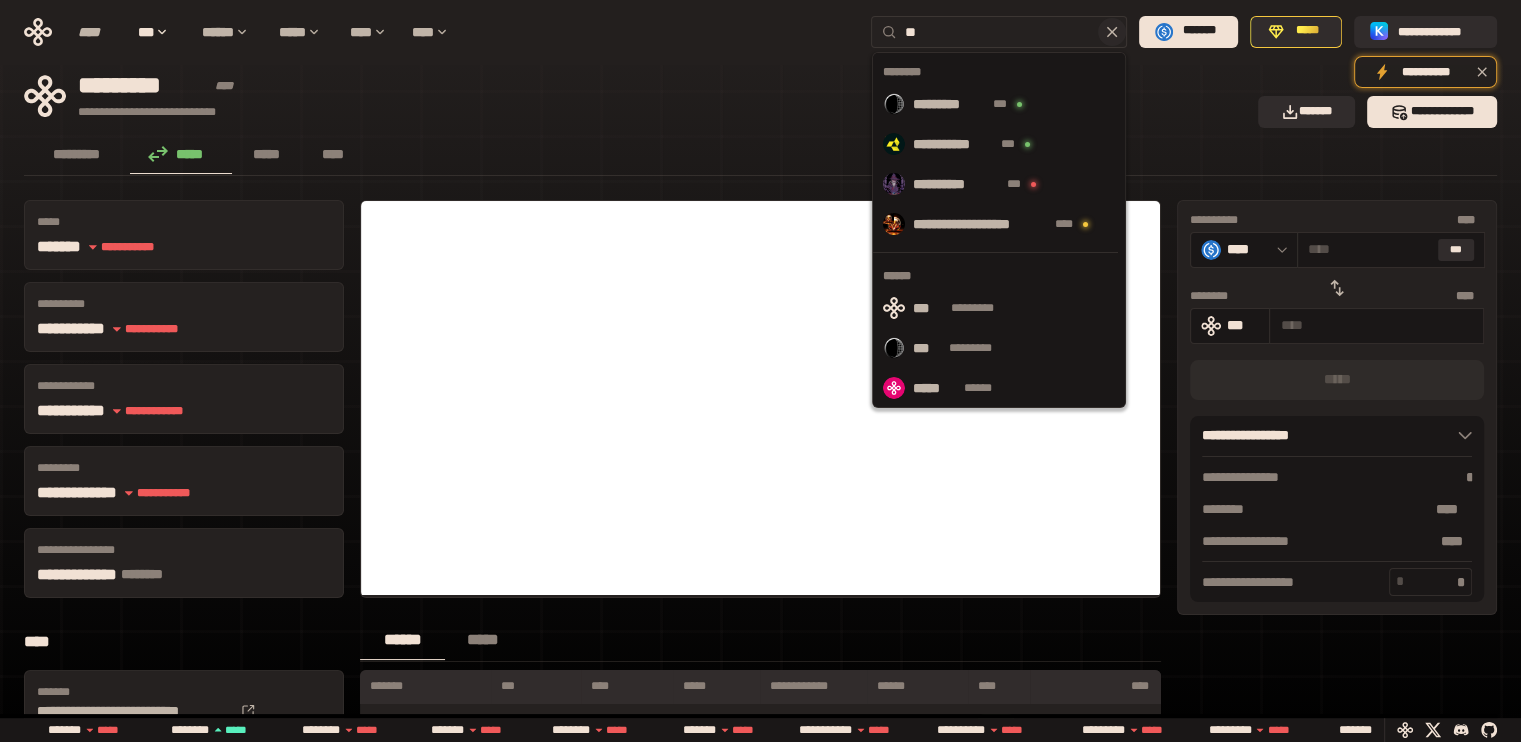 type on "*" 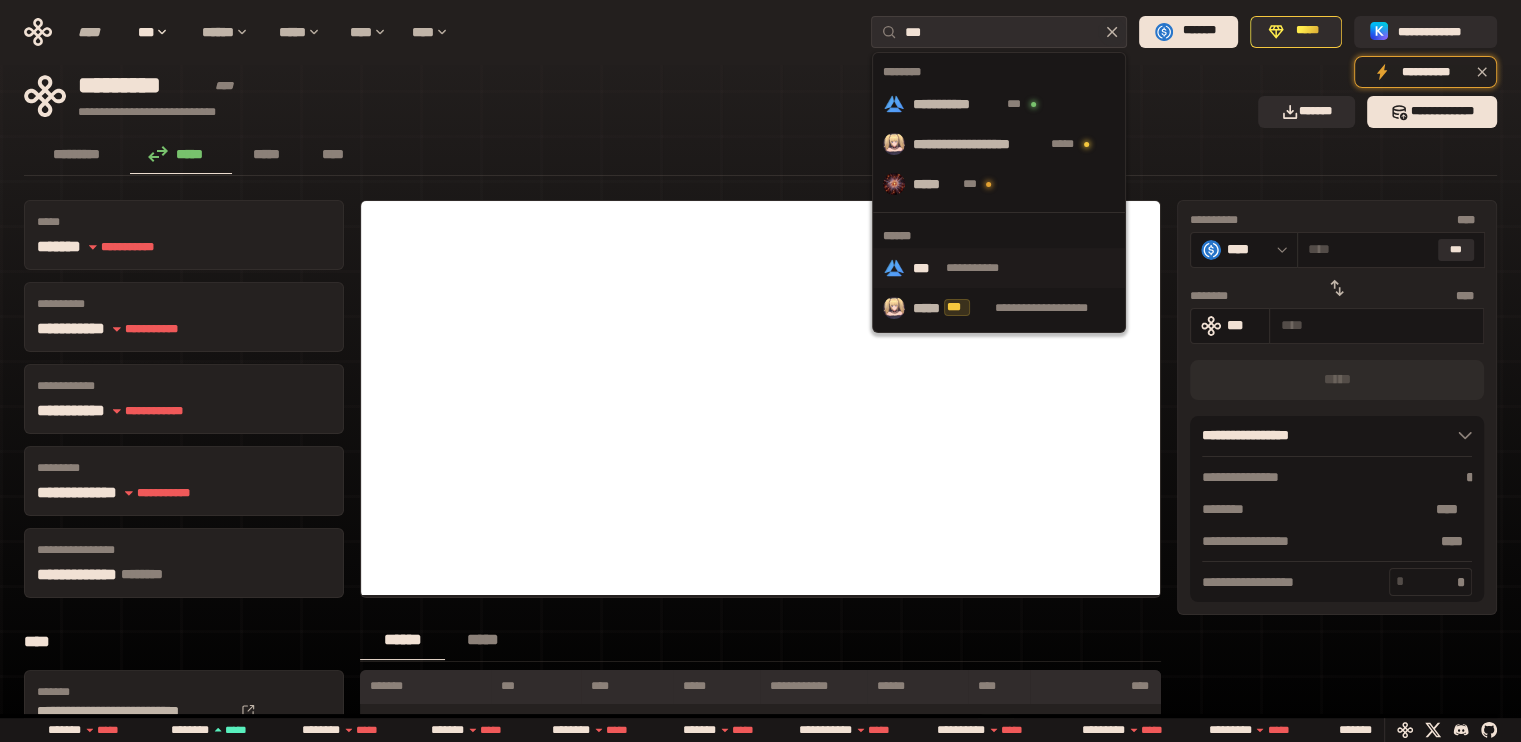 click on "**********" at bounding box center (983, 268) 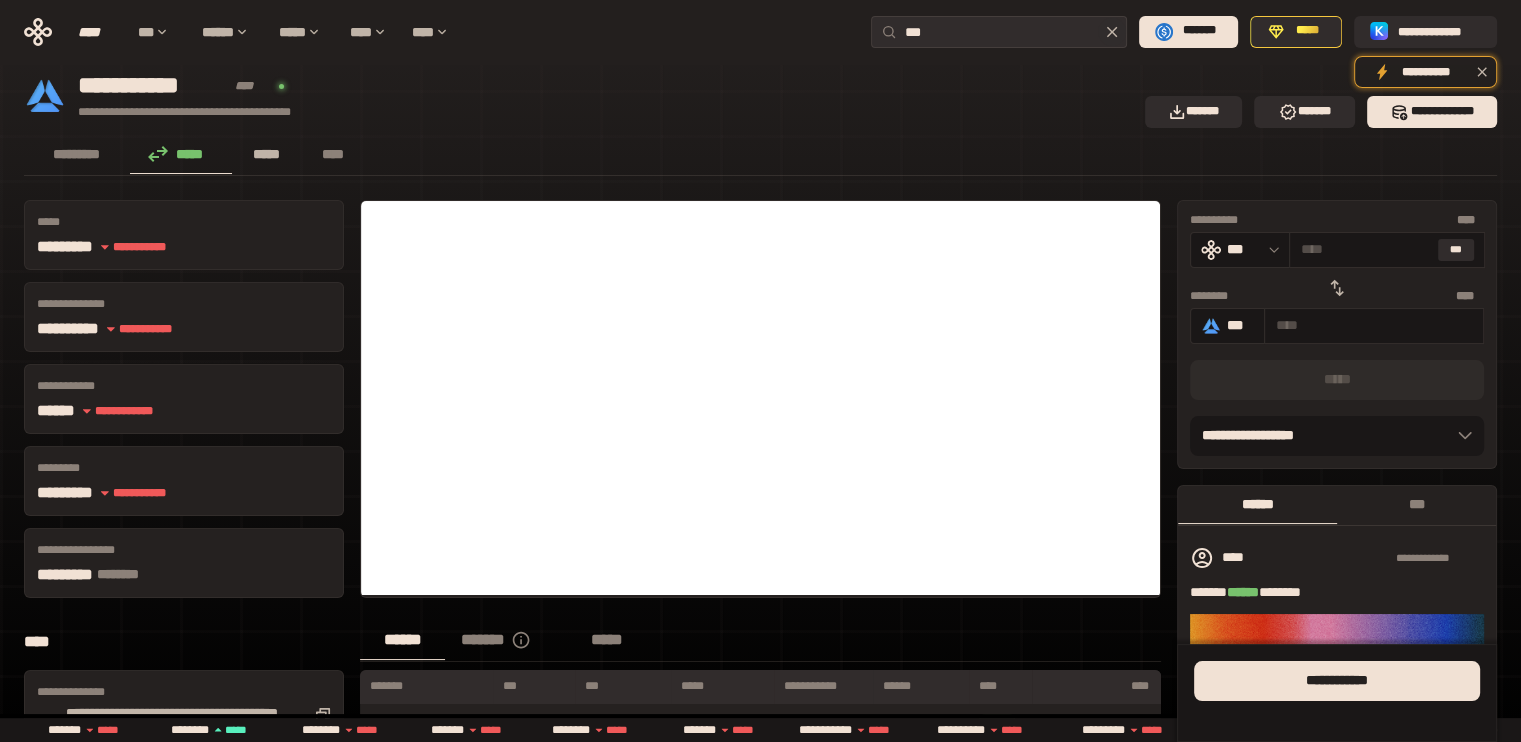 click on "*****" at bounding box center (267, 155) 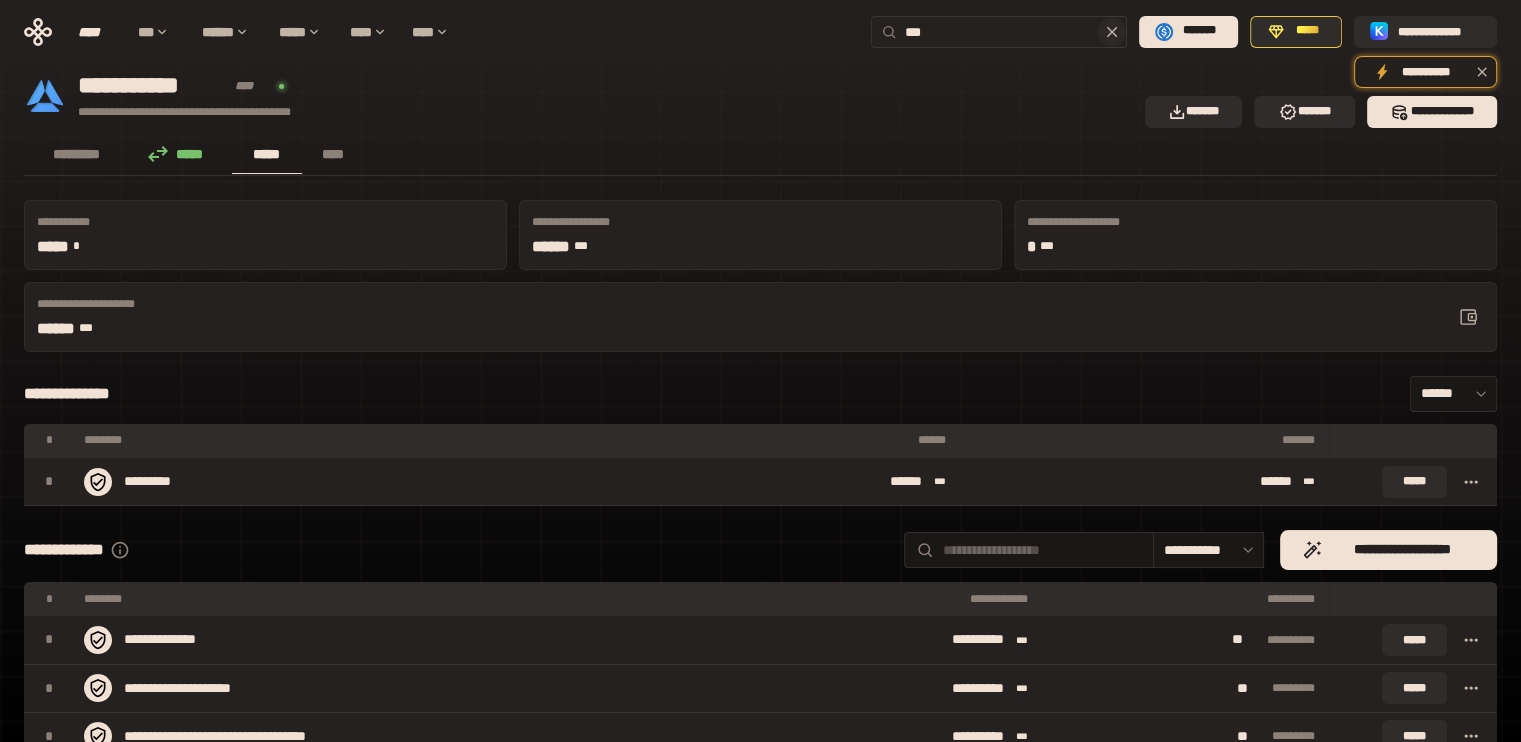 click on "***" at bounding box center [1011, 32] 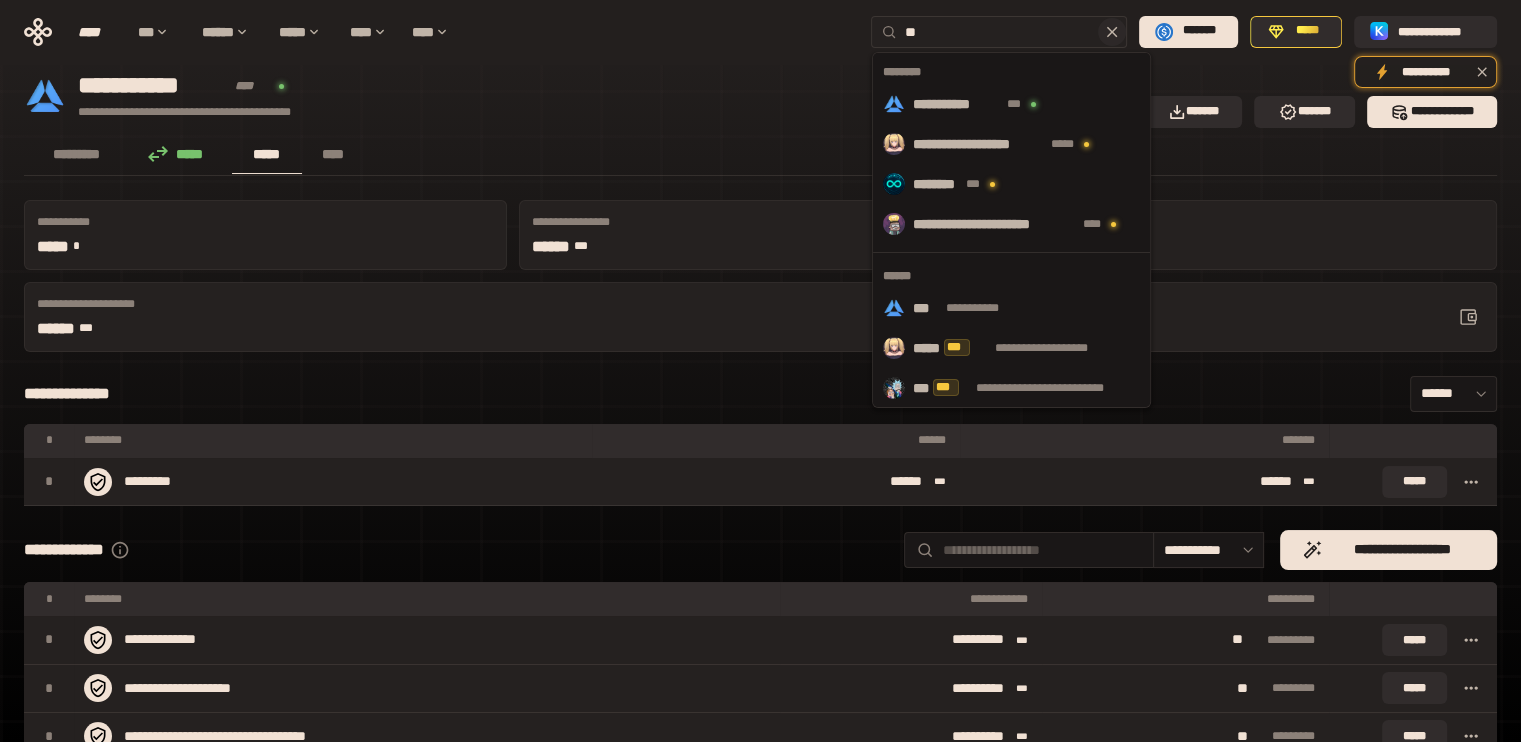 type on "*" 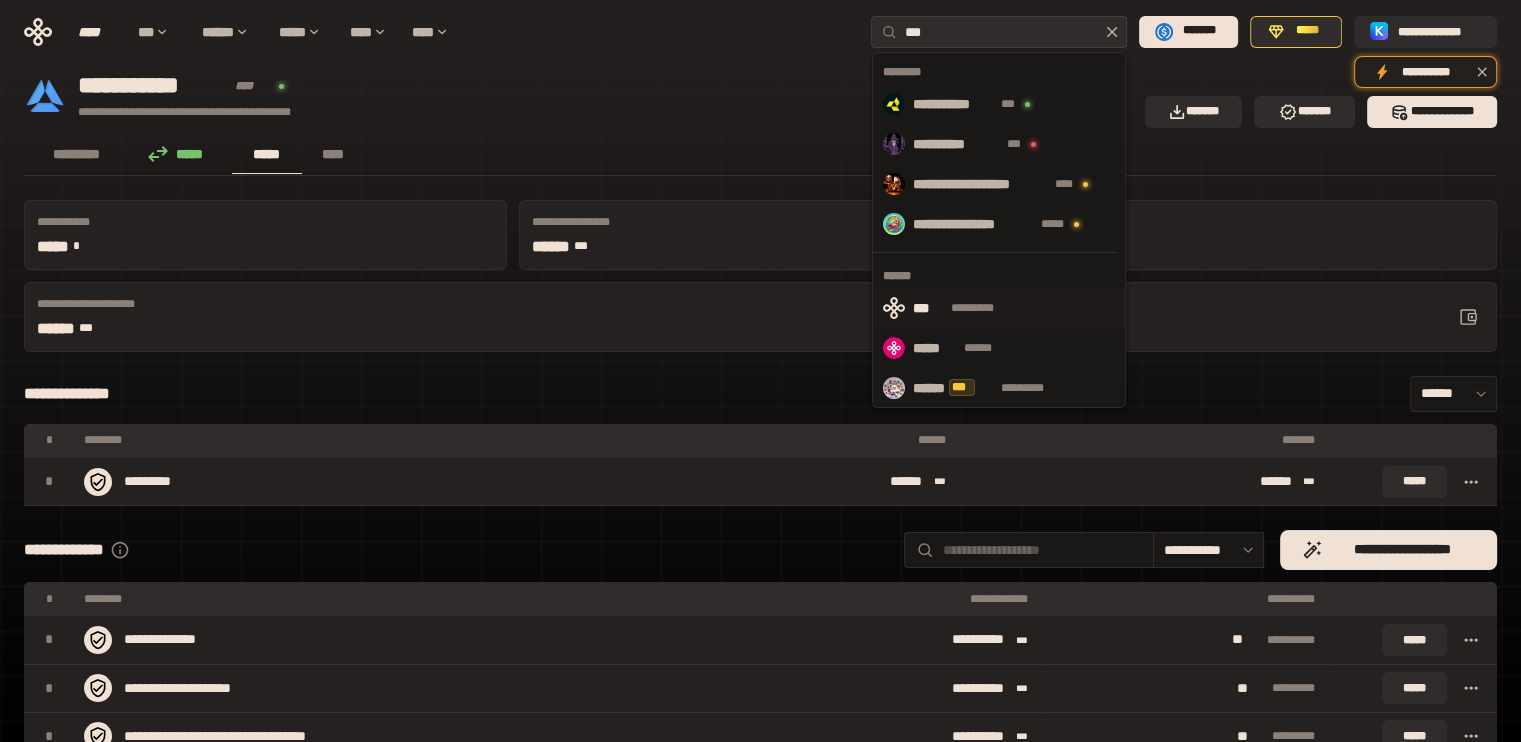 click on "*********" at bounding box center (983, 308) 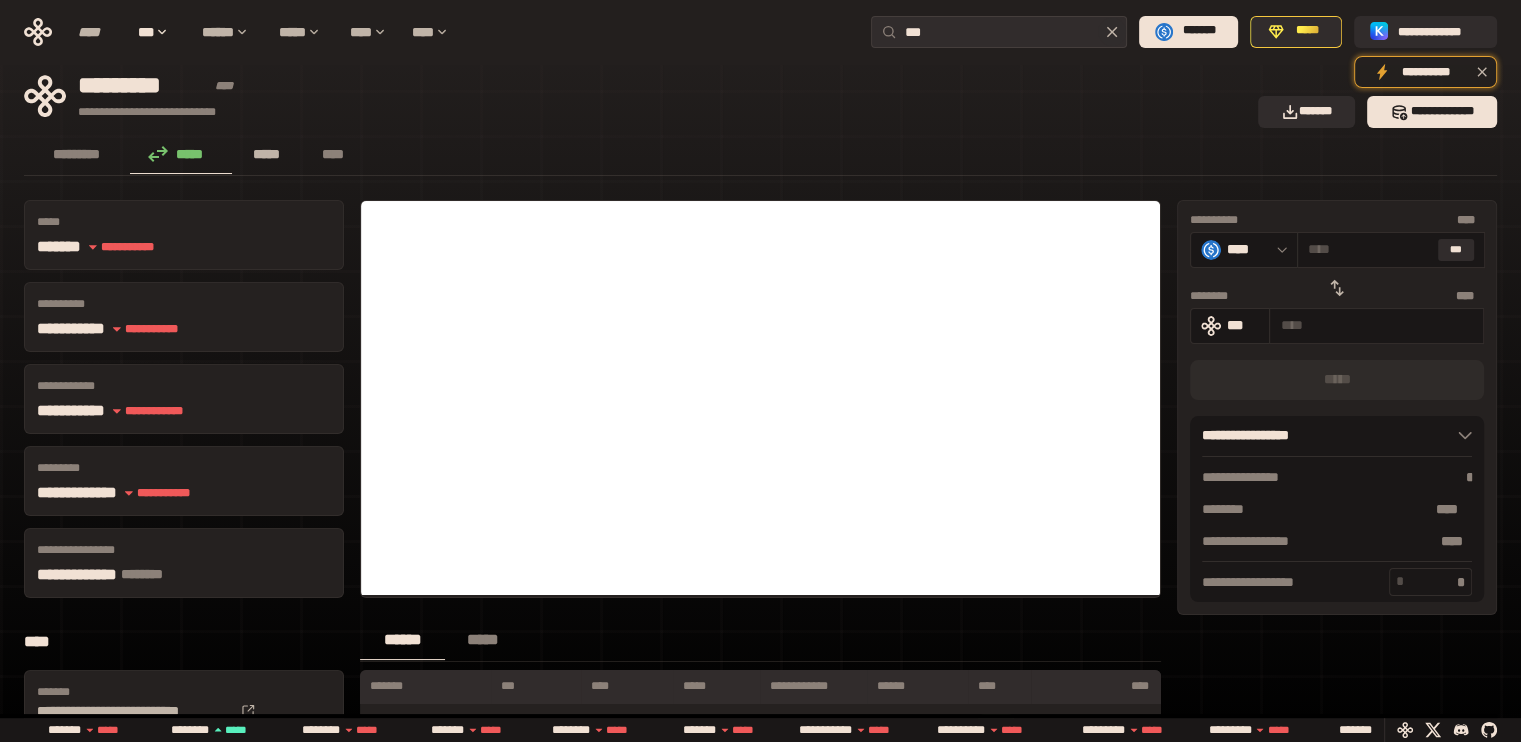 click on "*****" at bounding box center [267, 154] 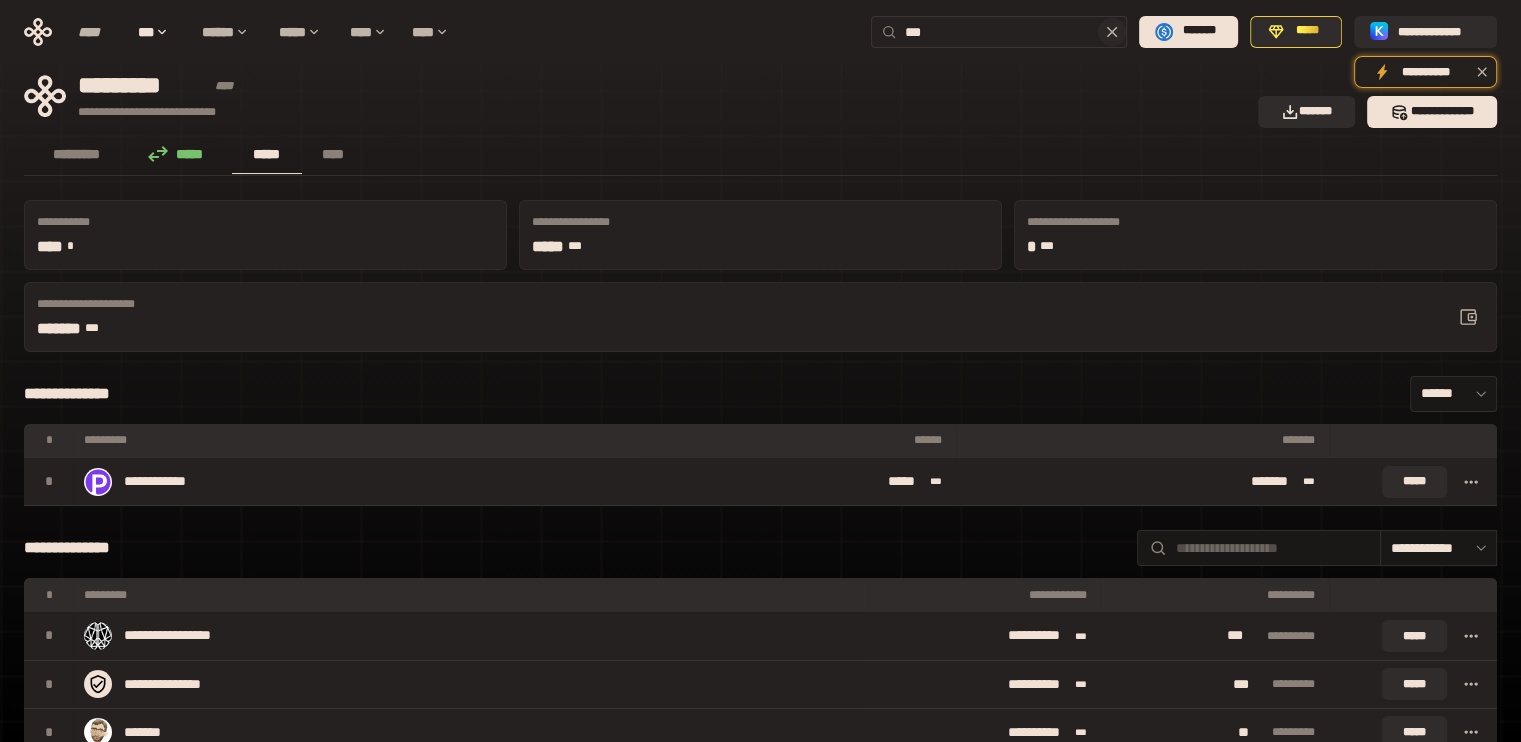 click on "***" at bounding box center [999, 32] 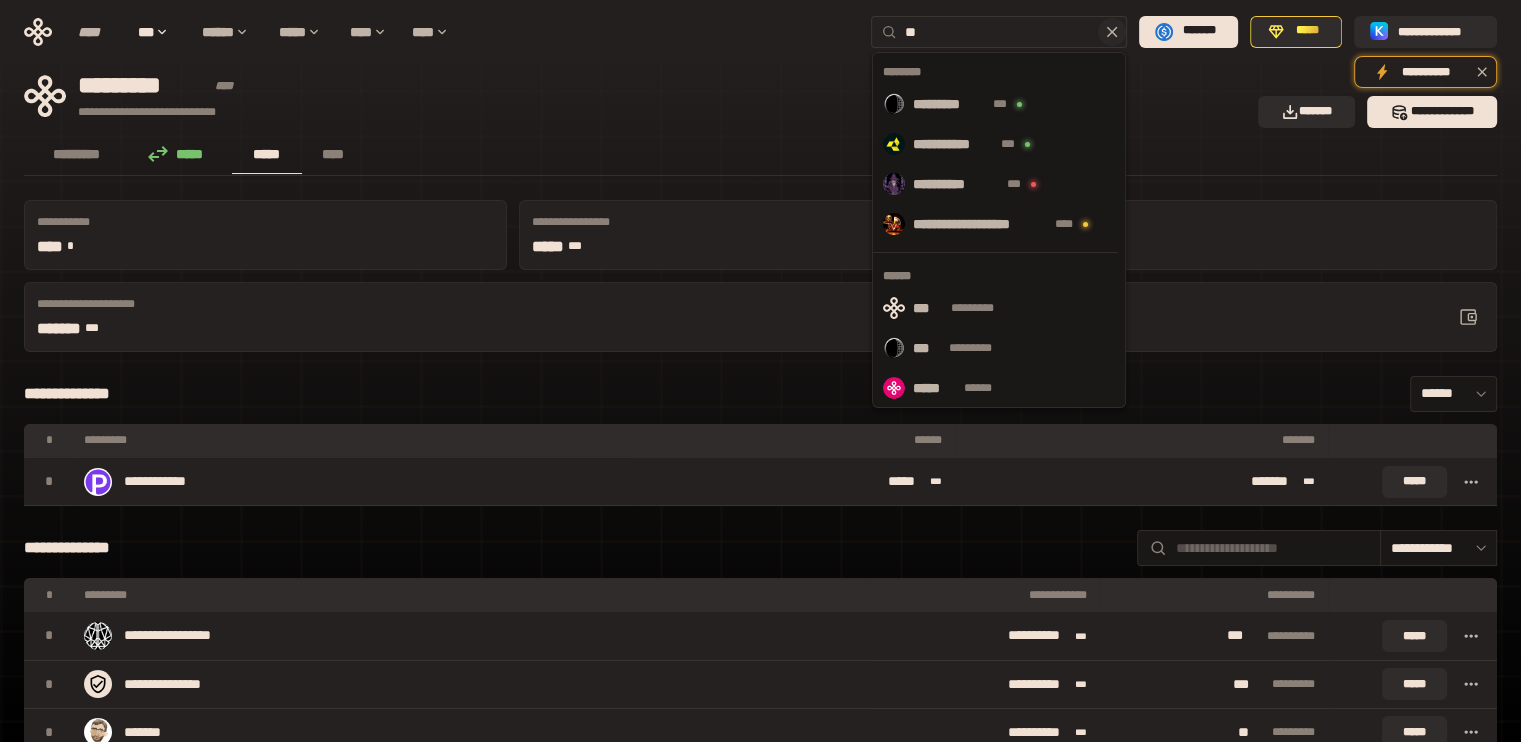 type on "*" 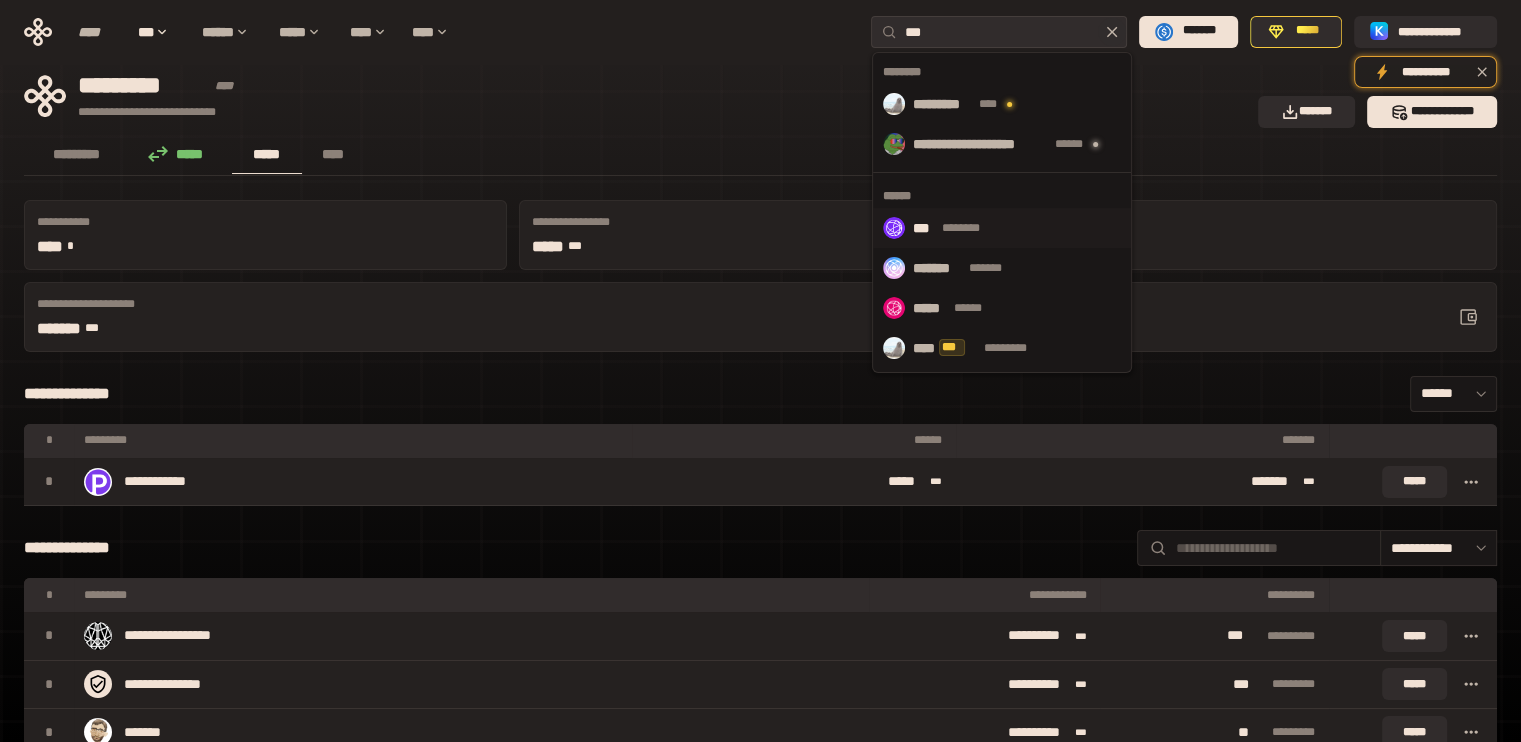 type on "***" 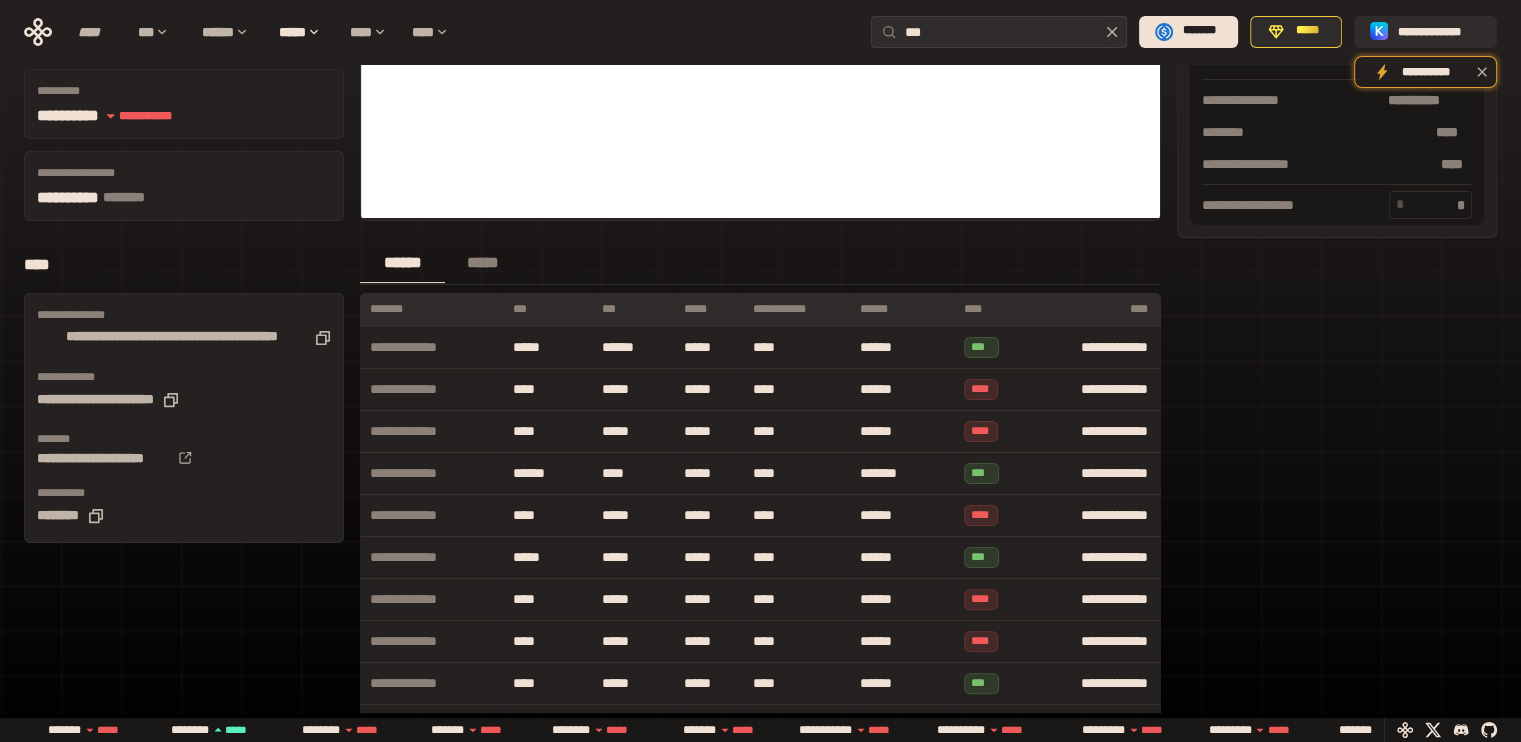 scroll, scrollTop: 0, scrollLeft: 0, axis: both 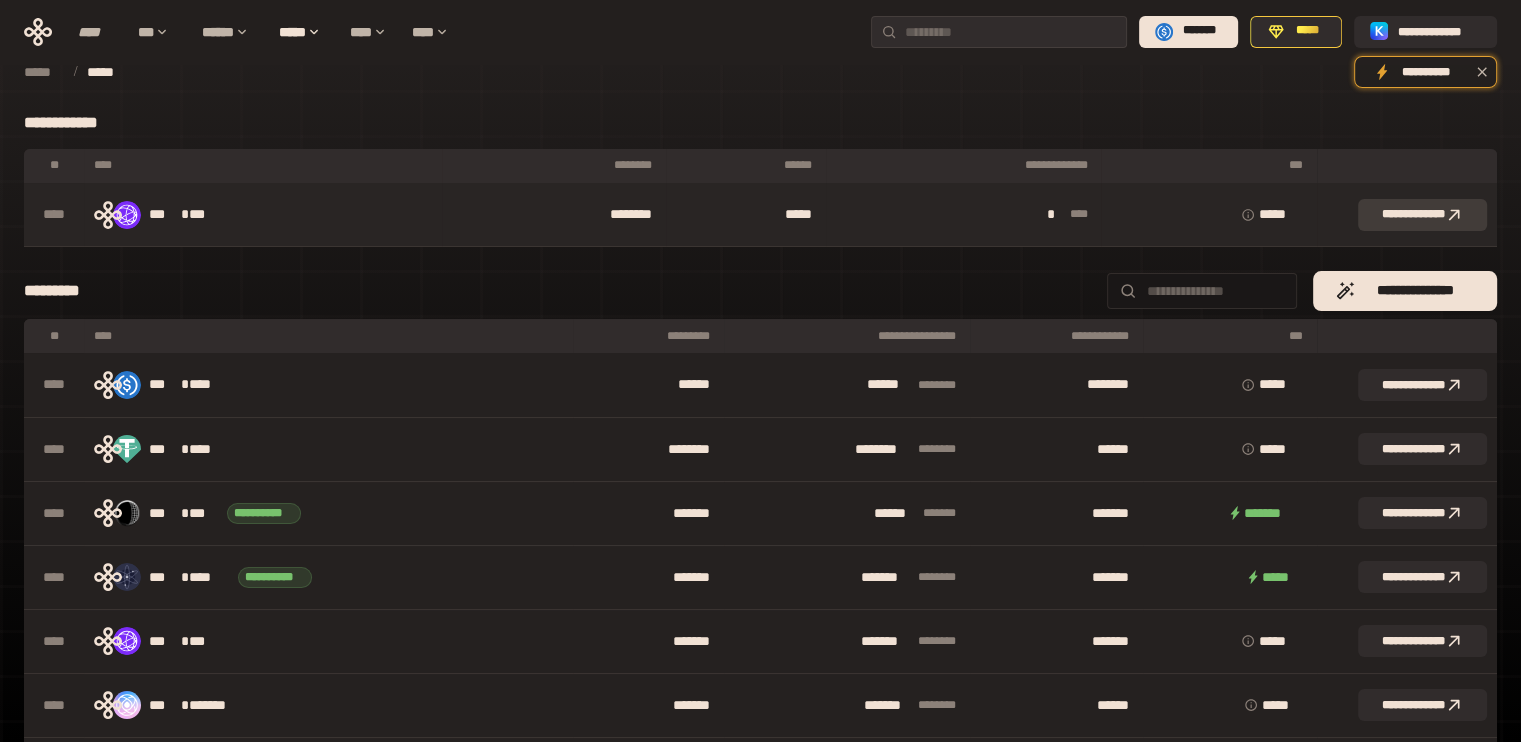 click on "**********" at bounding box center (1422, 215) 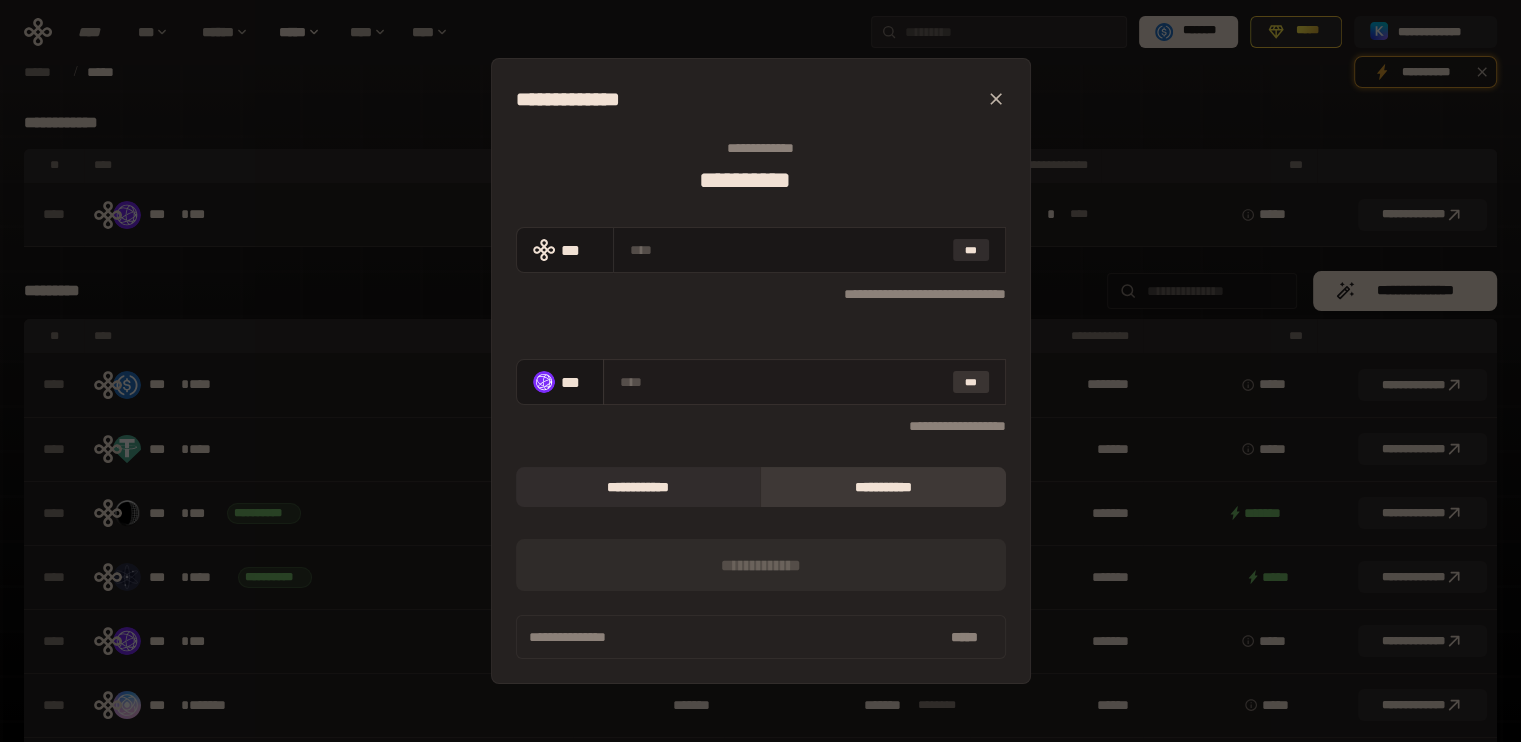 click on "***" at bounding box center (971, 382) 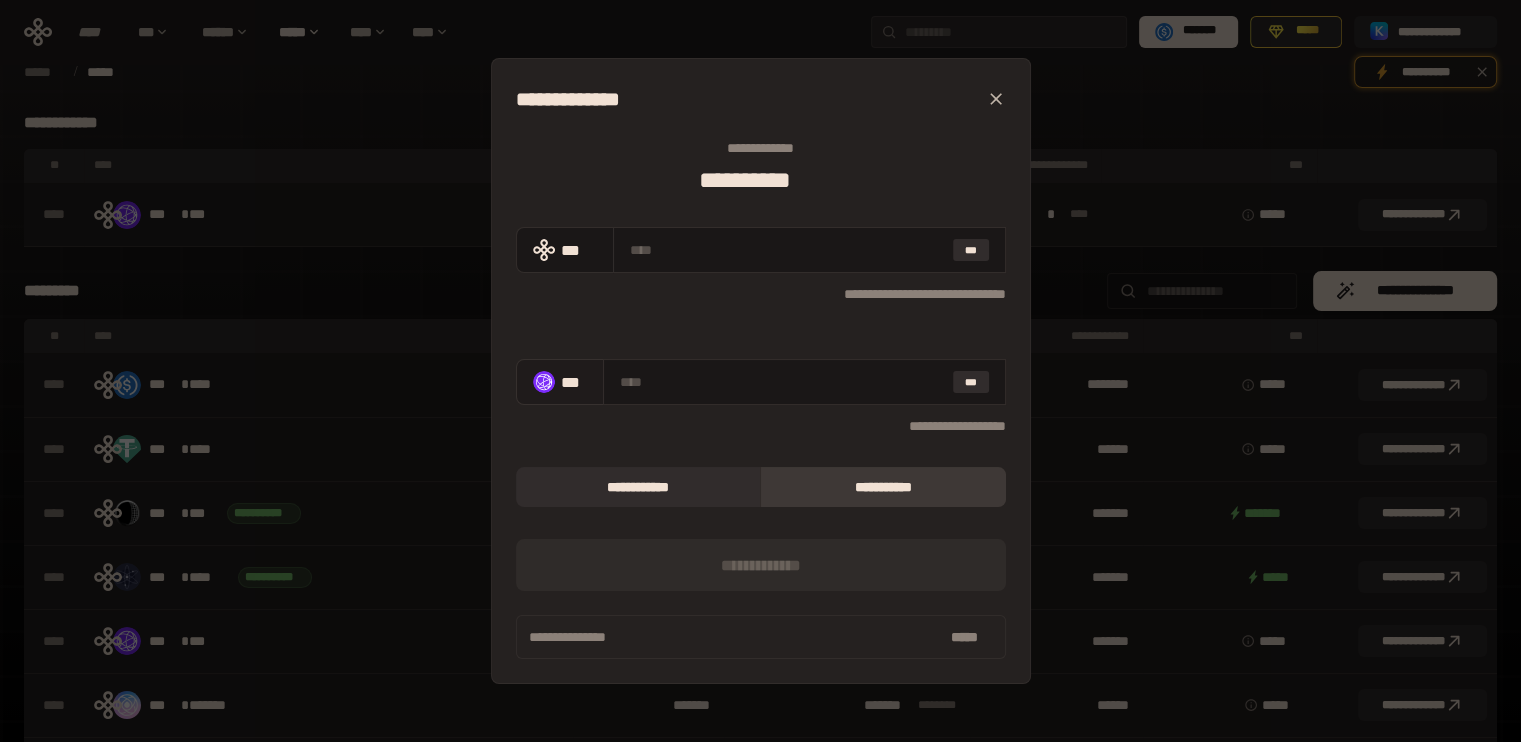 click on "***" at bounding box center (560, 382) 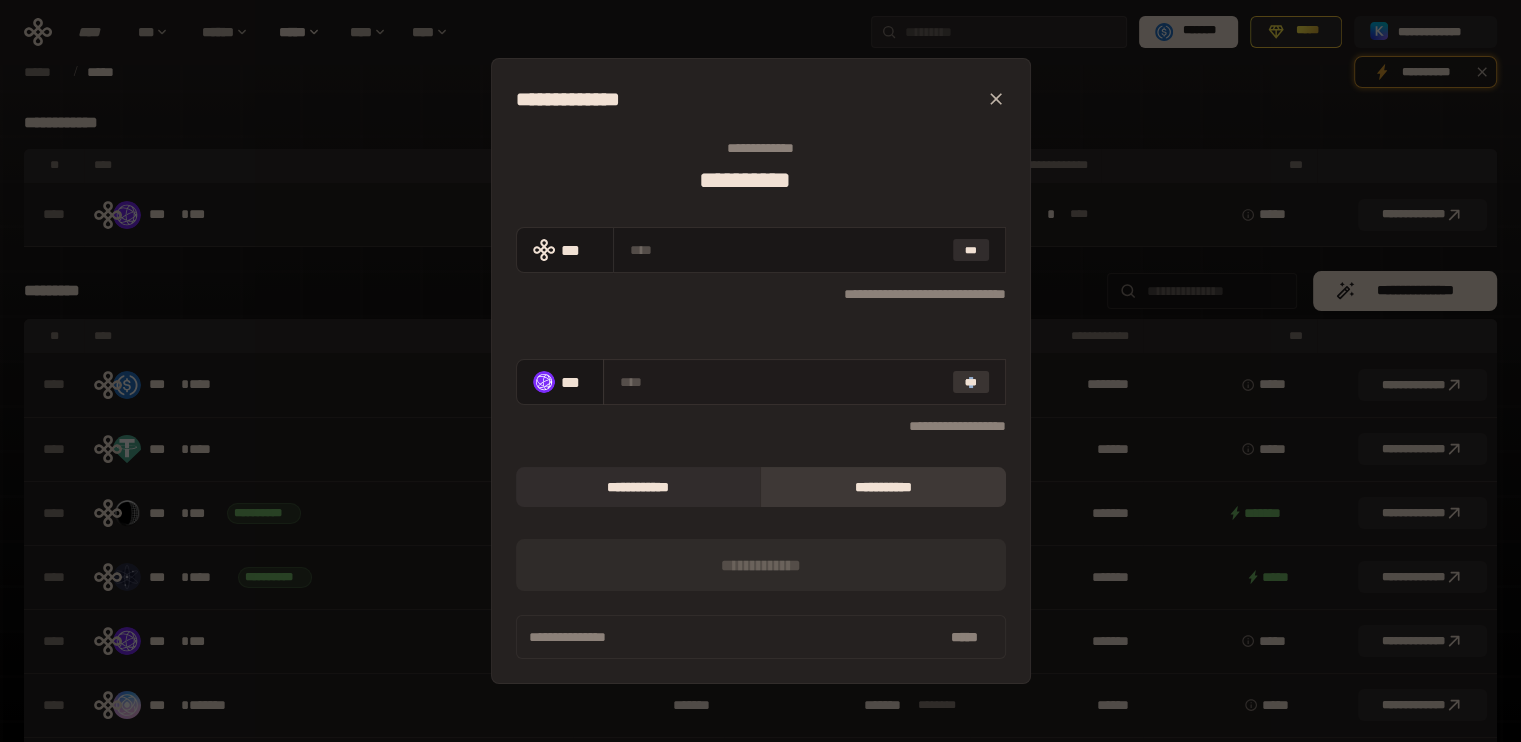 click on "***" at bounding box center (804, 382) 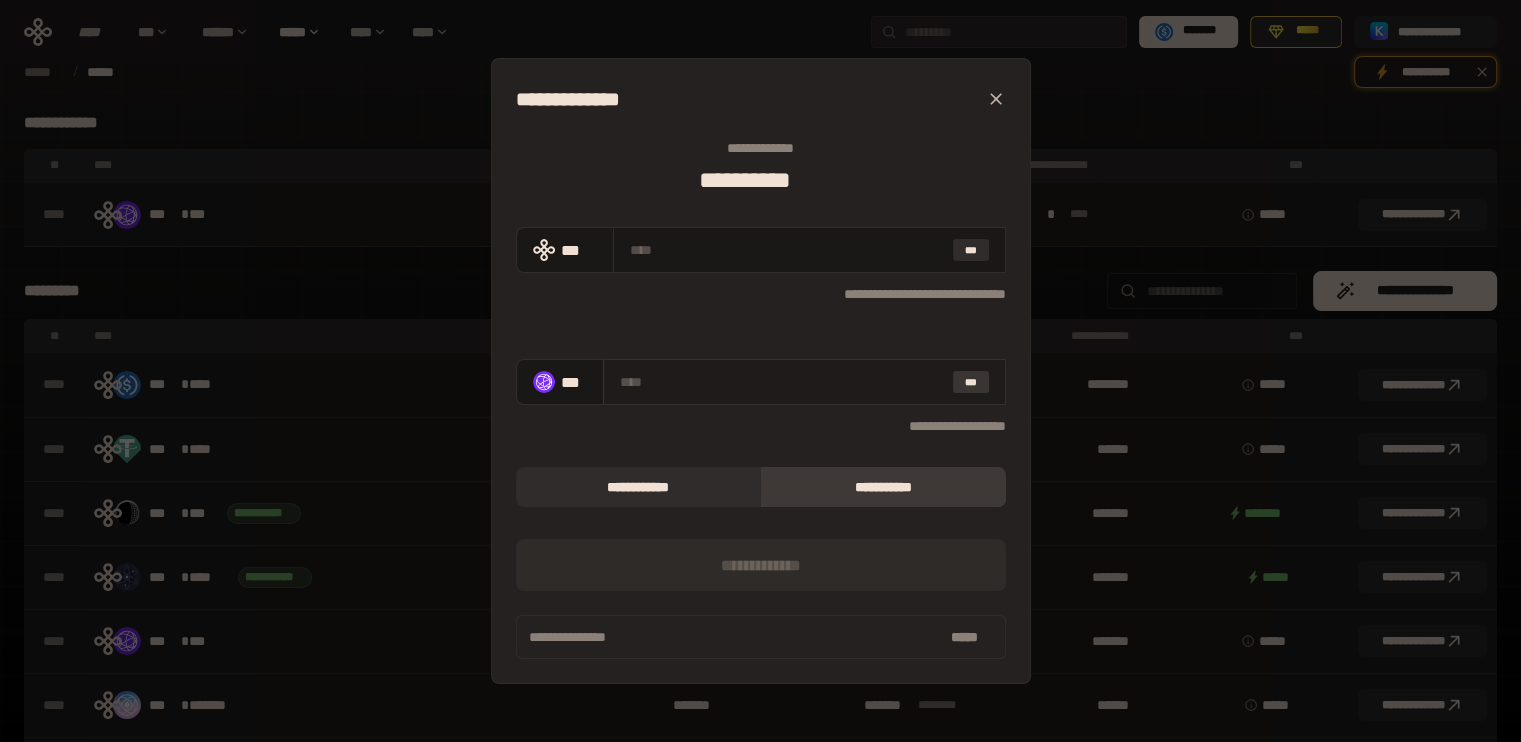 click on "***" at bounding box center (971, 382) 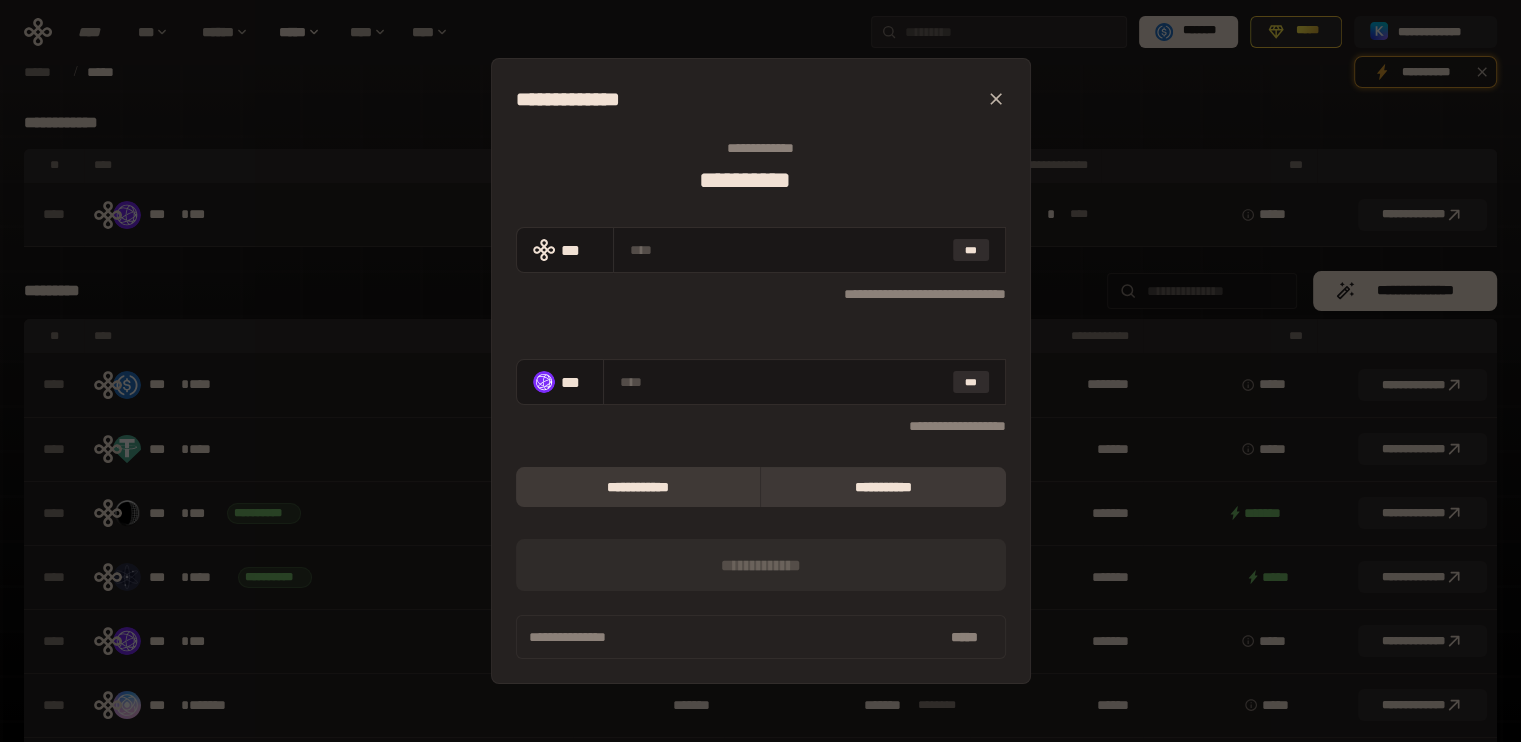 click on "**********" at bounding box center [638, 487] 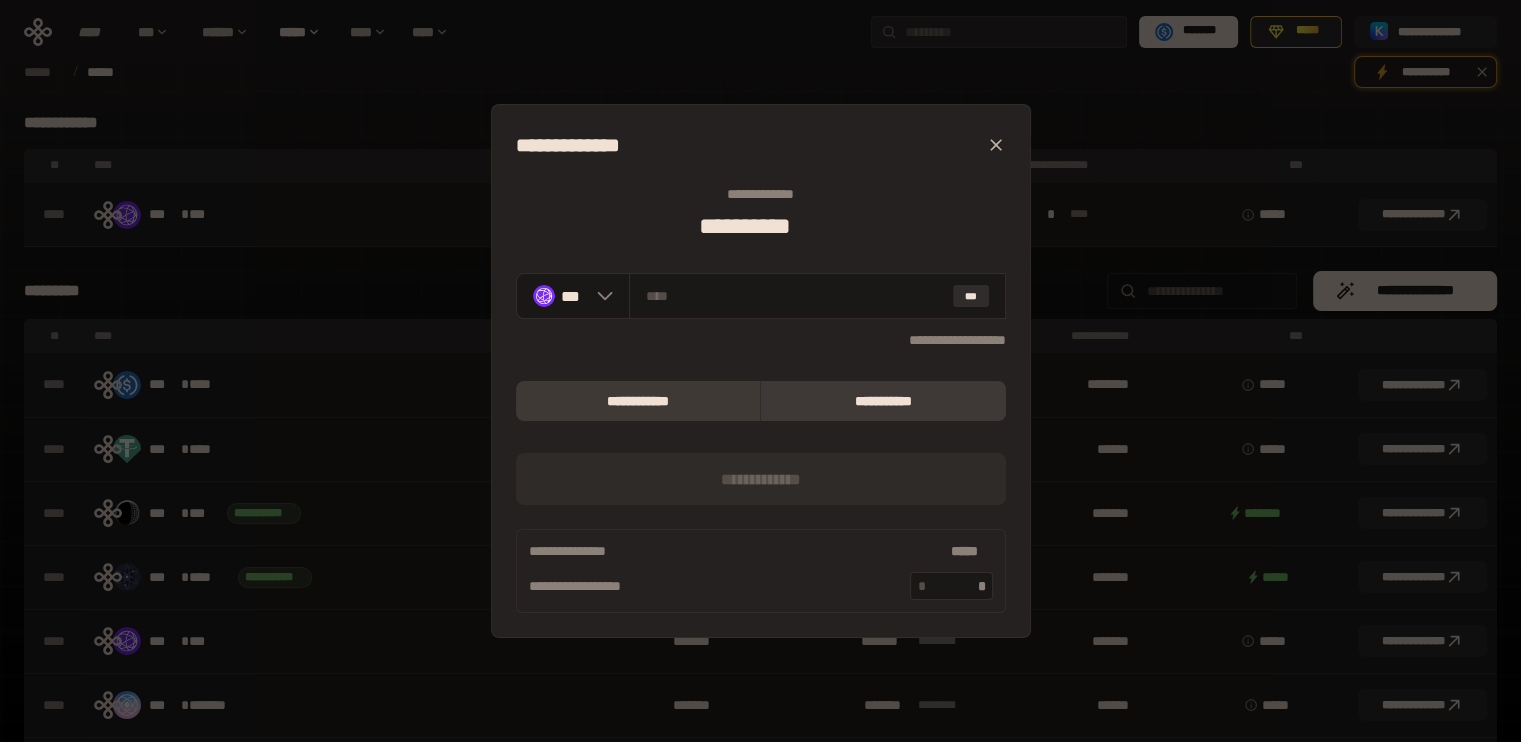 click on "**********" at bounding box center [883, 401] 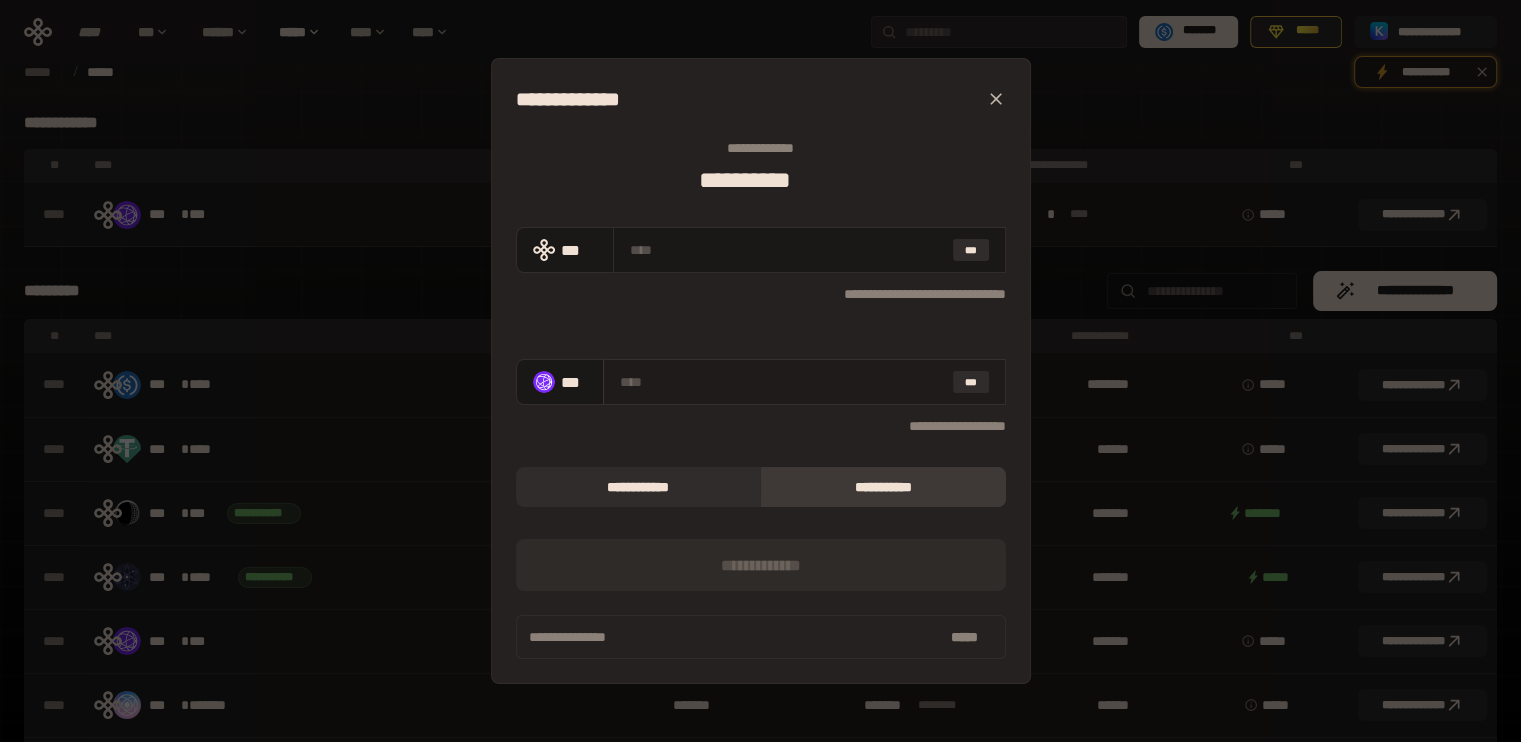 click on "***" at bounding box center (804, 382) 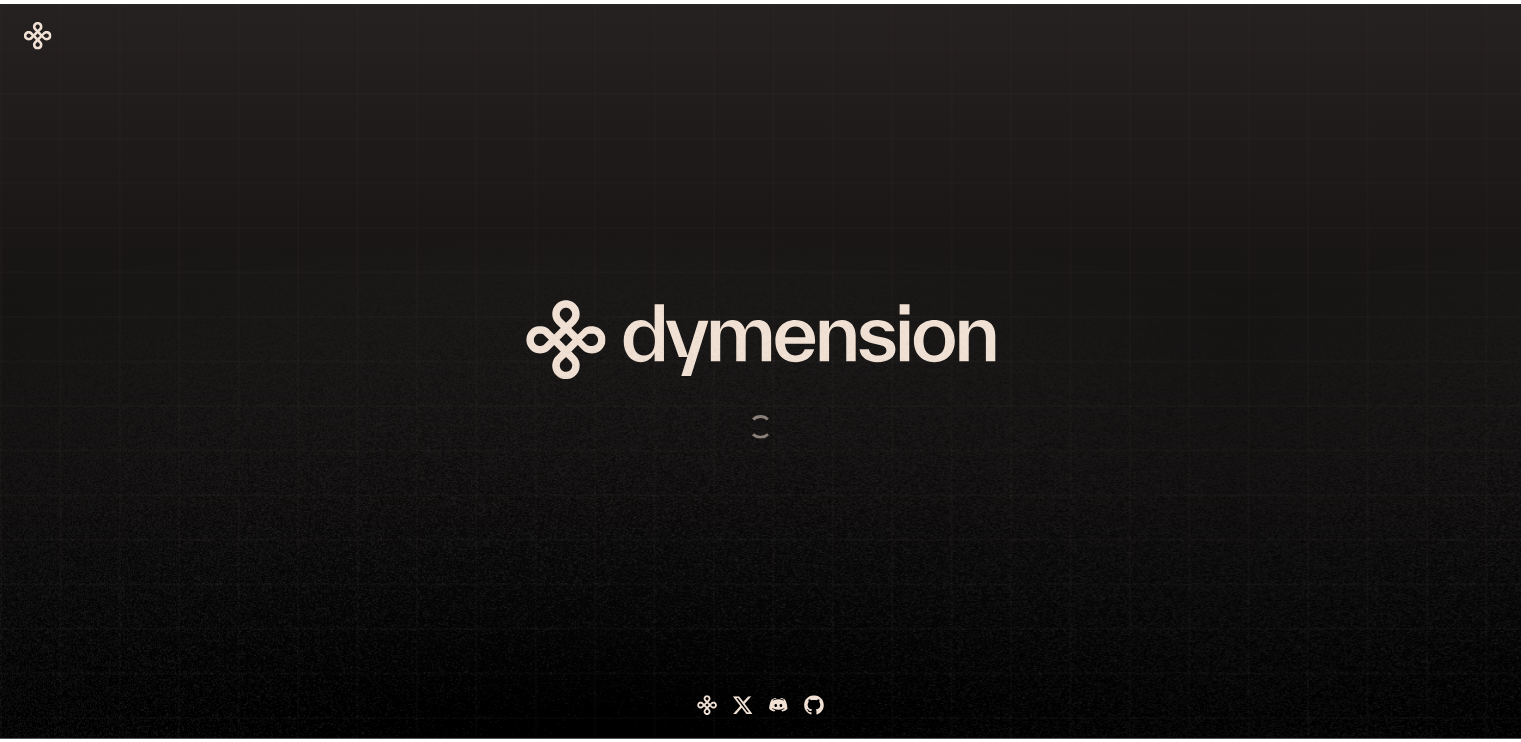 scroll, scrollTop: 0, scrollLeft: 0, axis: both 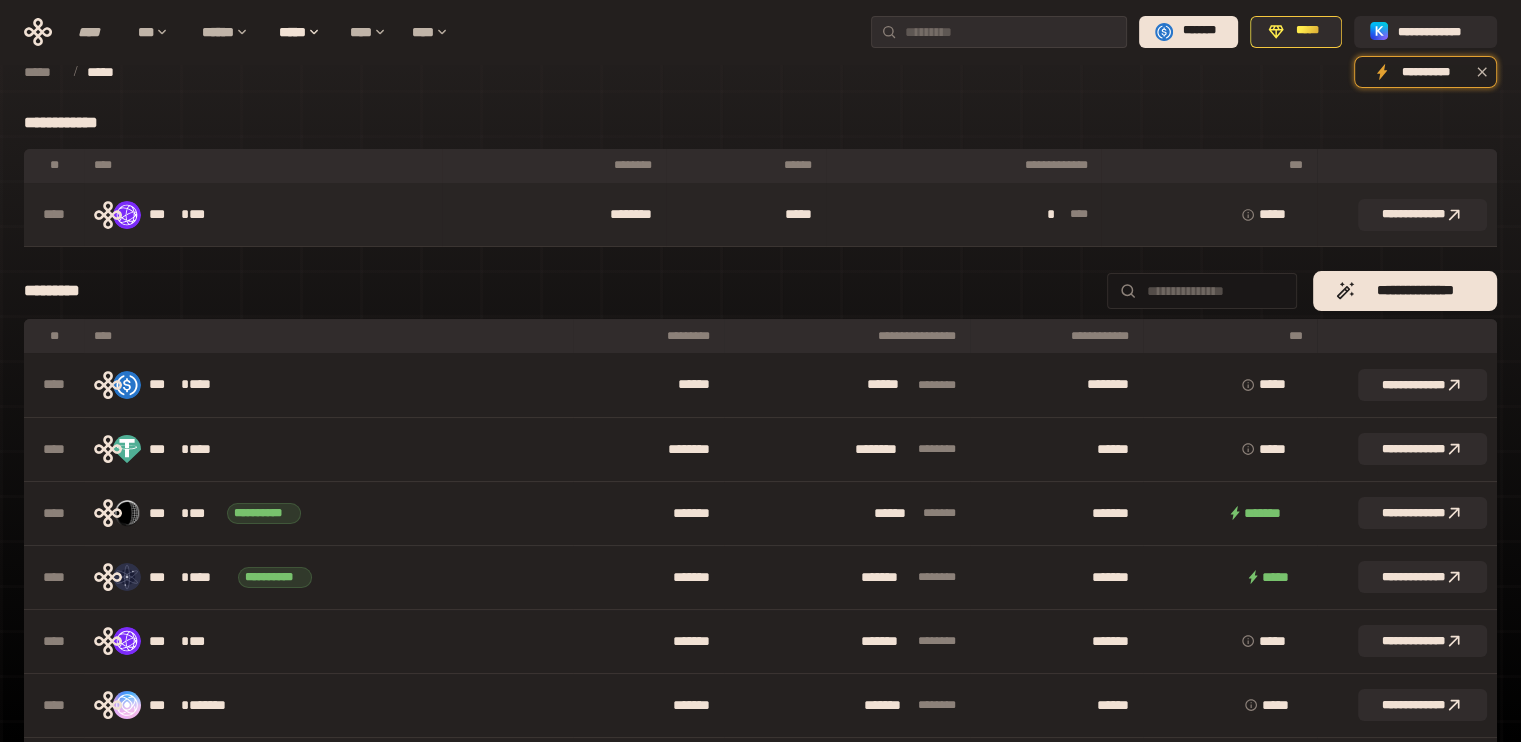 click on "*****" at bounding box center (746, 215) 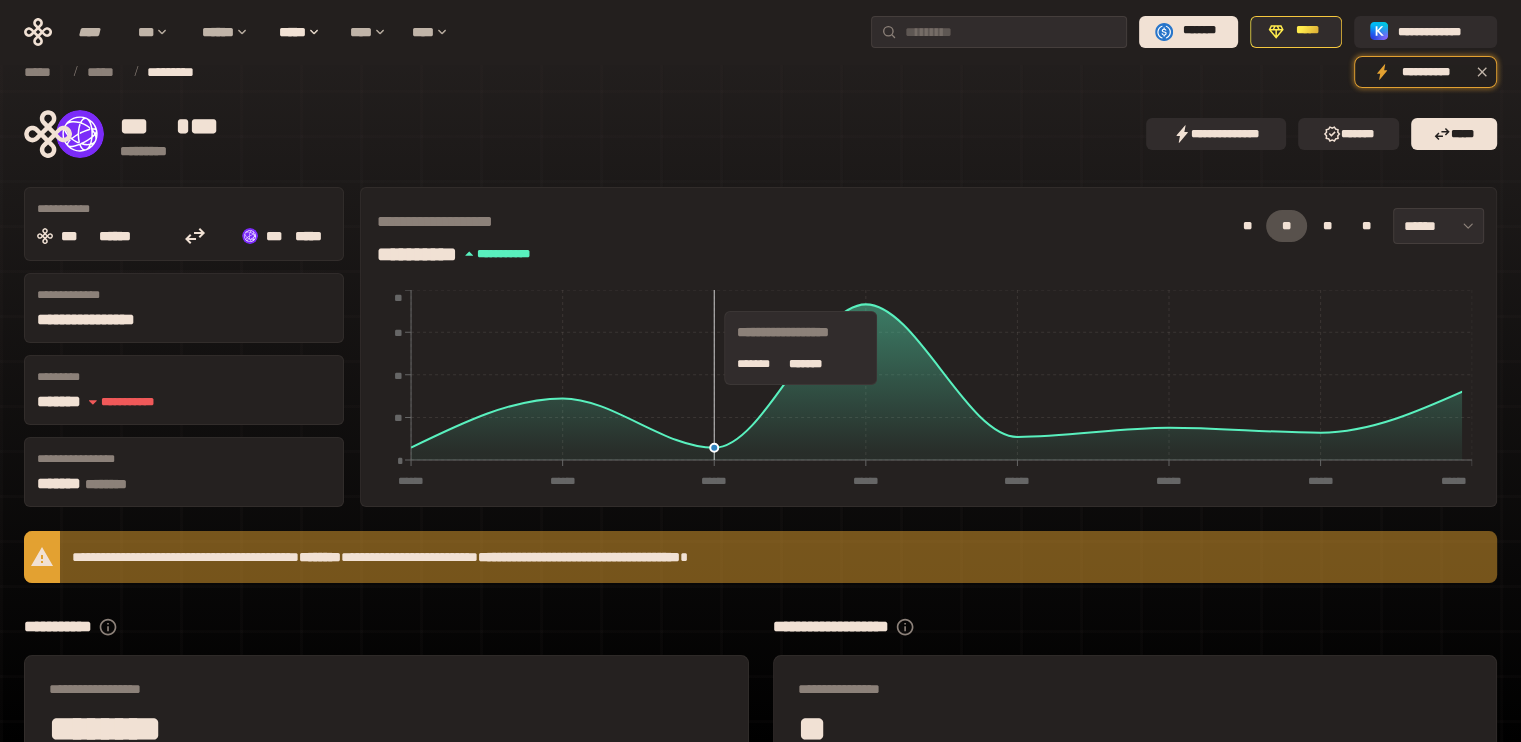scroll, scrollTop: 152, scrollLeft: 0, axis: vertical 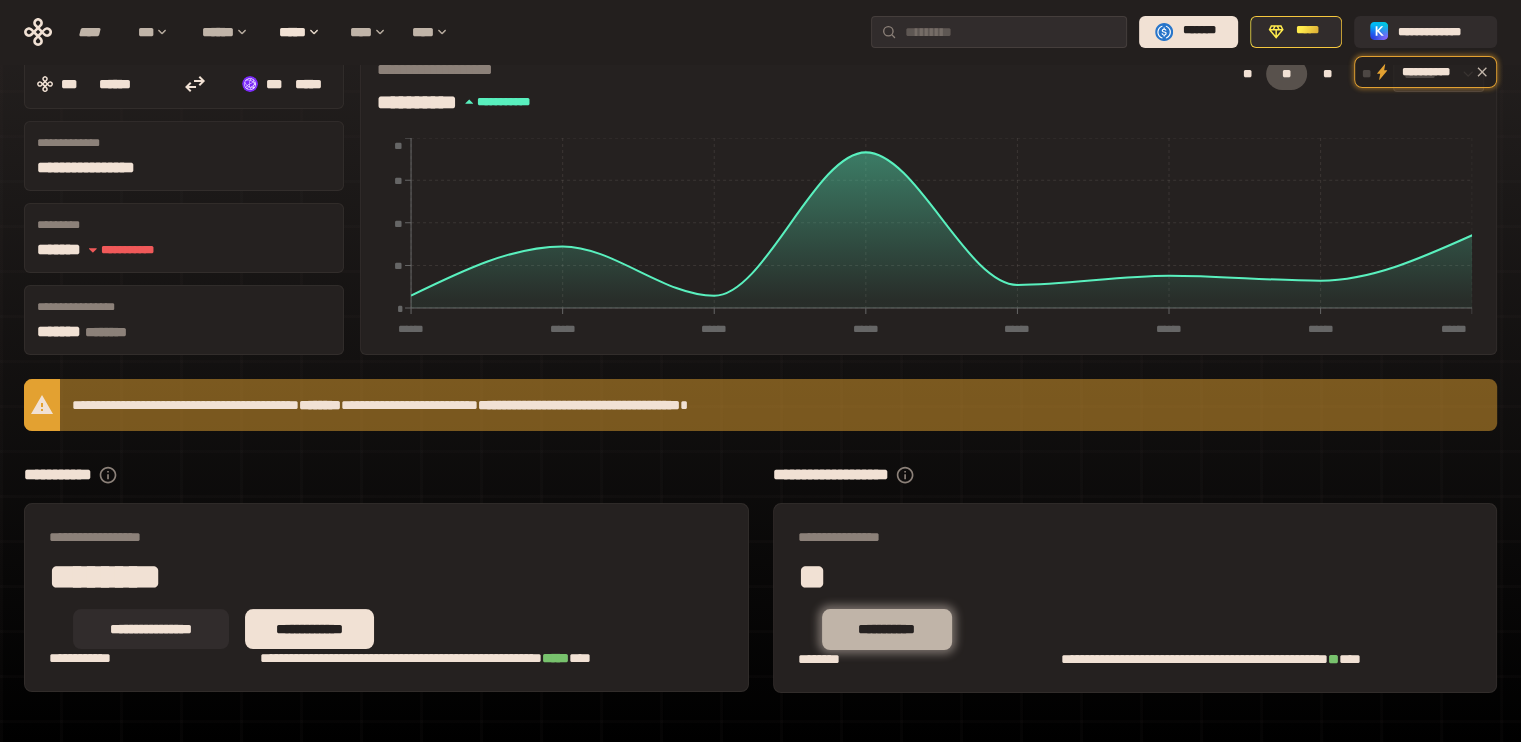click on "**********" at bounding box center [886, 629] 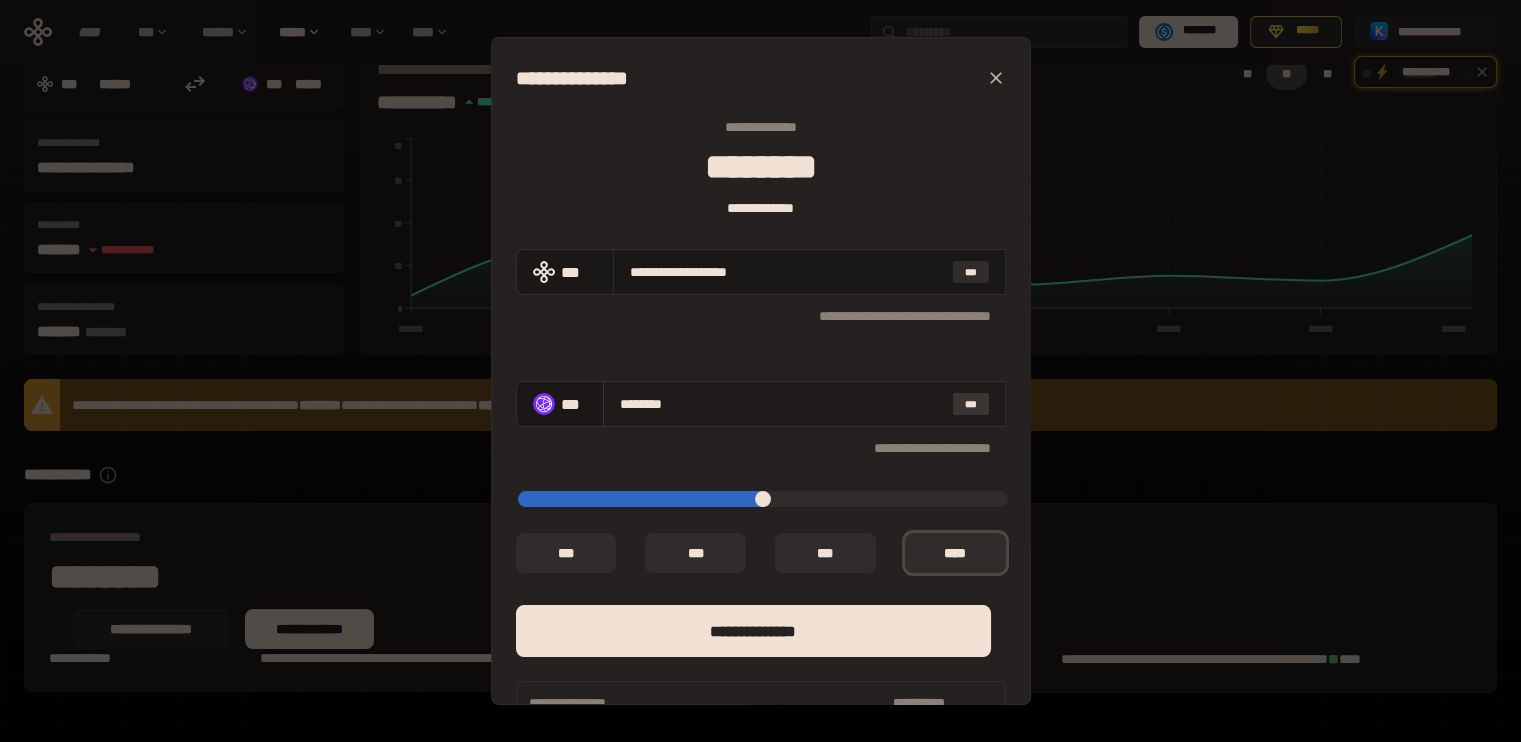 click on "***" at bounding box center (971, 404) 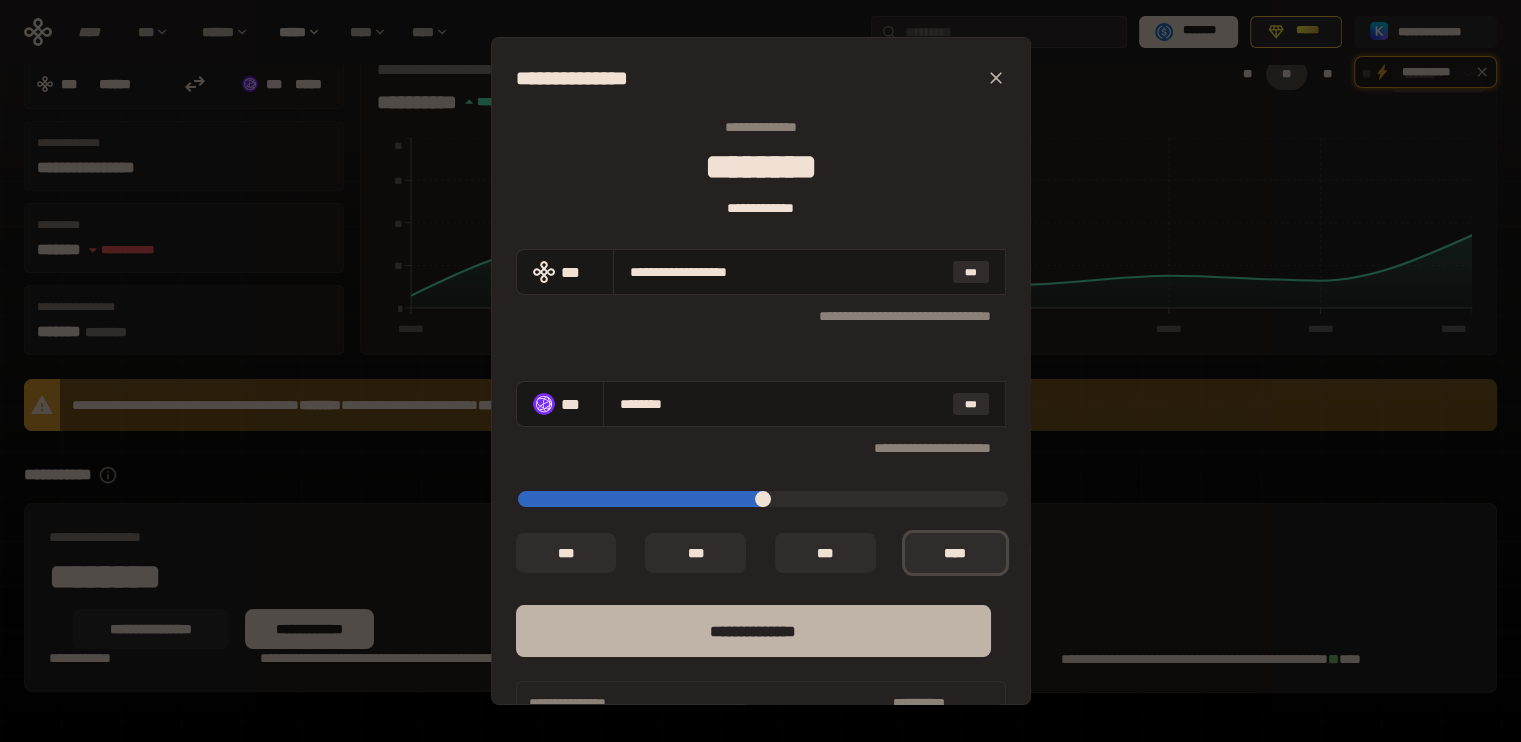click on "**** *********" at bounding box center (753, 631) 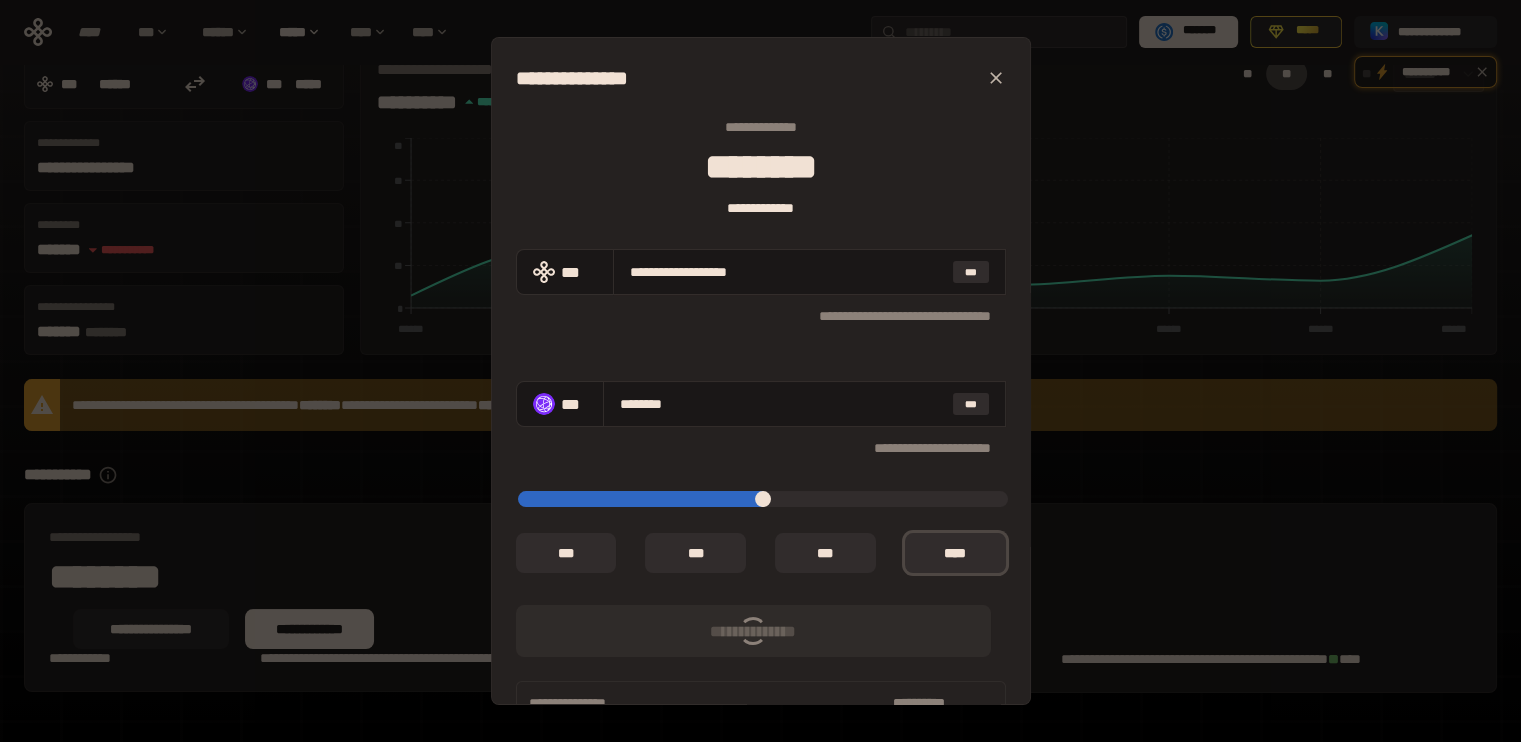 type on "*" 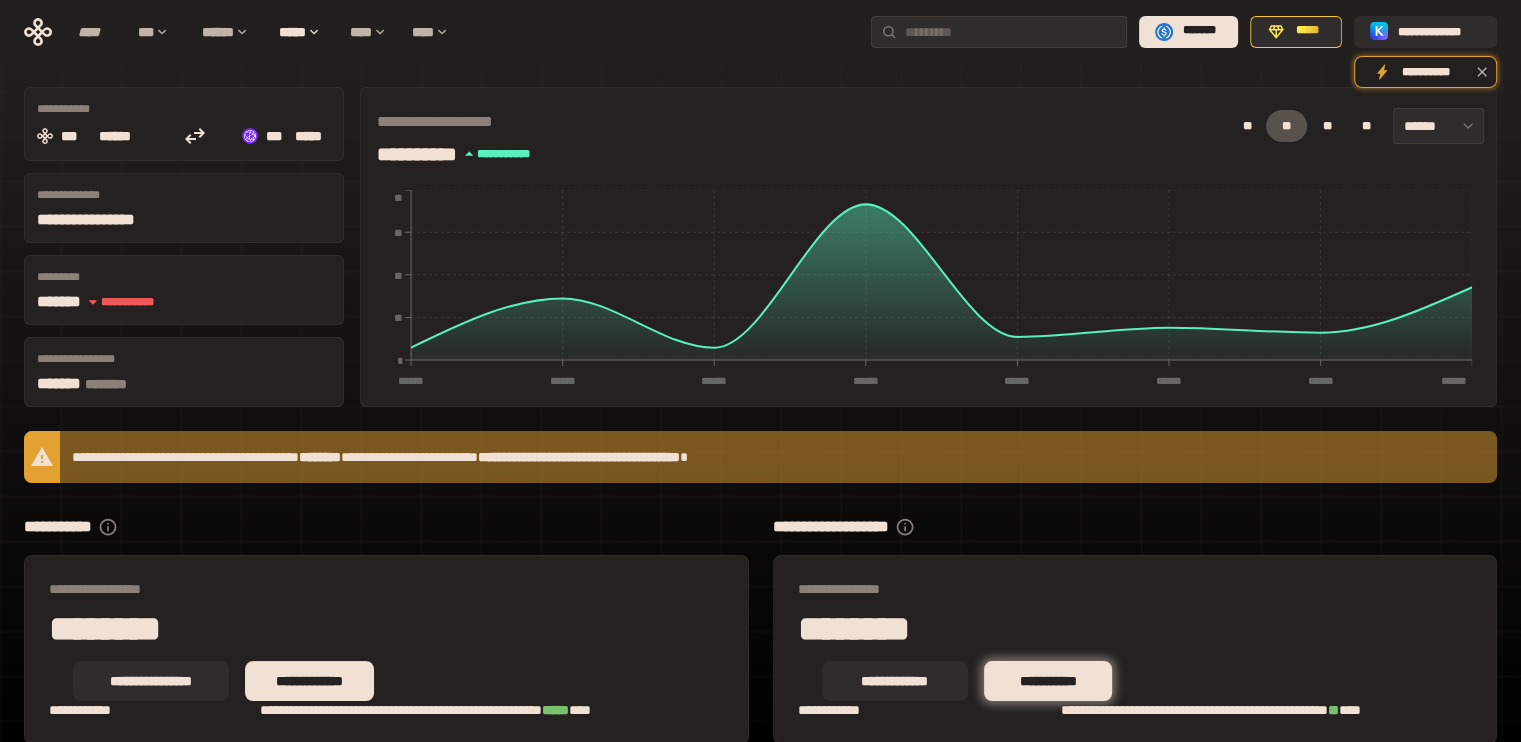 scroll, scrollTop: 0, scrollLeft: 0, axis: both 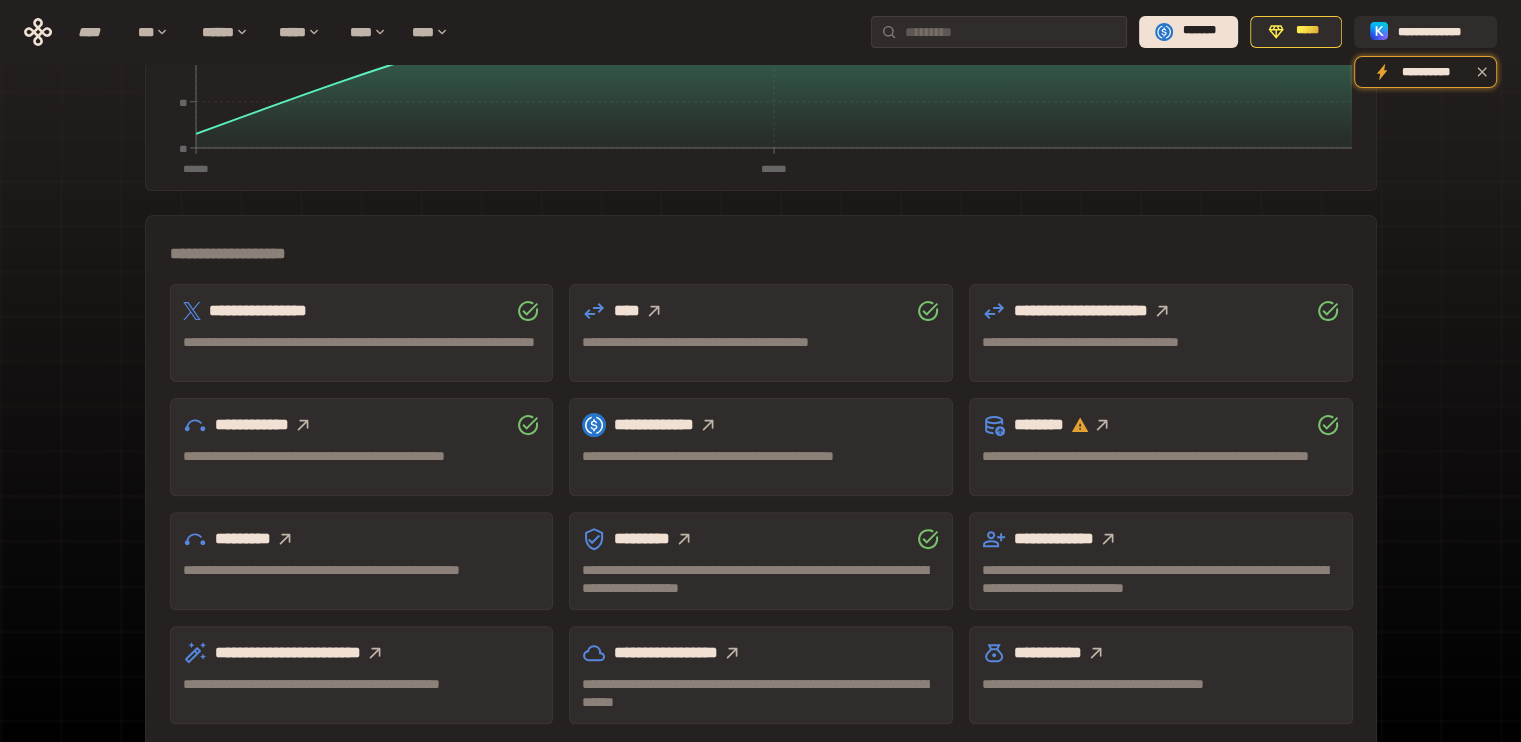 click 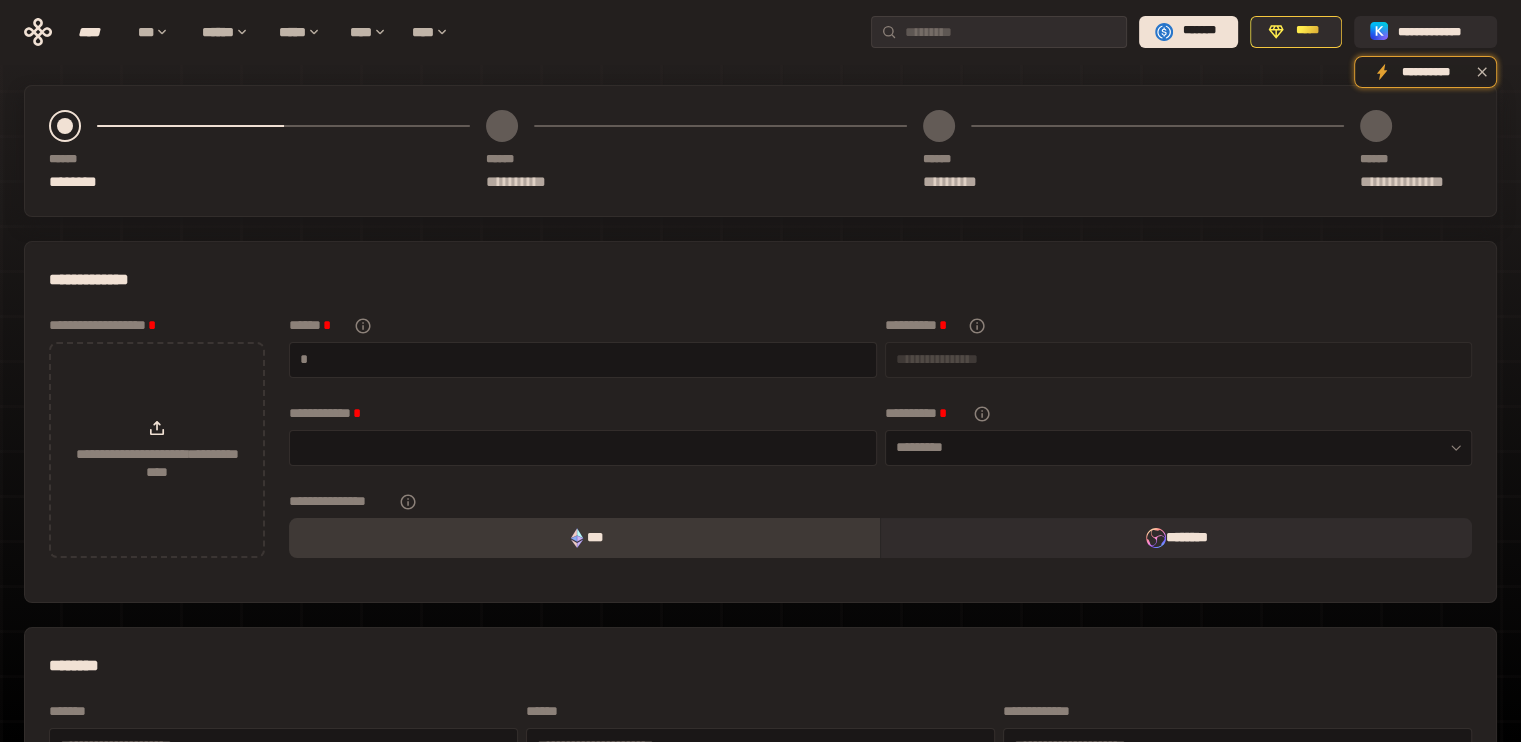 scroll, scrollTop: 0, scrollLeft: 0, axis: both 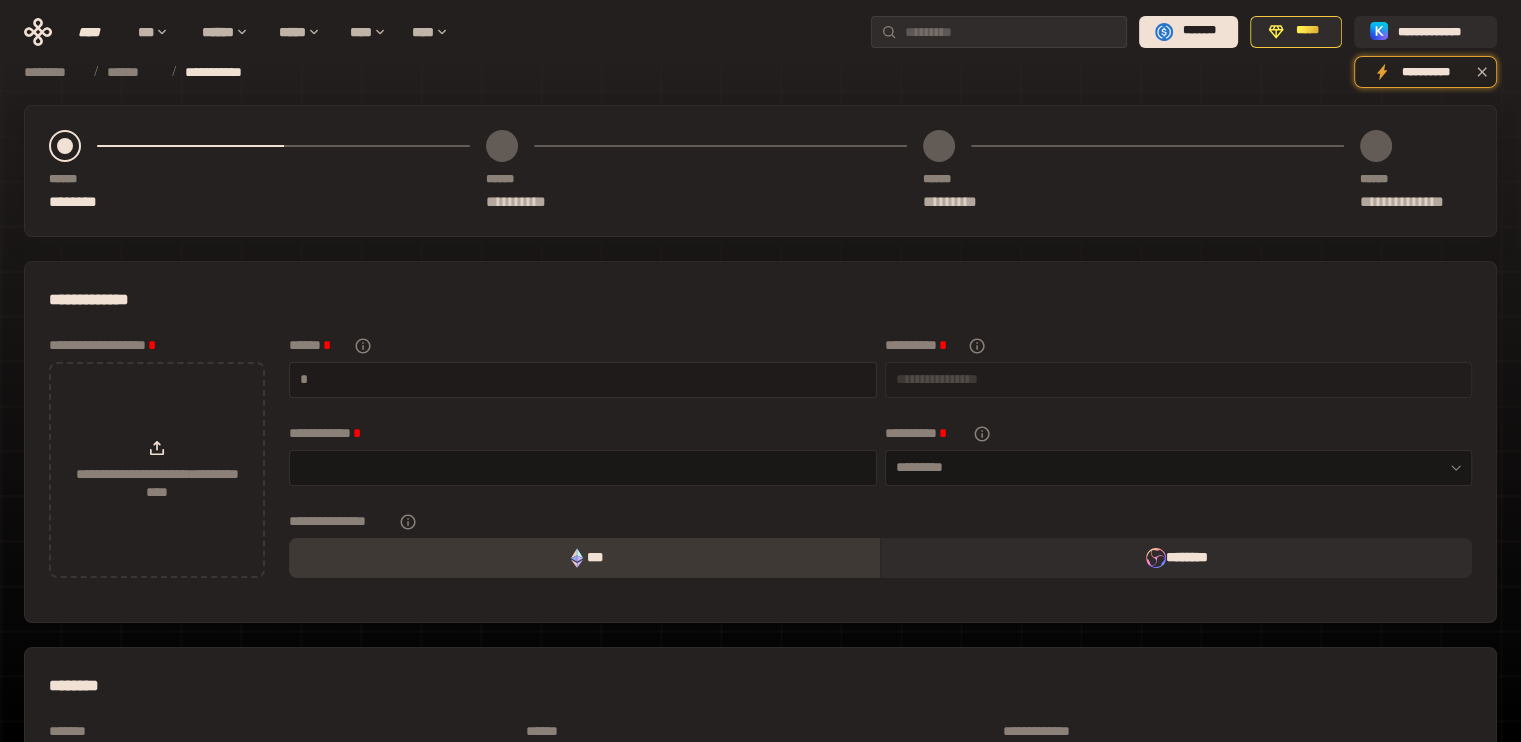 click at bounding box center (589, 379) 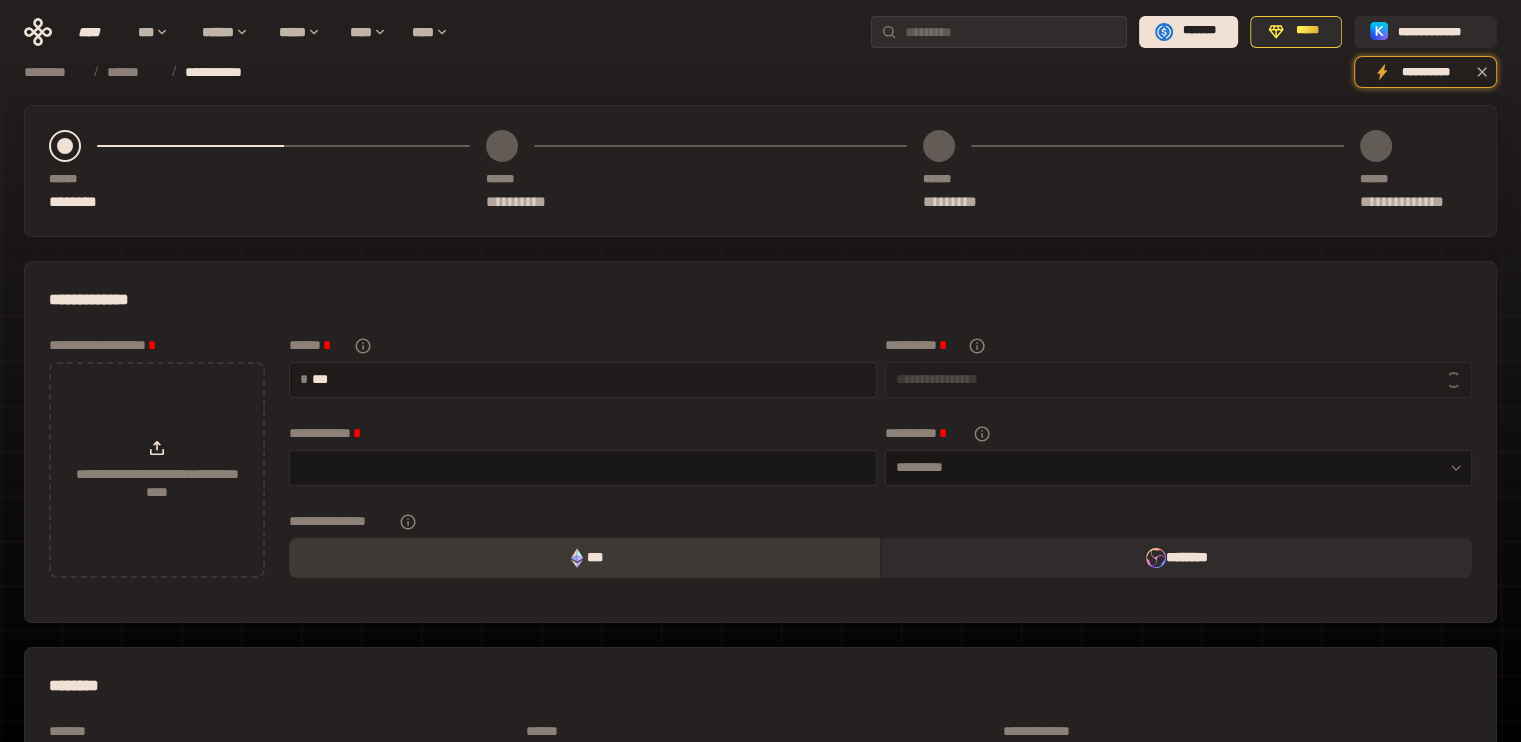 type on "****" 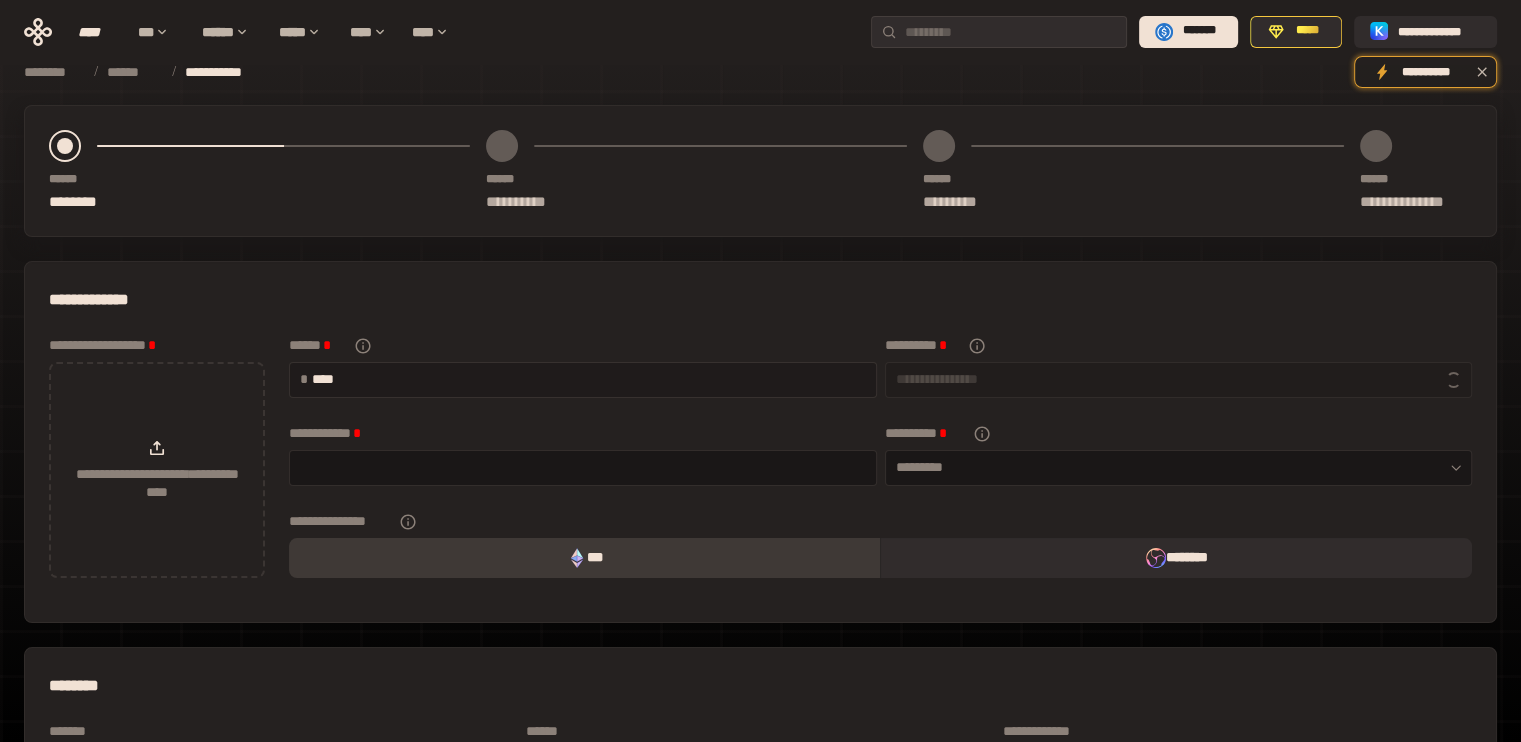 type on "**********" 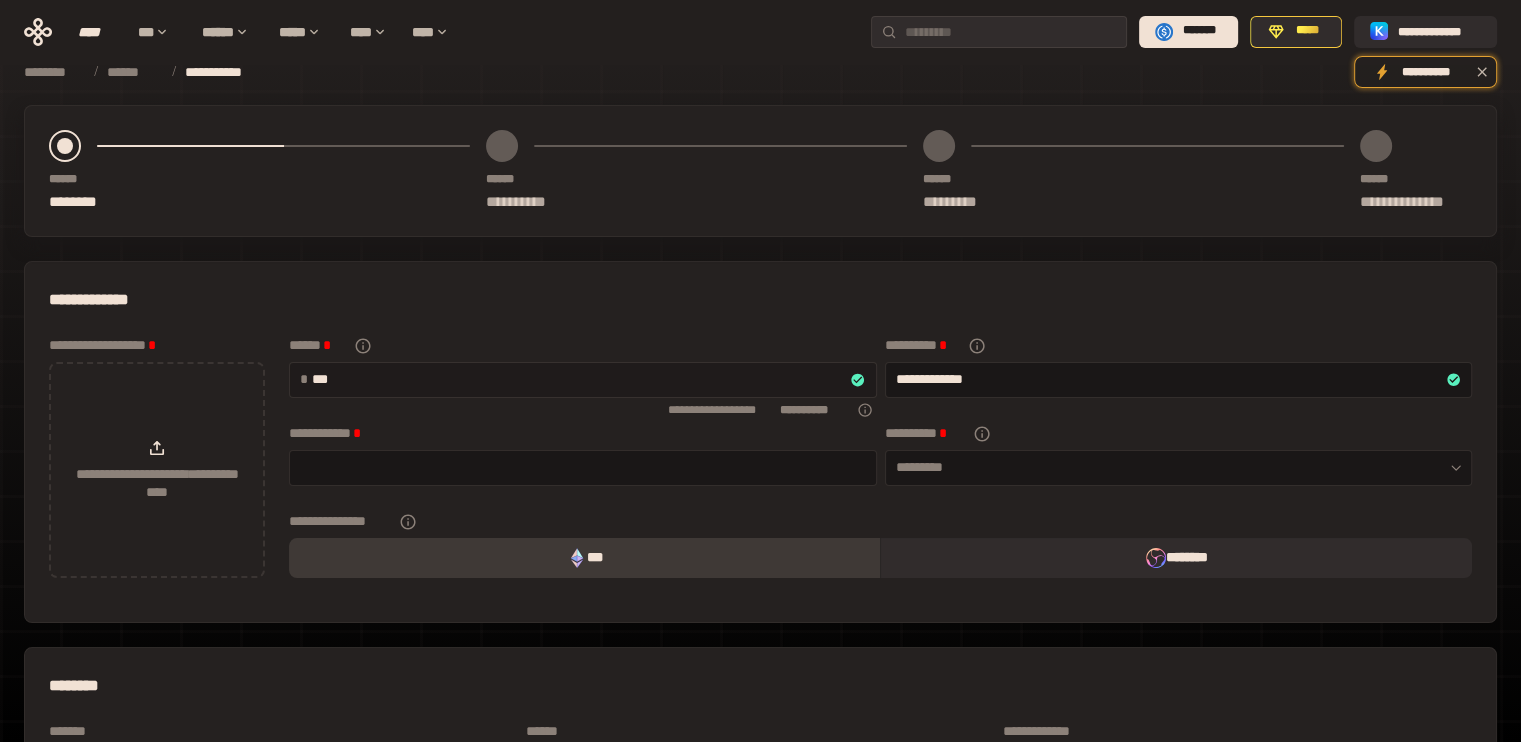type on "**" 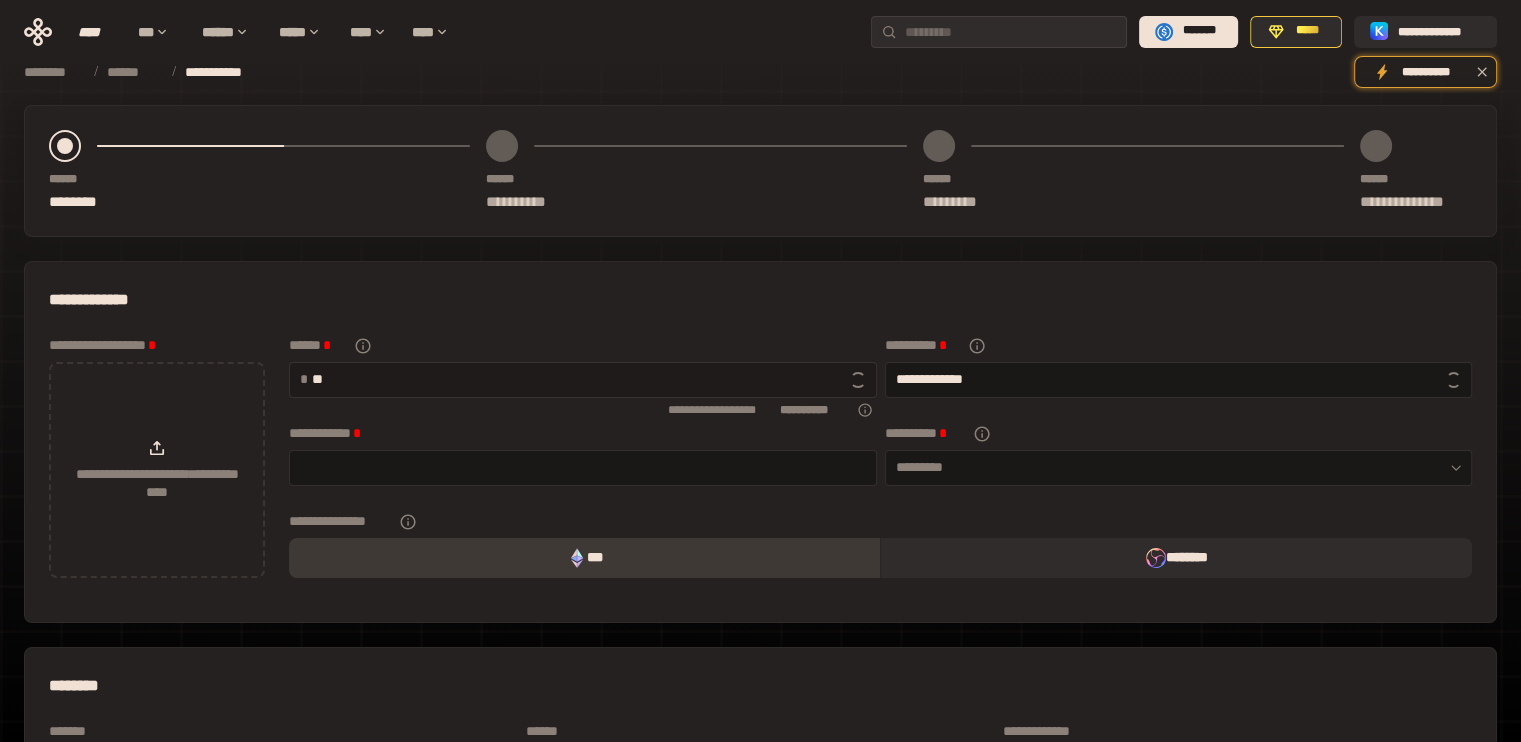type on "**********" 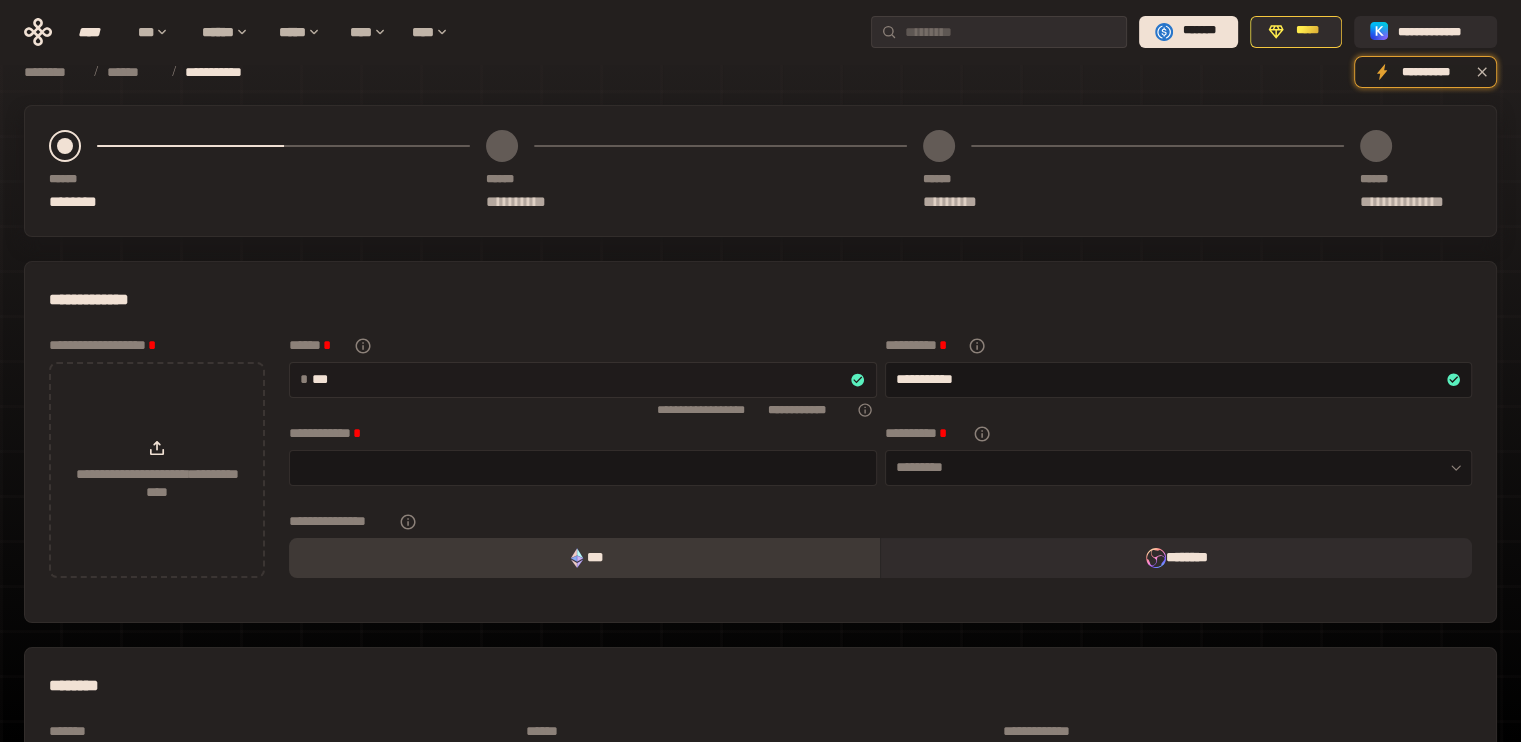 type on "****" 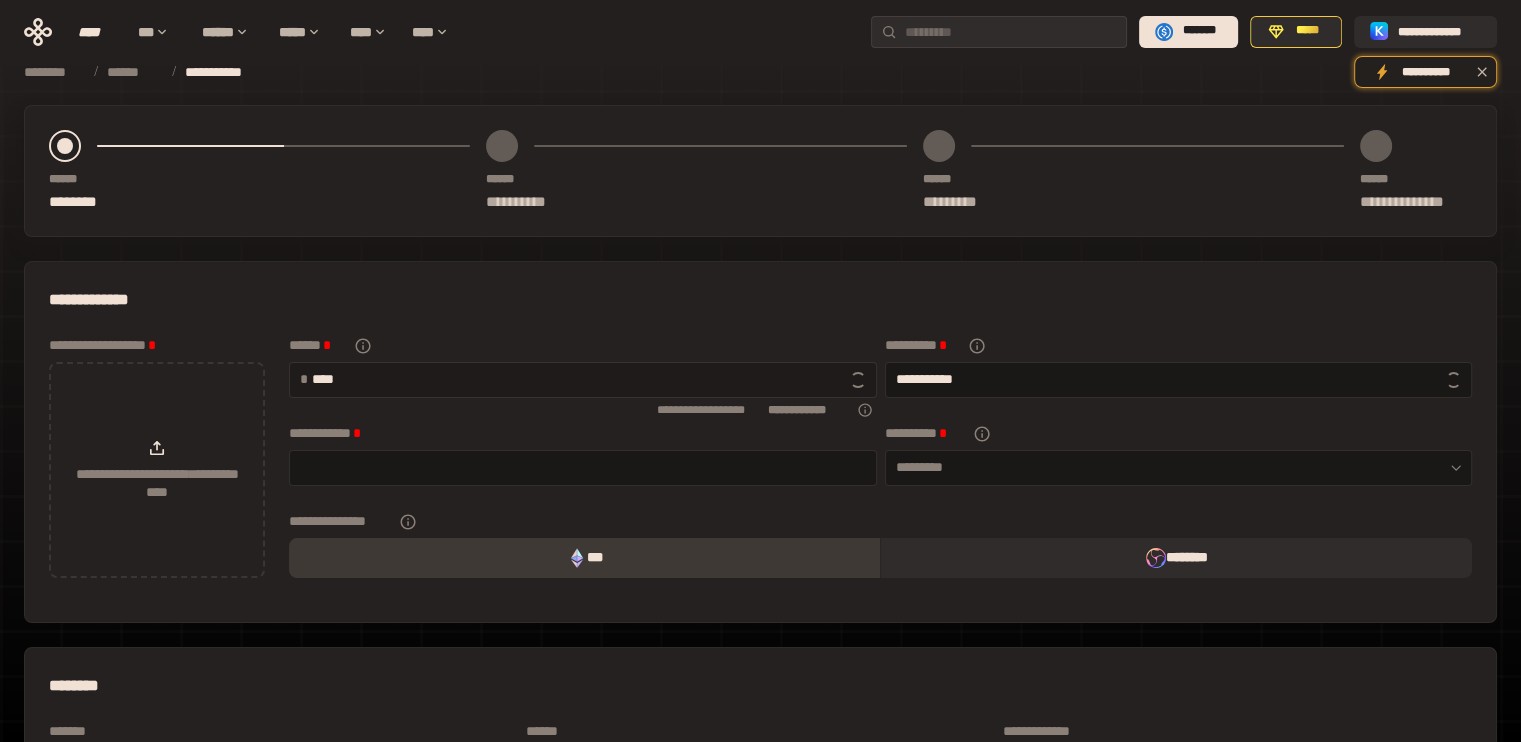 type on "**********" 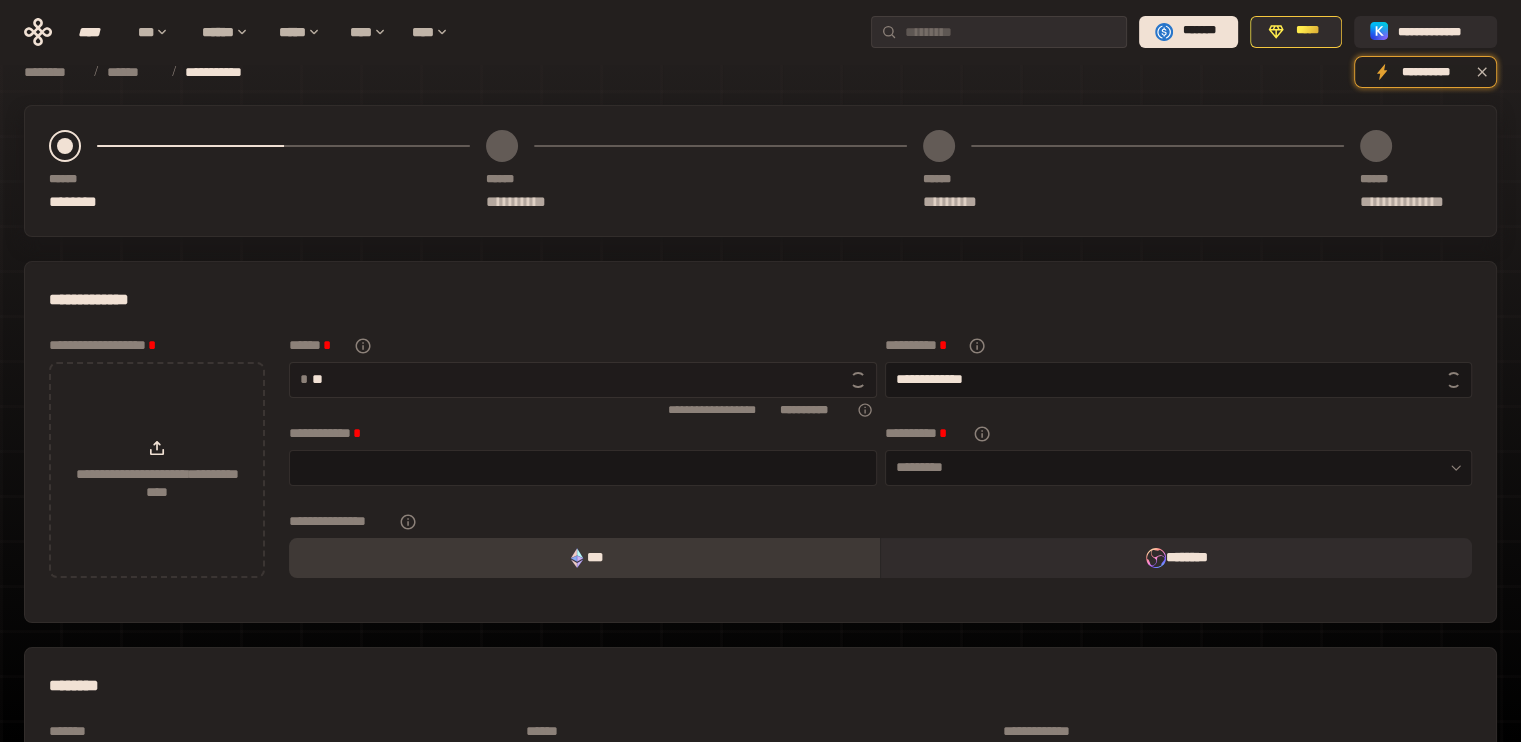 type on "*" 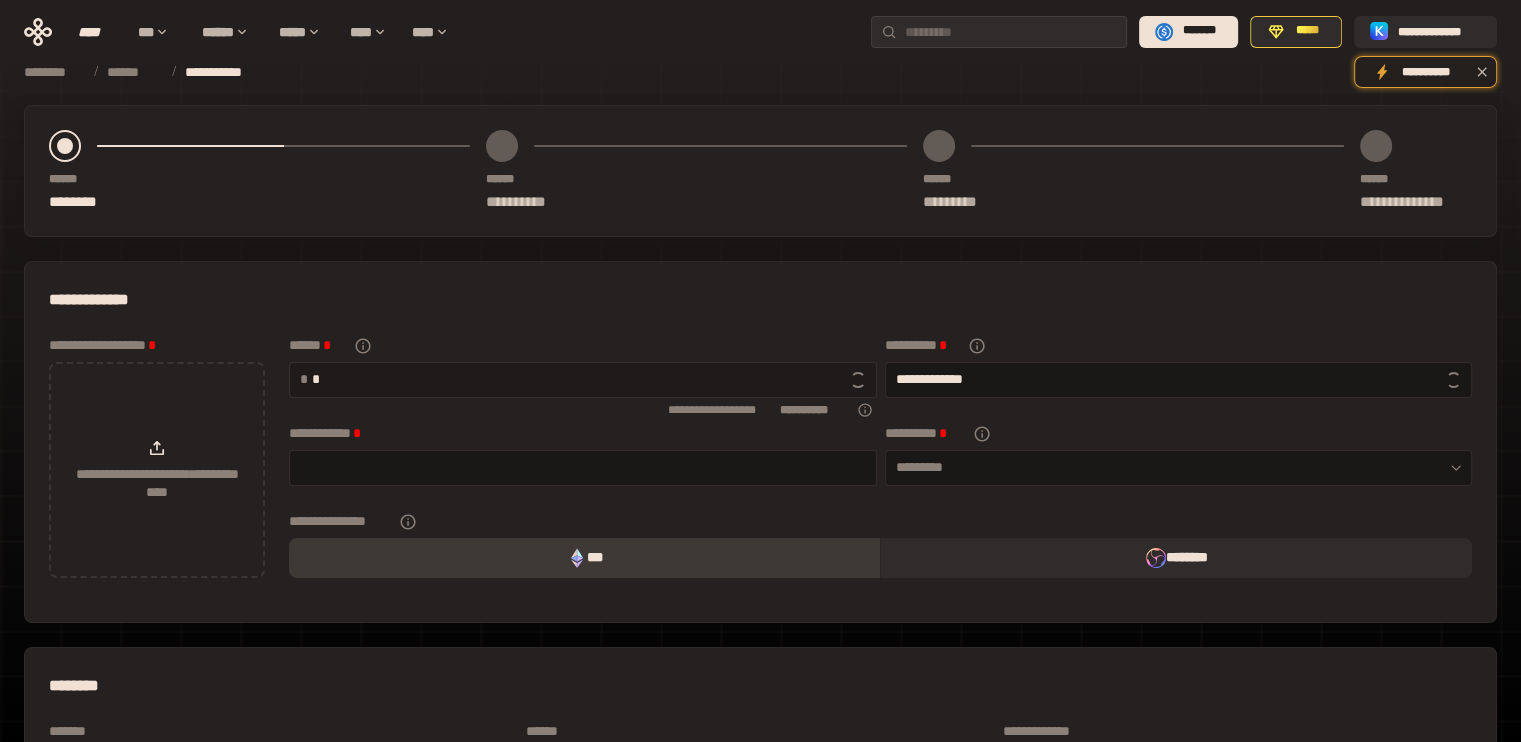type 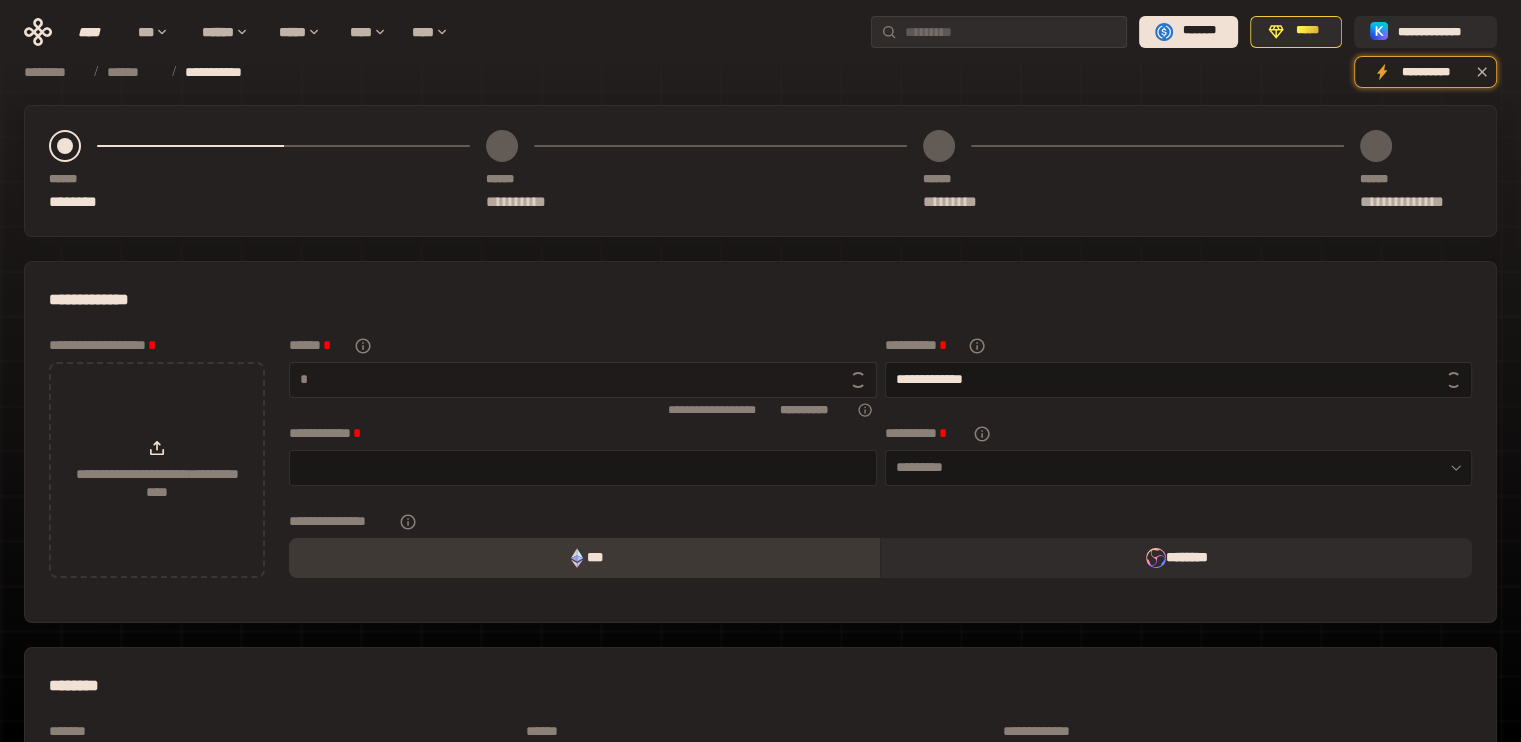 type 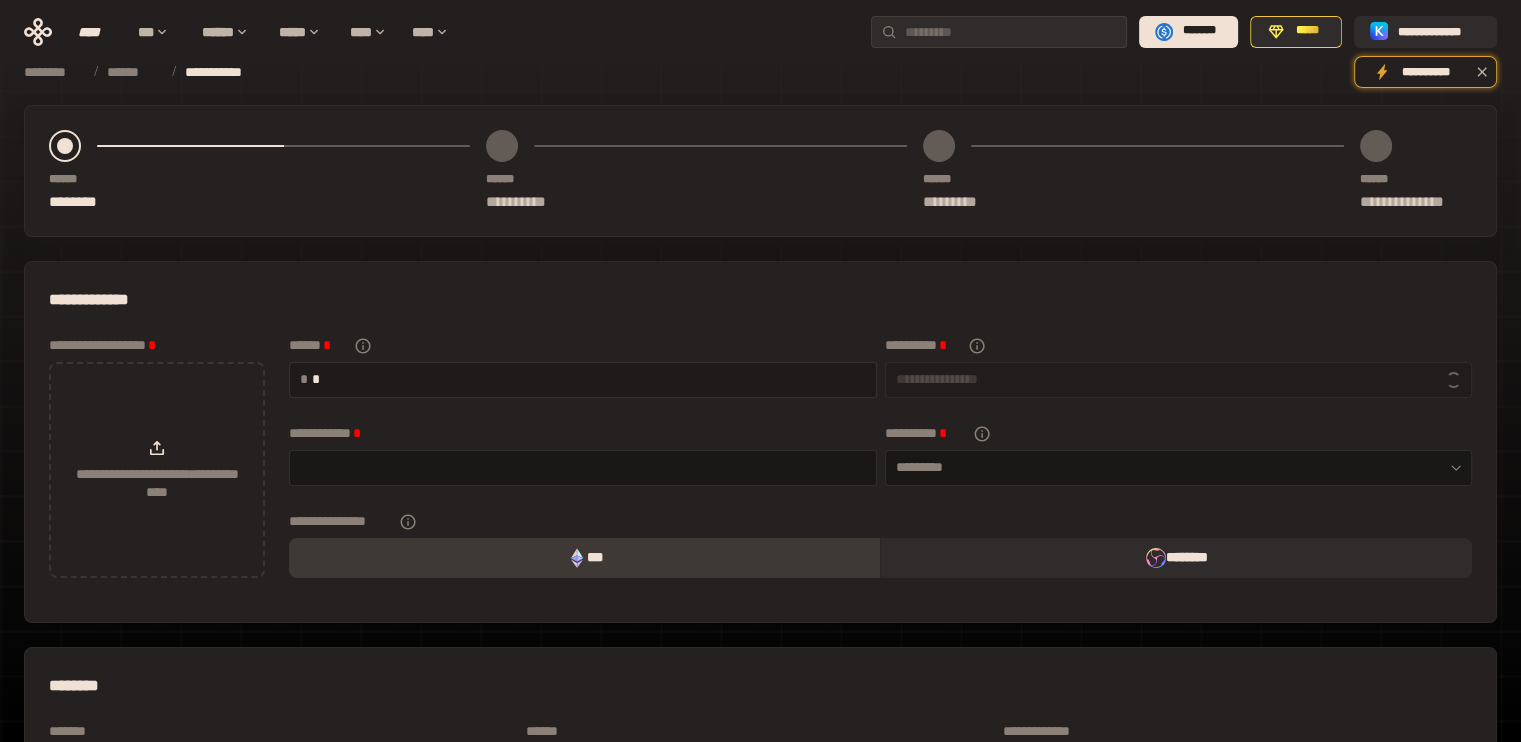 type on "**" 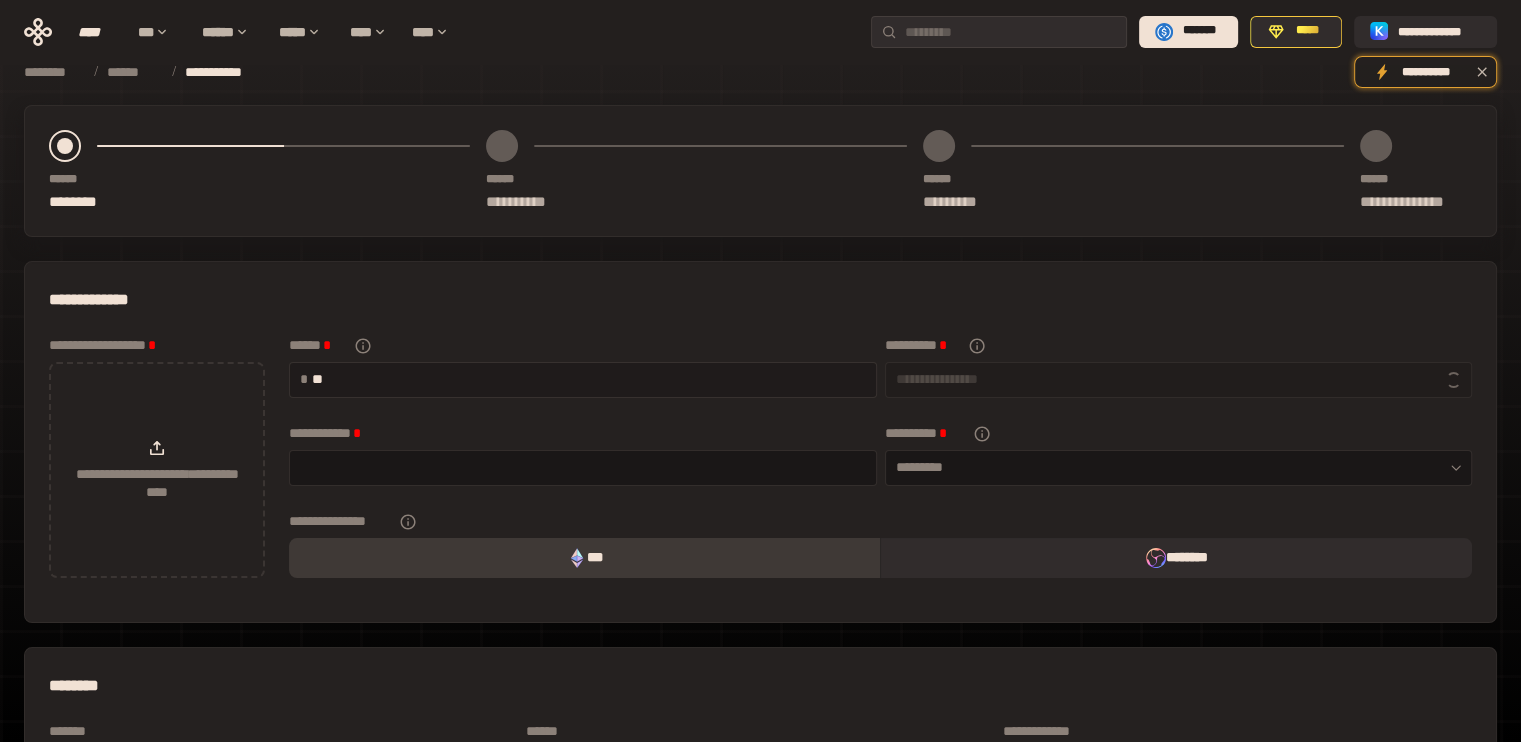 type on "**********" 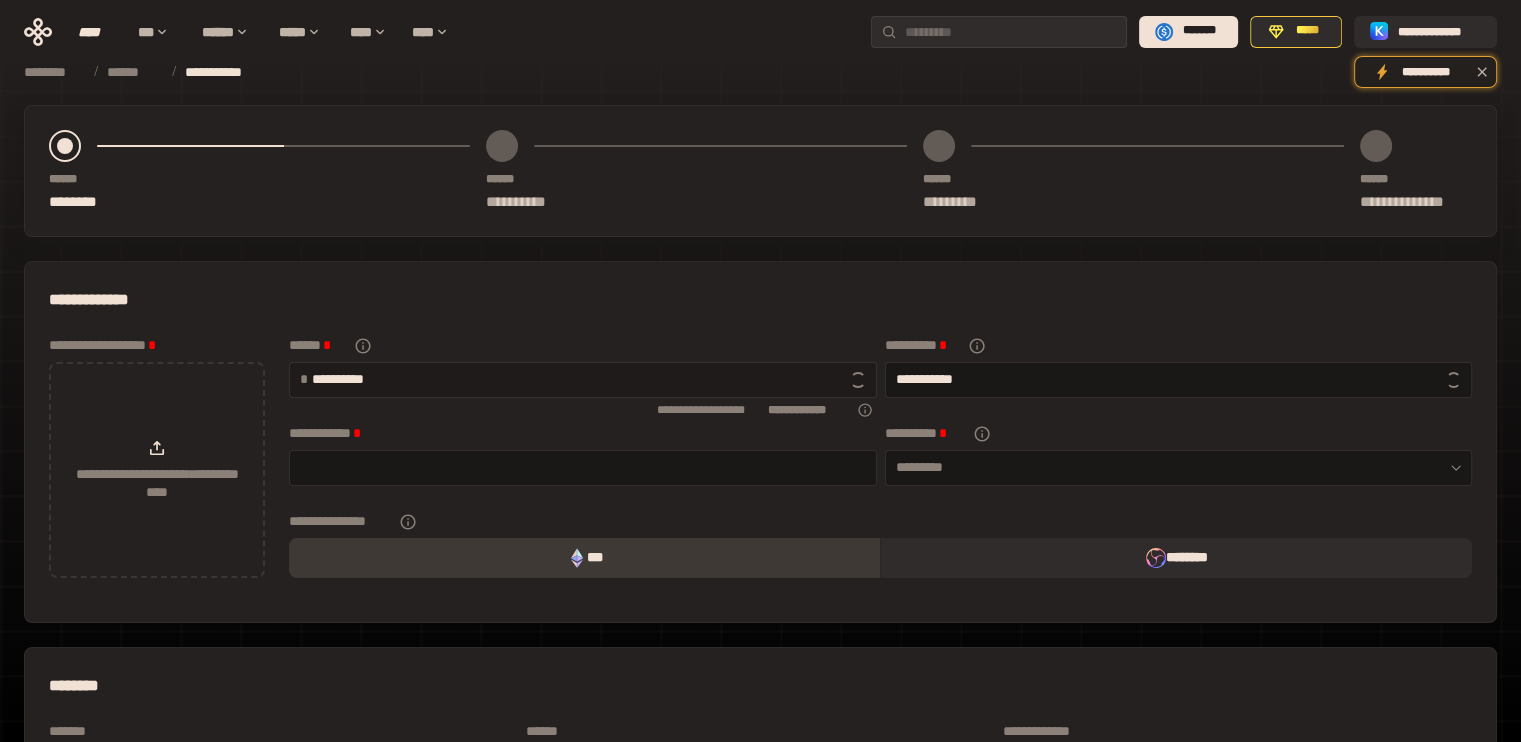 type on "**********" 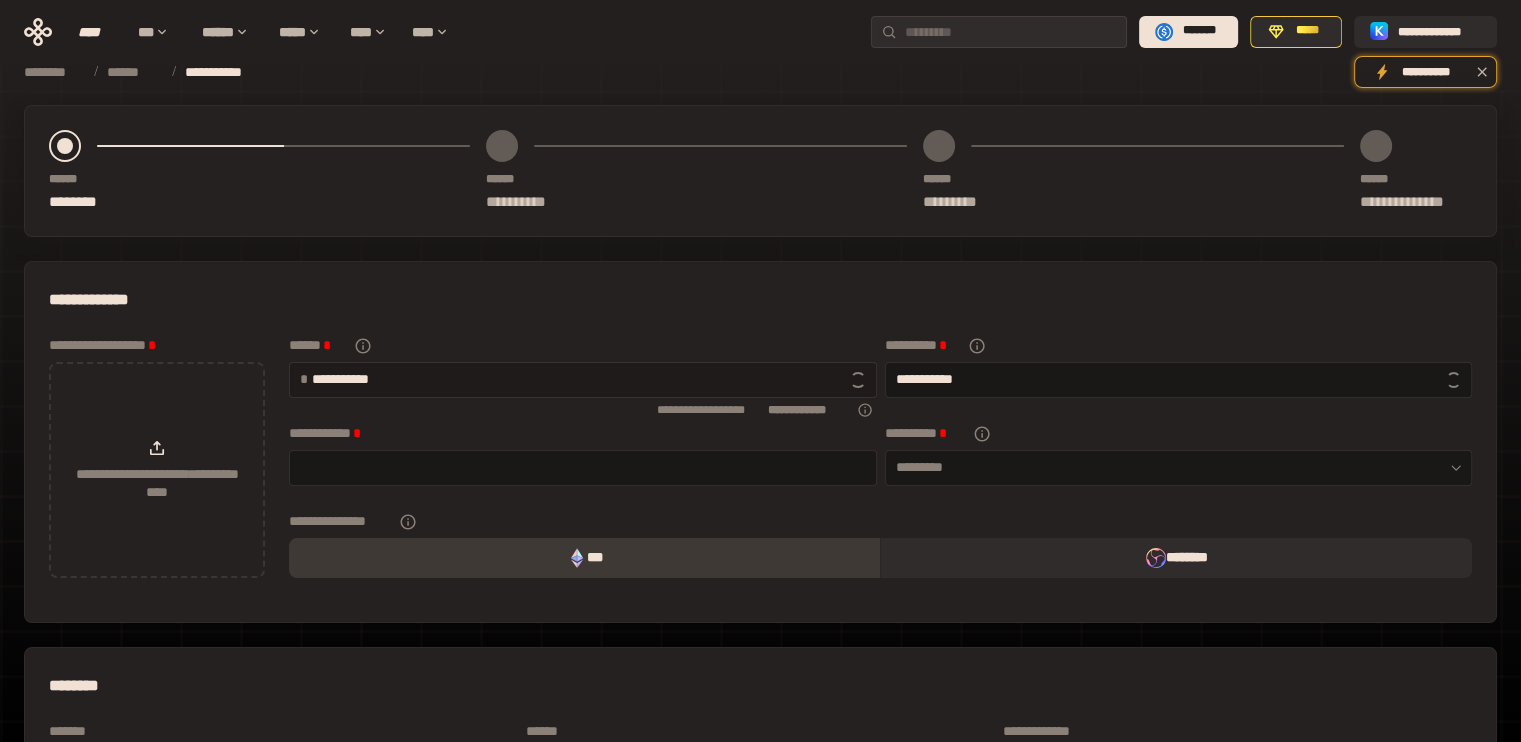 type on "**********" 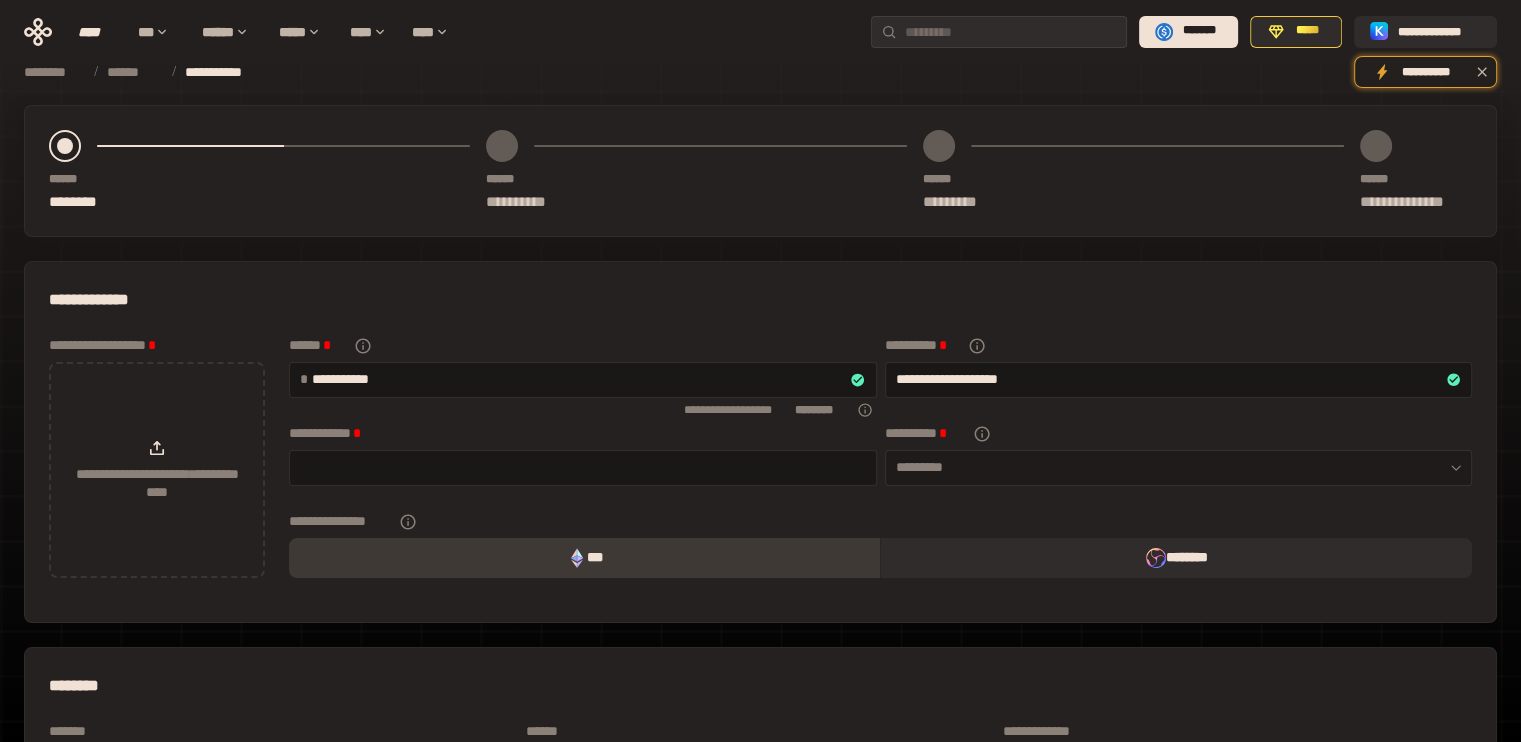 type on "**********" 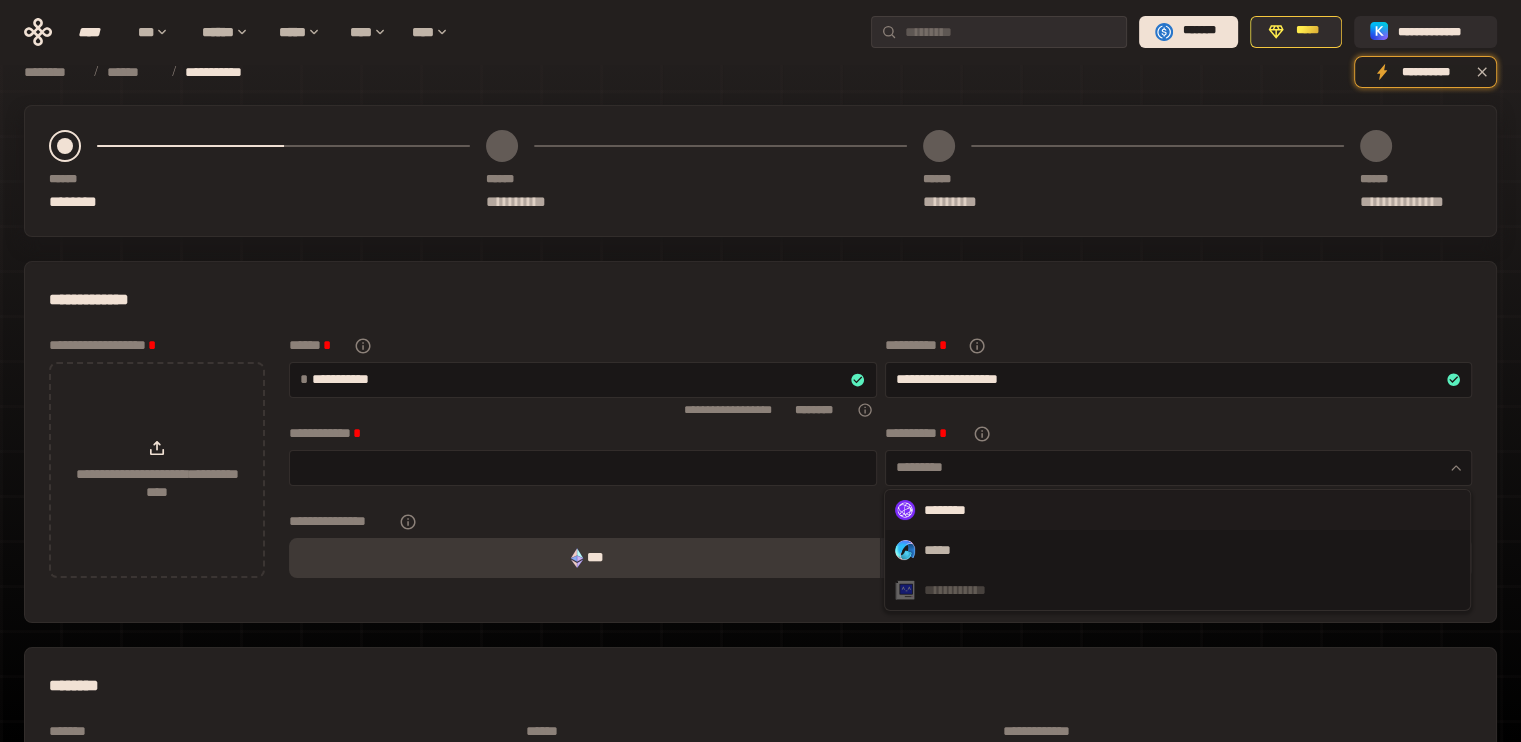 click on "********" at bounding box center (1177, 510) 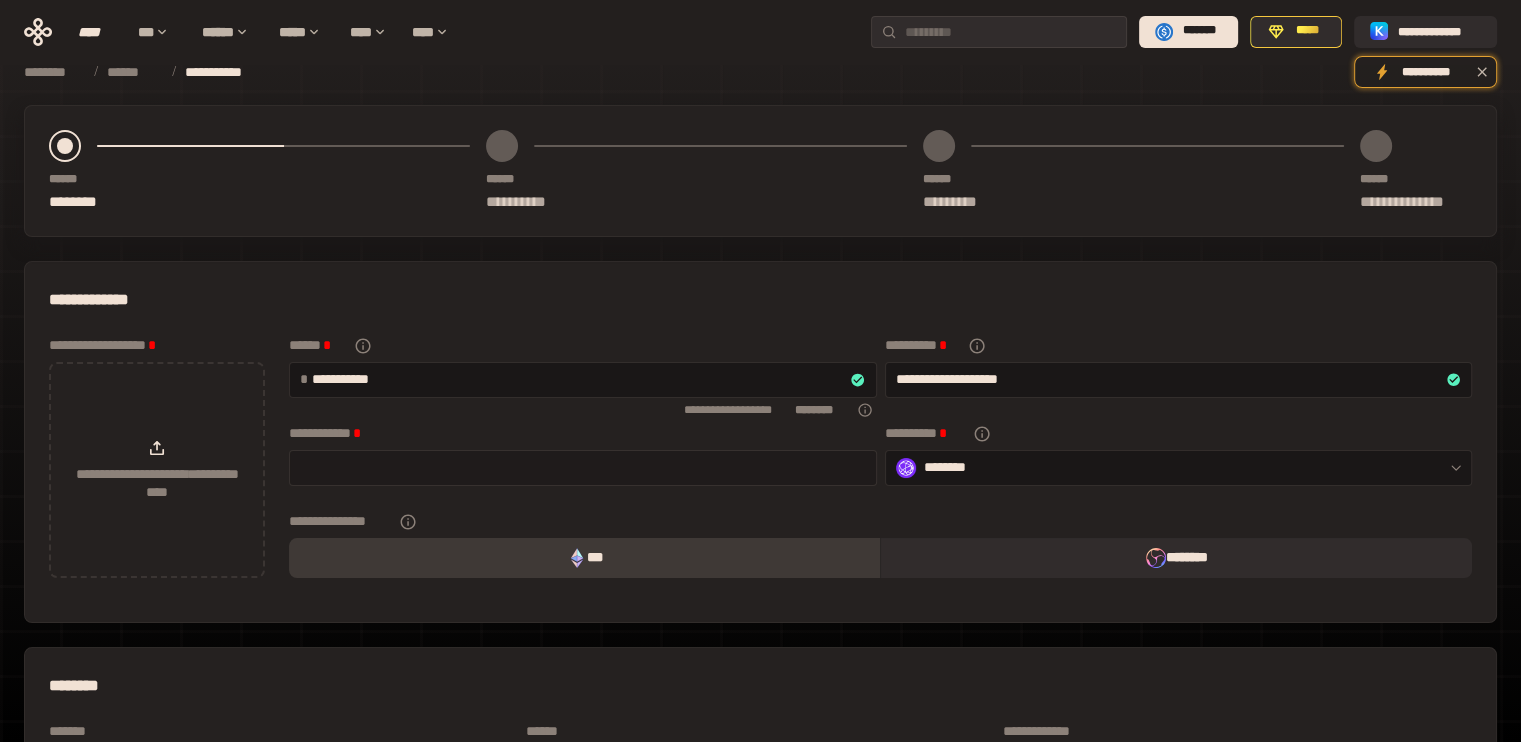 click at bounding box center (583, 467) 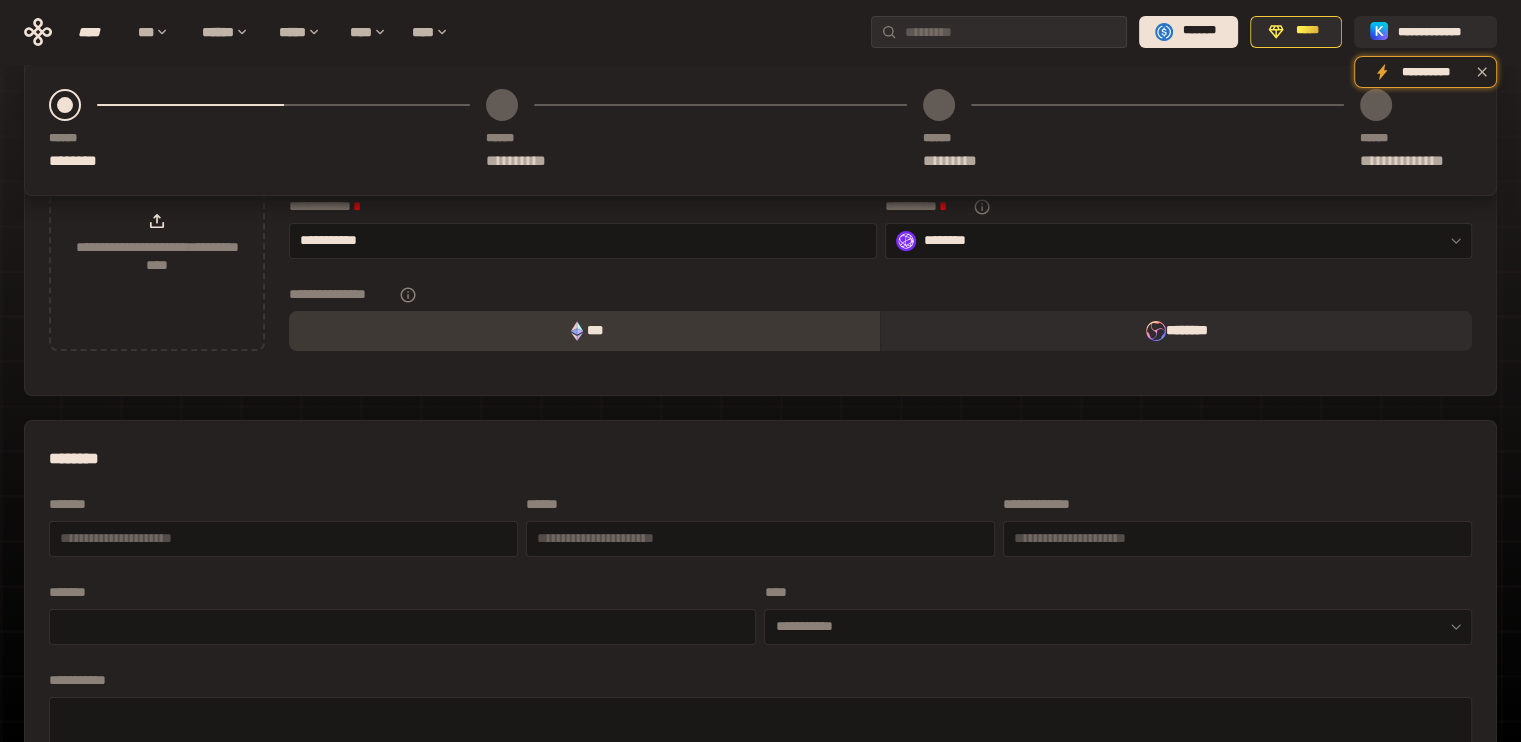 scroll, scrollTop: 242, scrollLeft: 0, axis: vertical 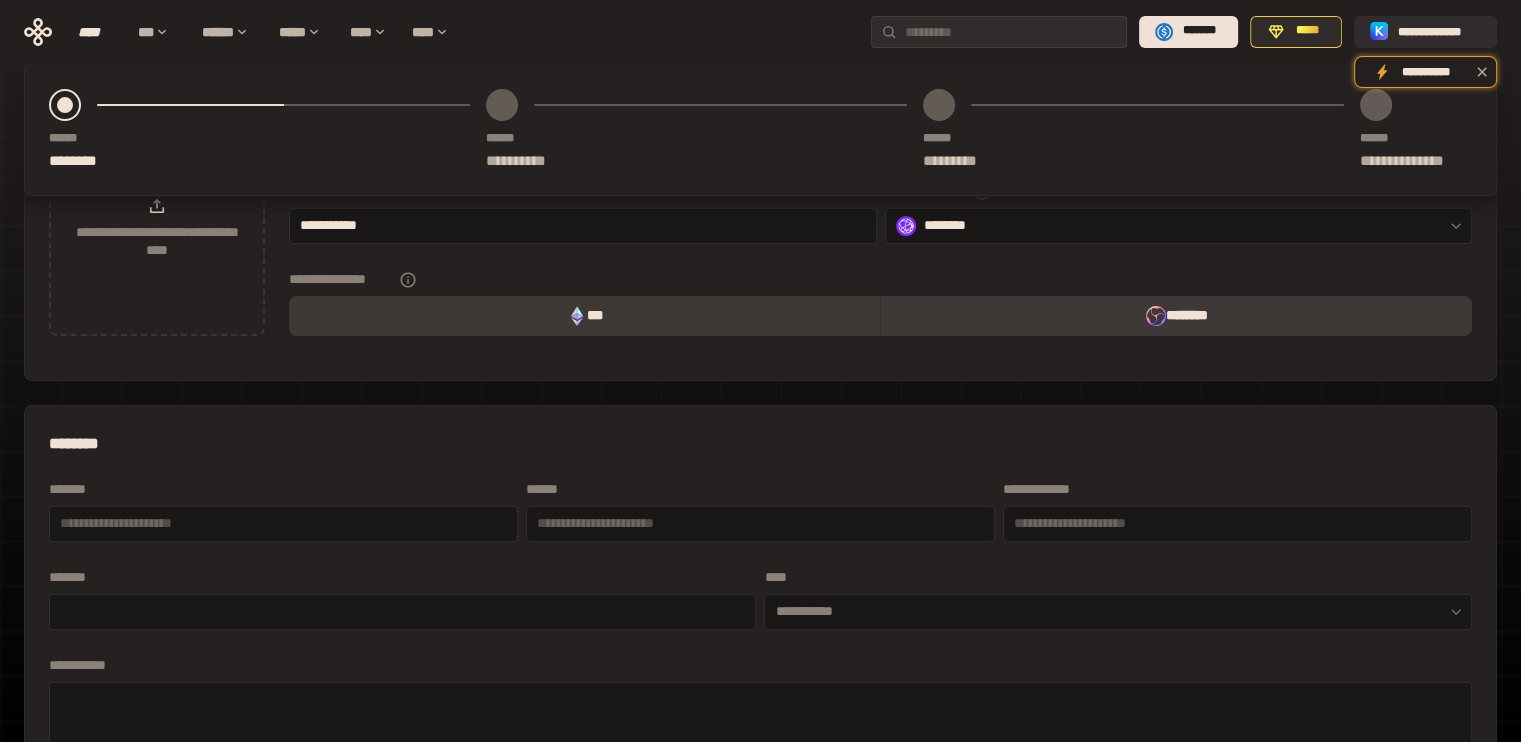 type on "**********" 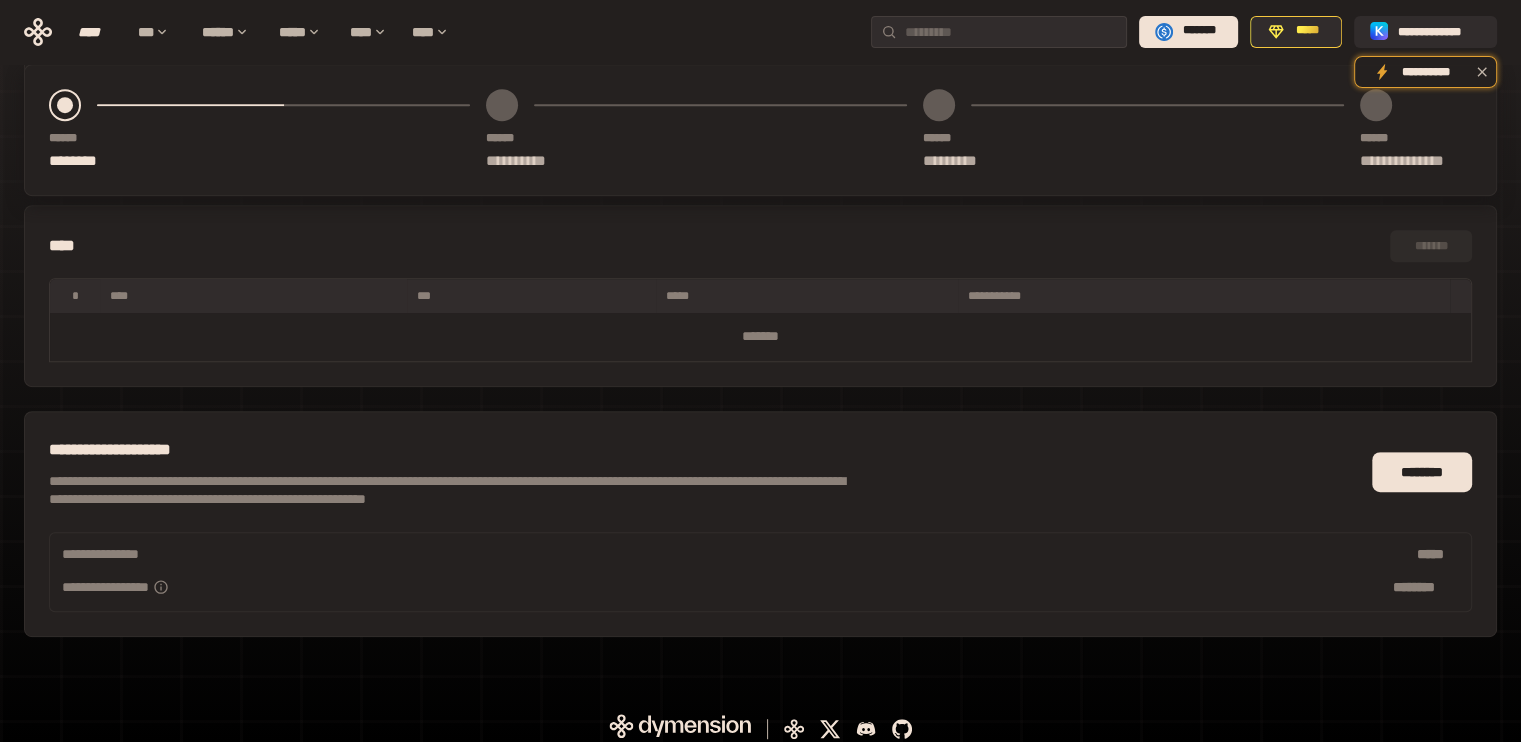 scroll, scrollTop: 916, scrollLeft: 0, axis: vertical 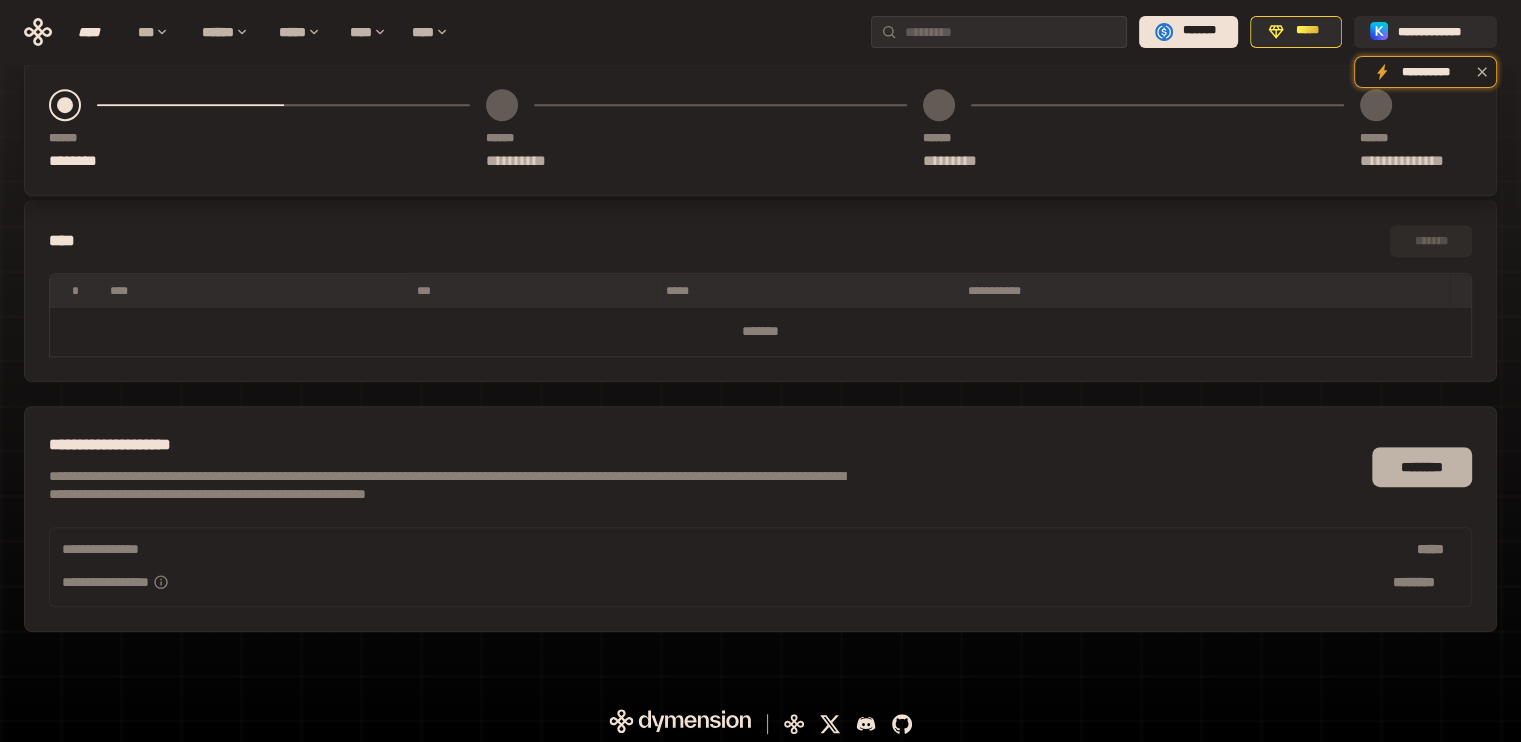 click on "********" at bounding box center (1422, 467) 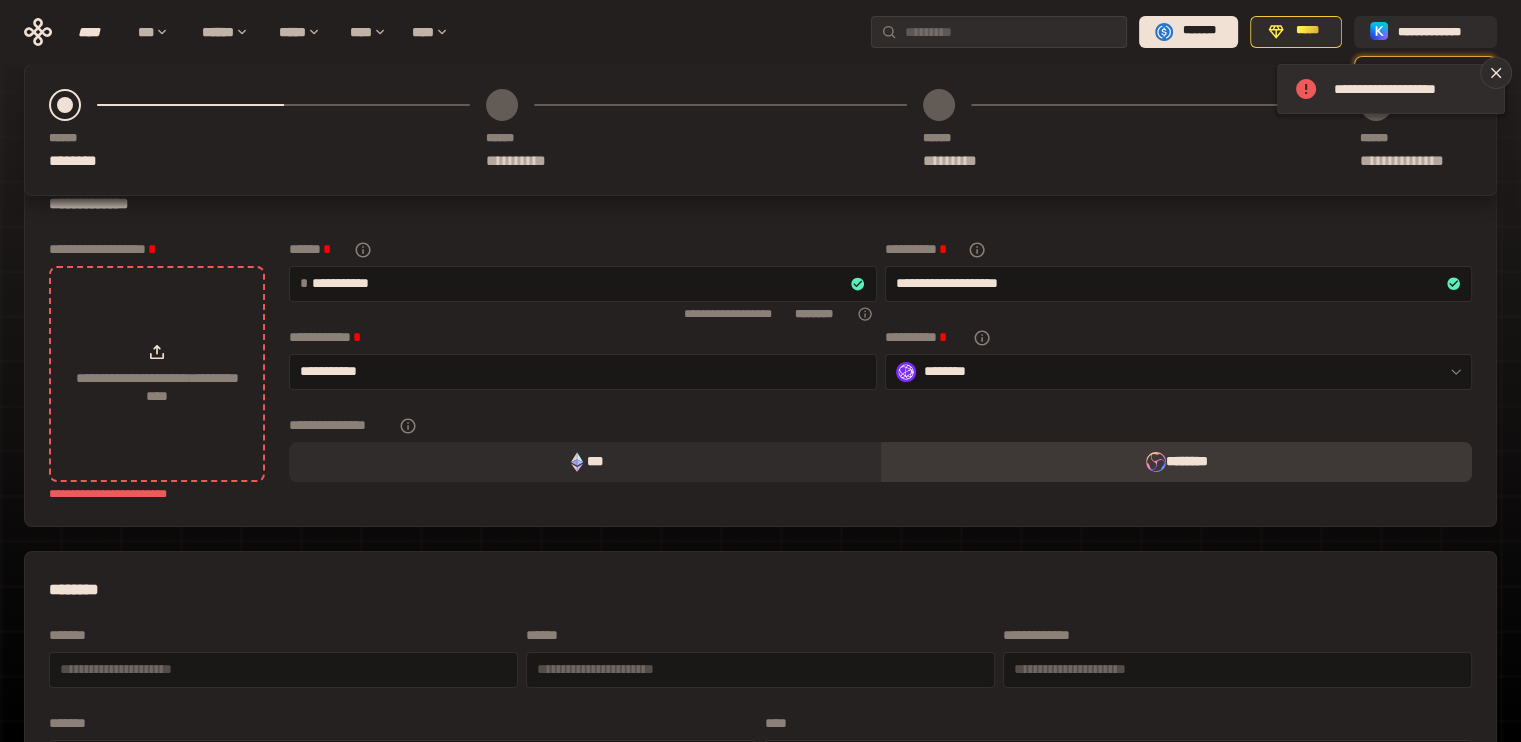 scroll, scrollTop: 80, scrollLeft: 0, axis: vertical 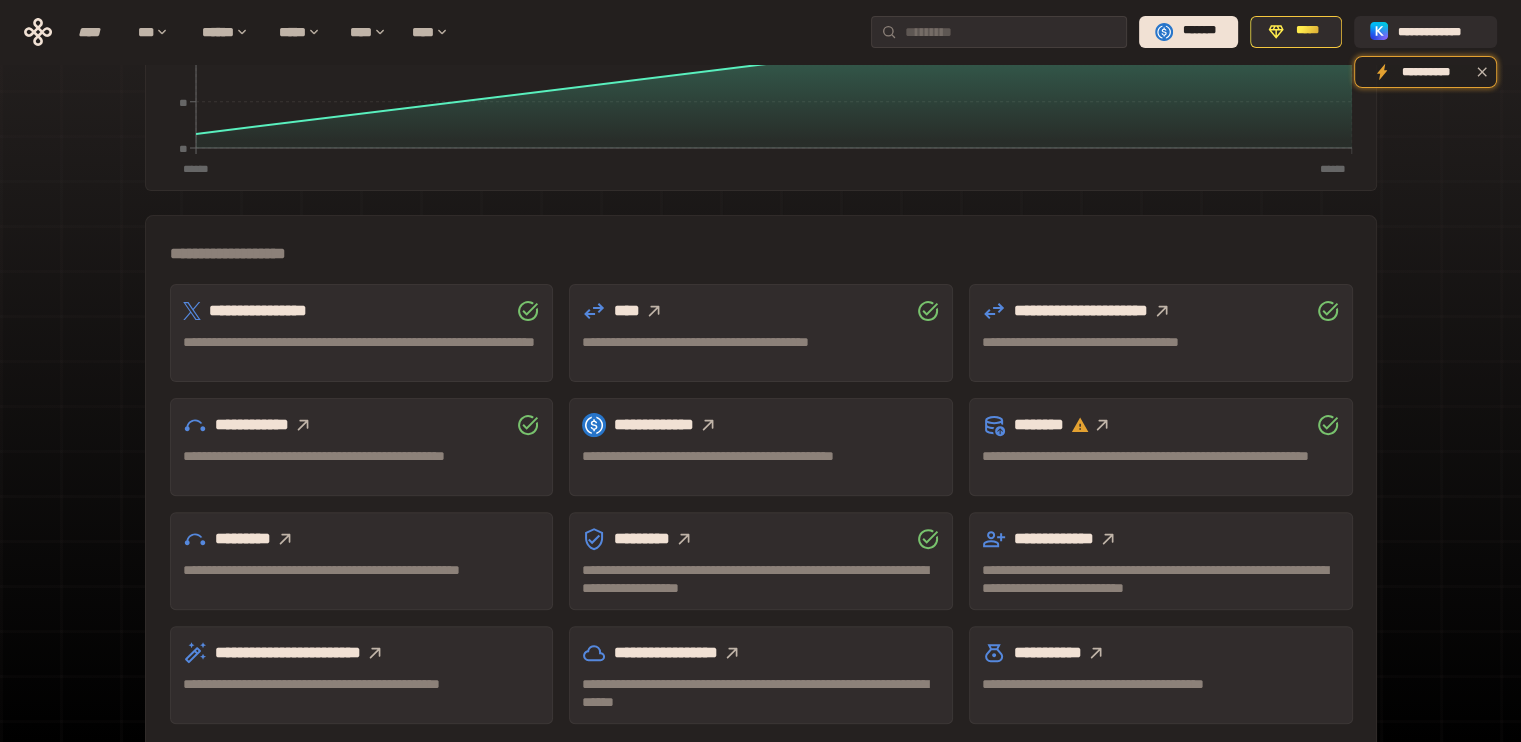 click 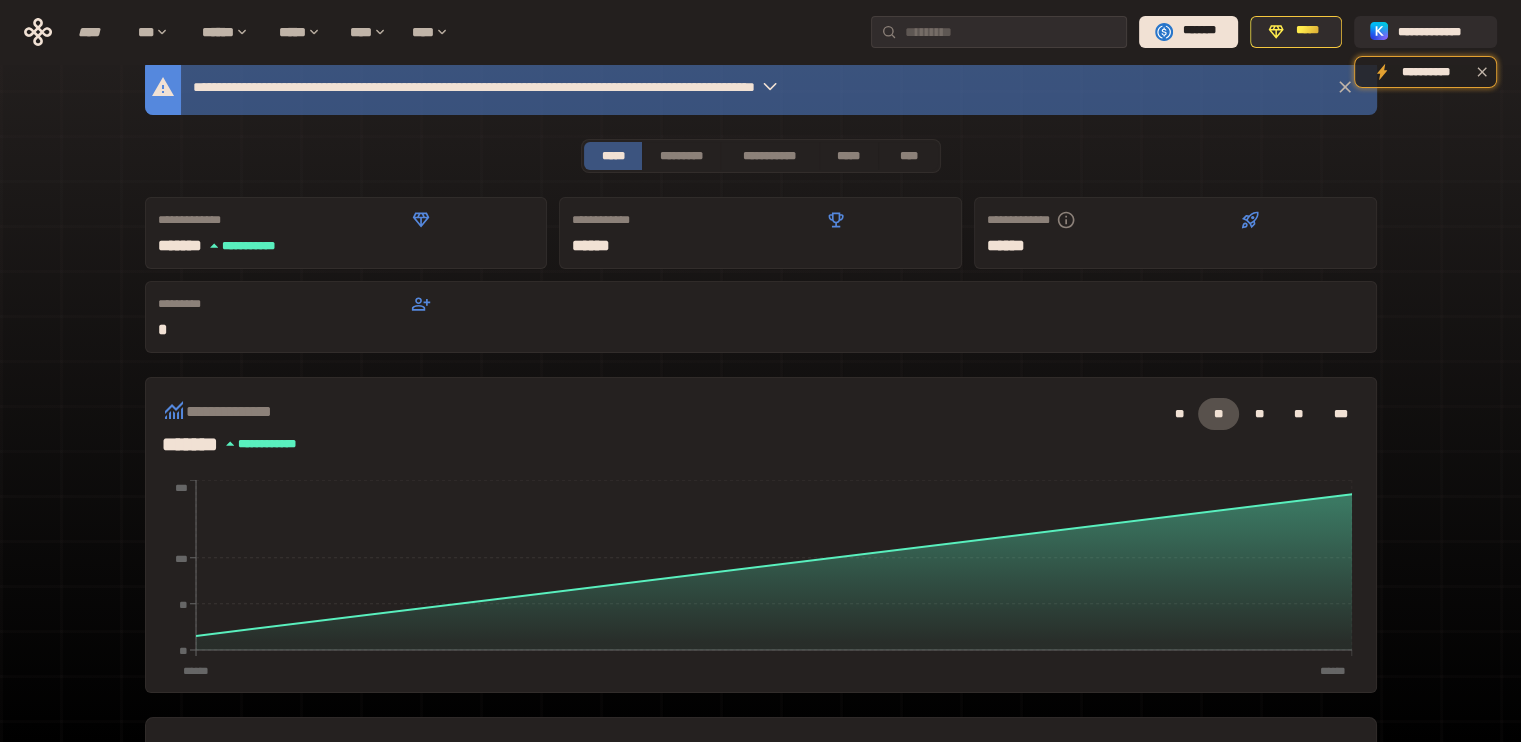 scroll, scrollTop: 0, scrollLeft: 0, axis: both 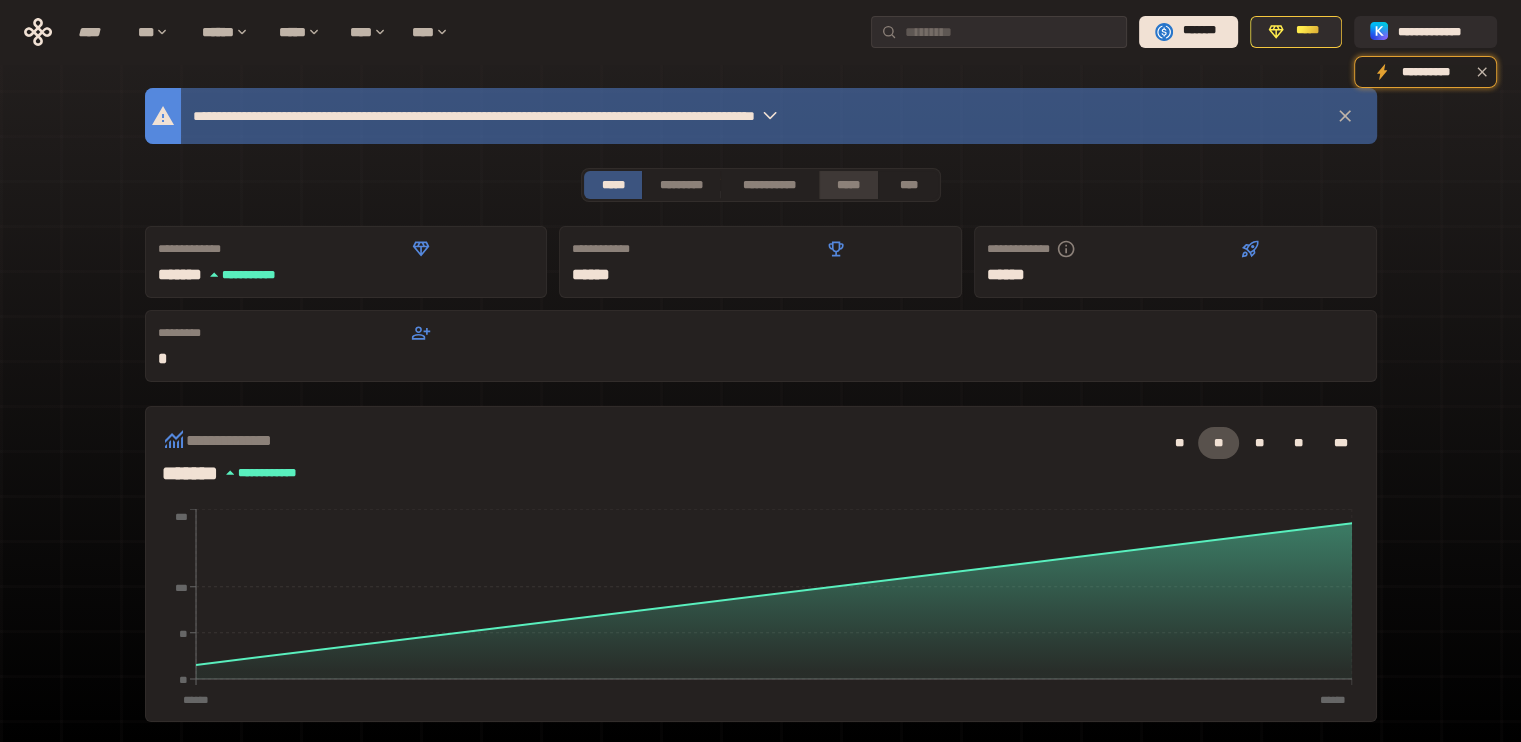 click on "*****" at bounding box center (849, 185) 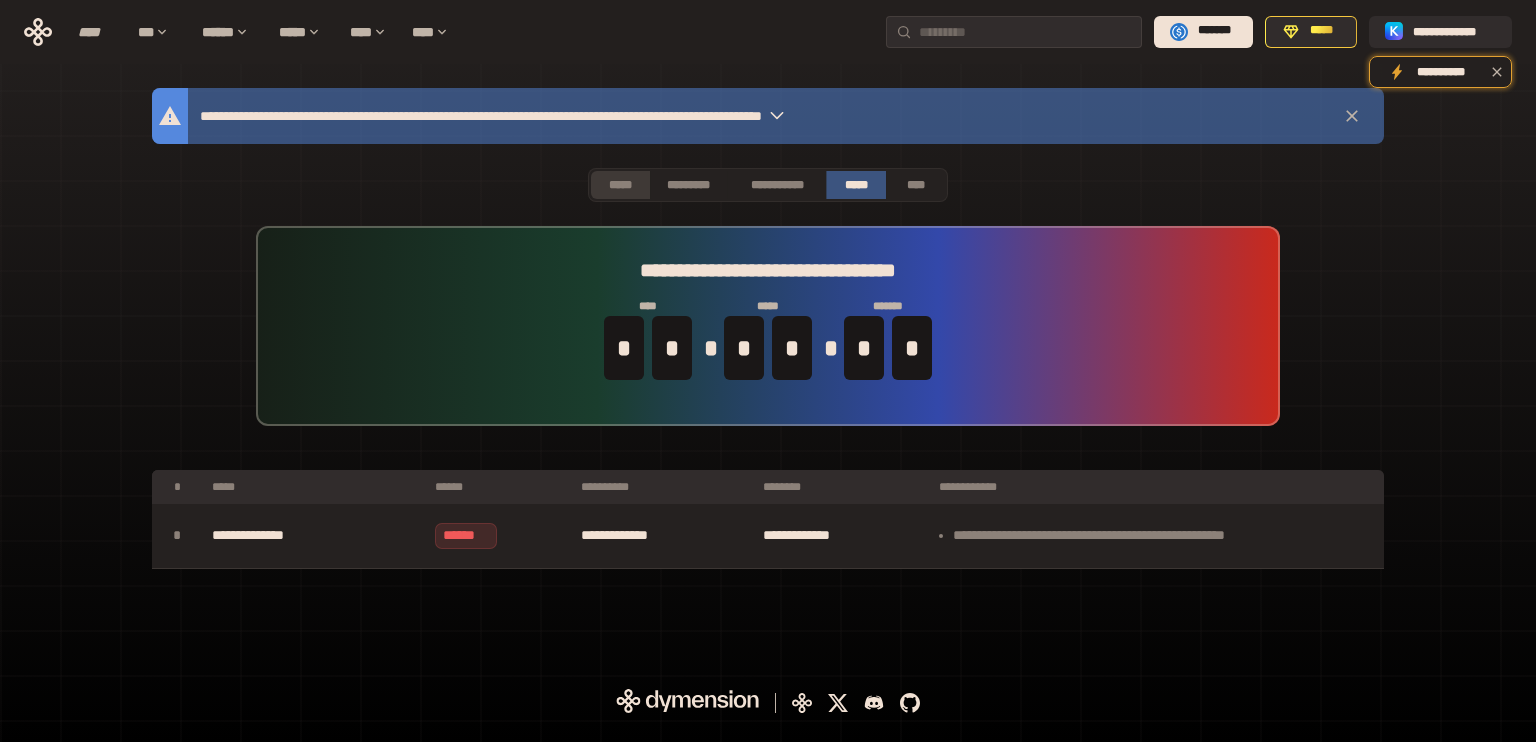click on "*****" at bounding box center [620, 185] 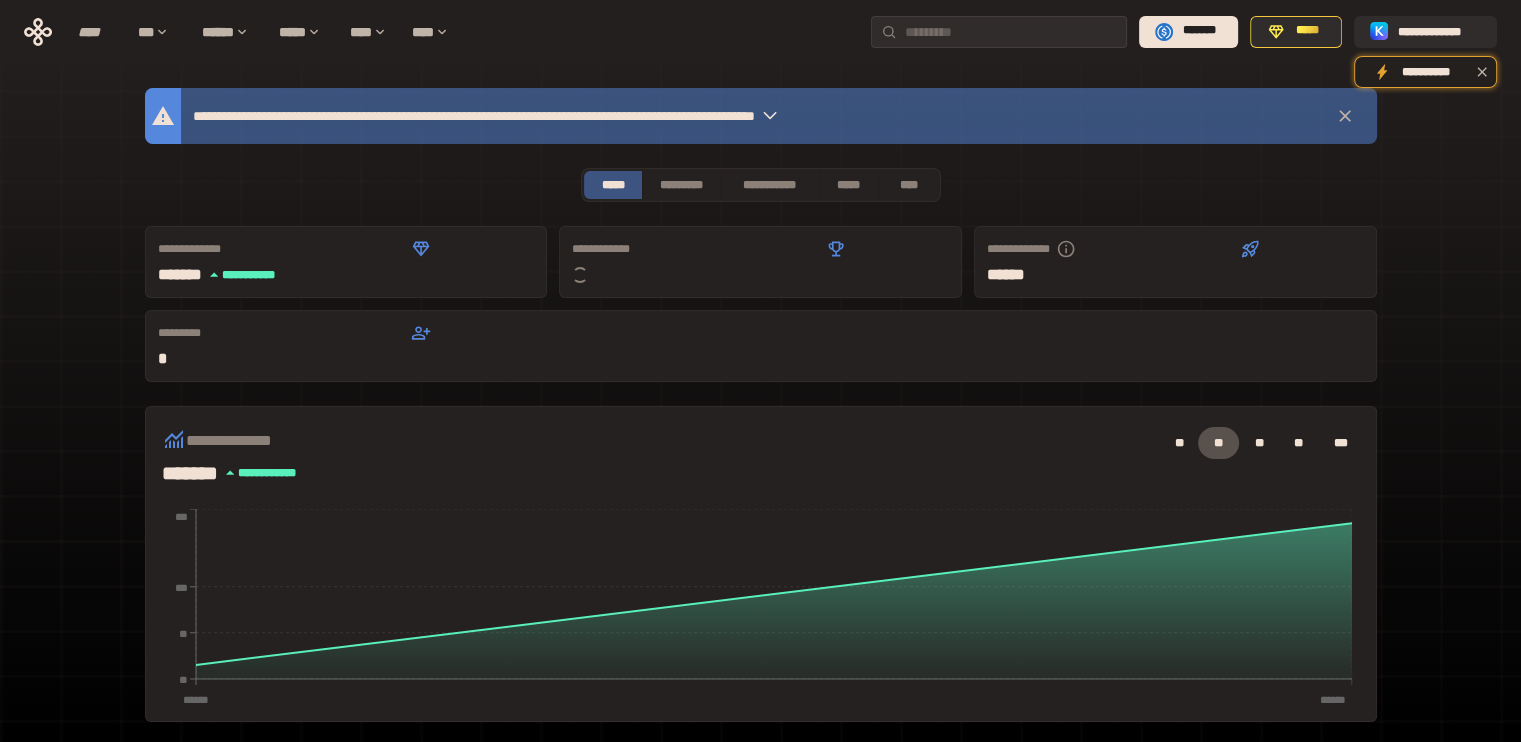scroll, scrollTop: 542, scrollLeft: 0, axis: vertical 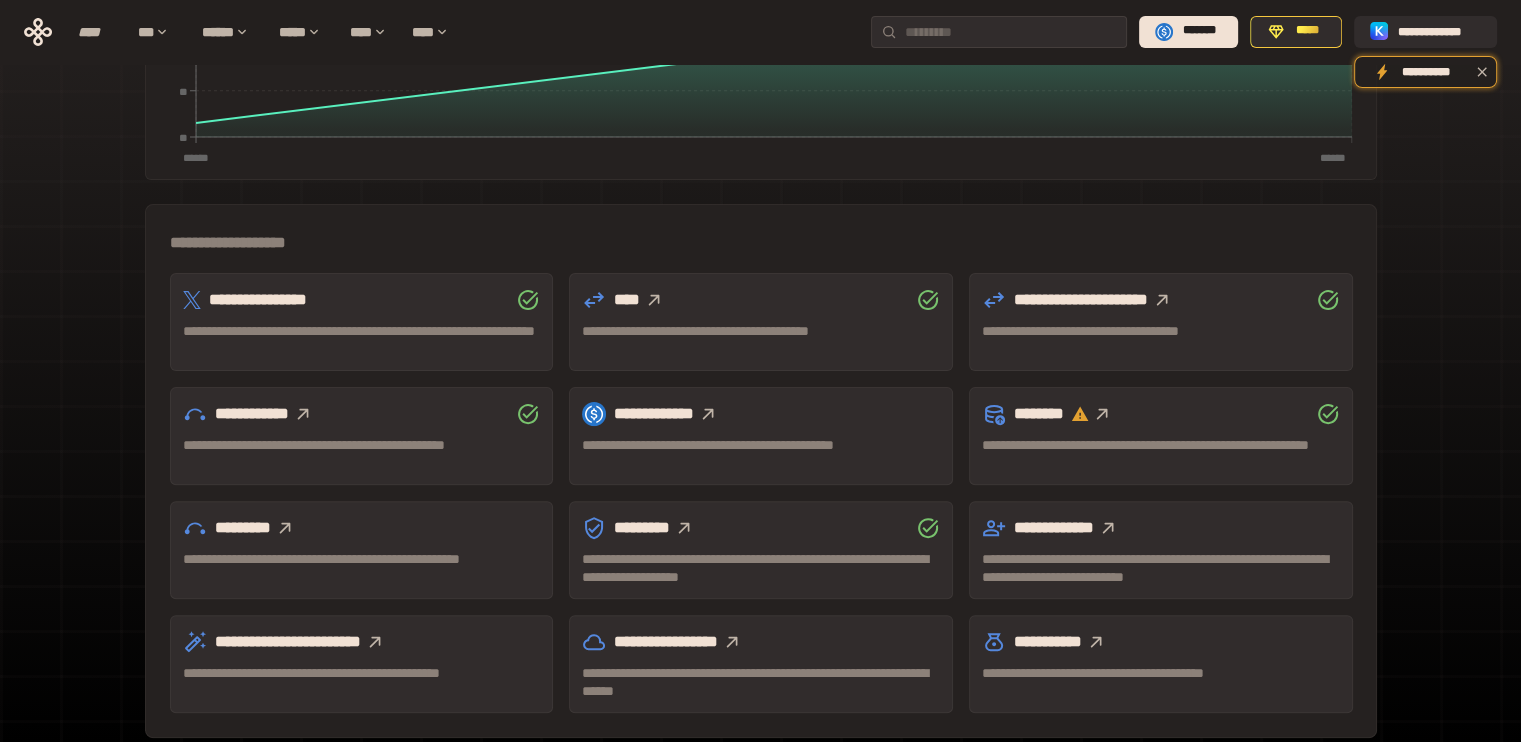 click 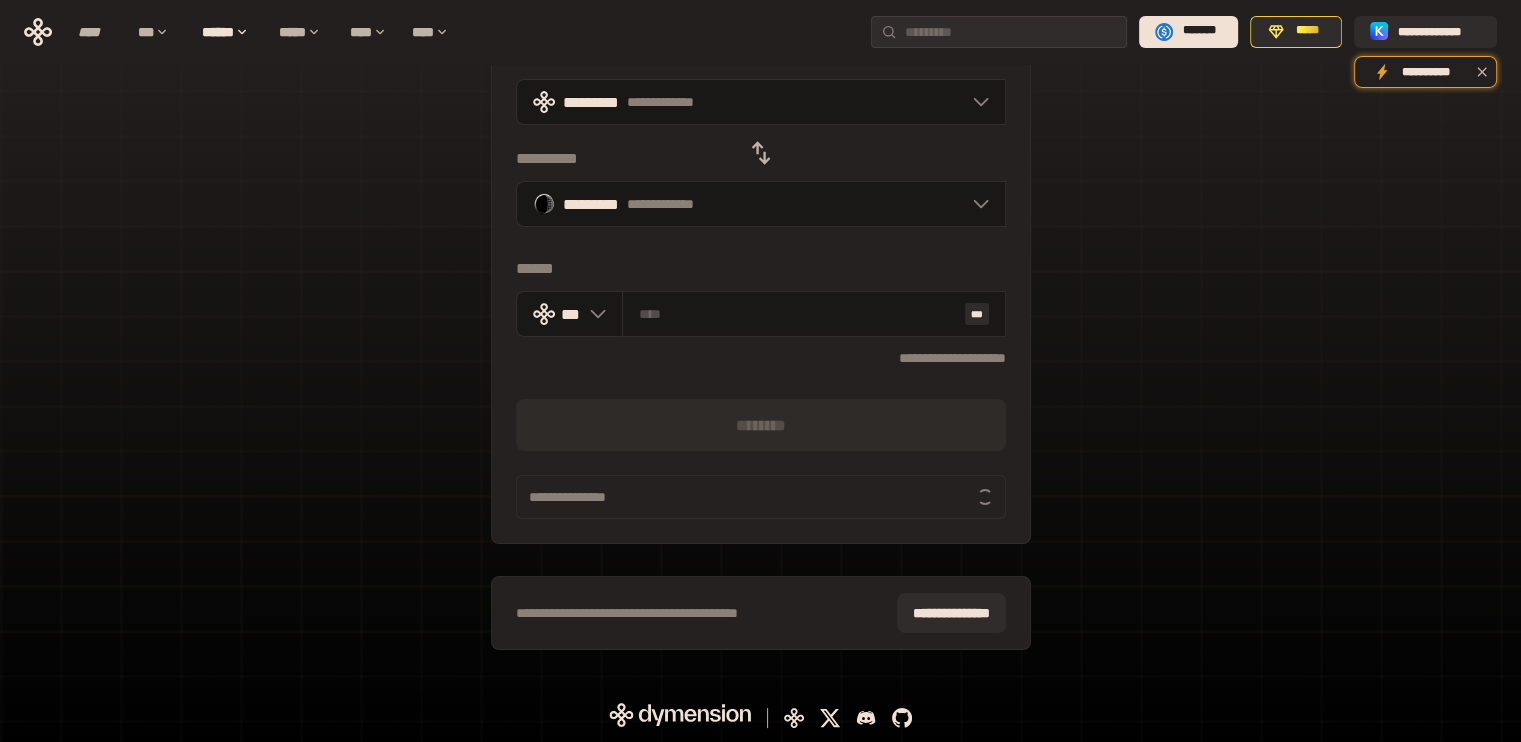 scroll, scrollTop: 130, scrollLeft: 0, axis: vertical 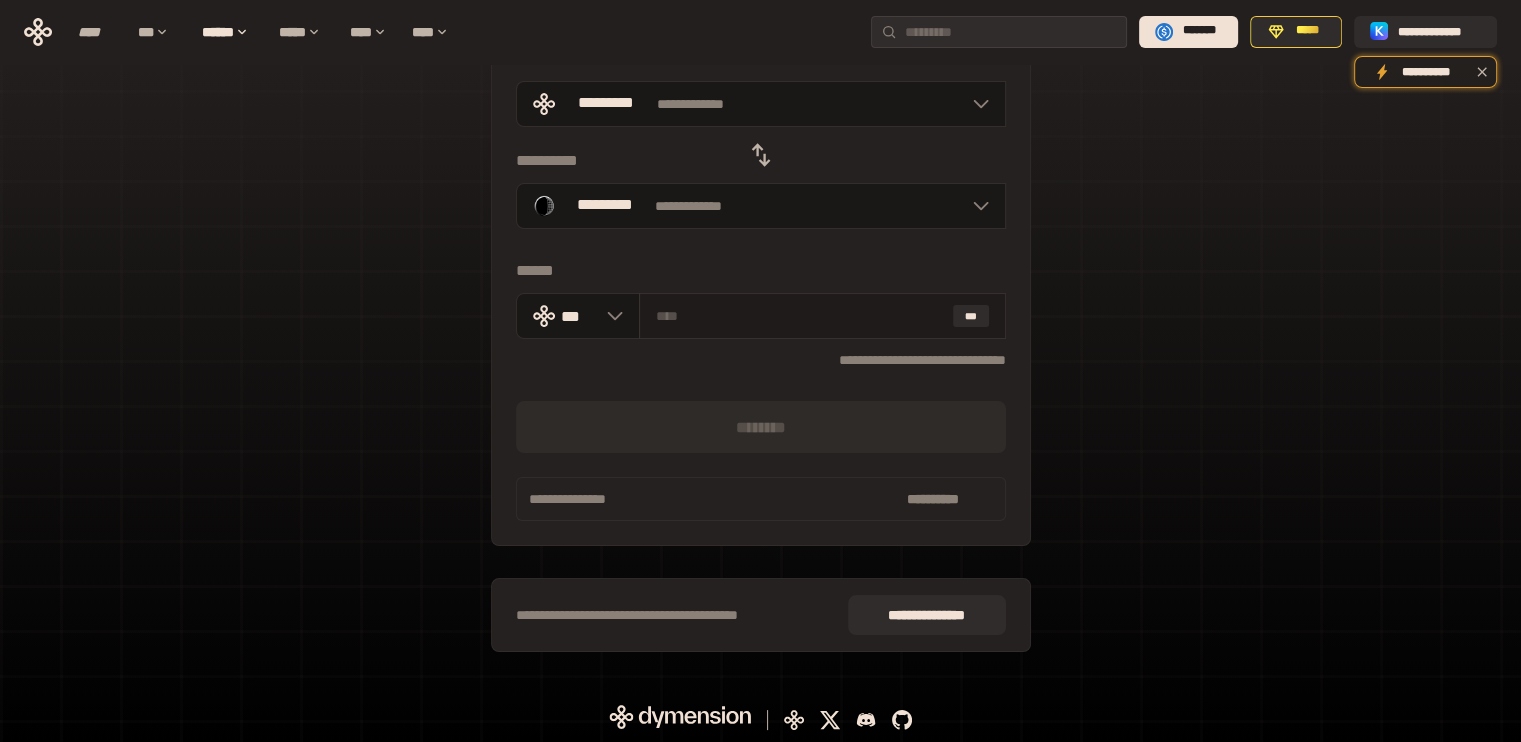 click at bounding box center [800, 316] 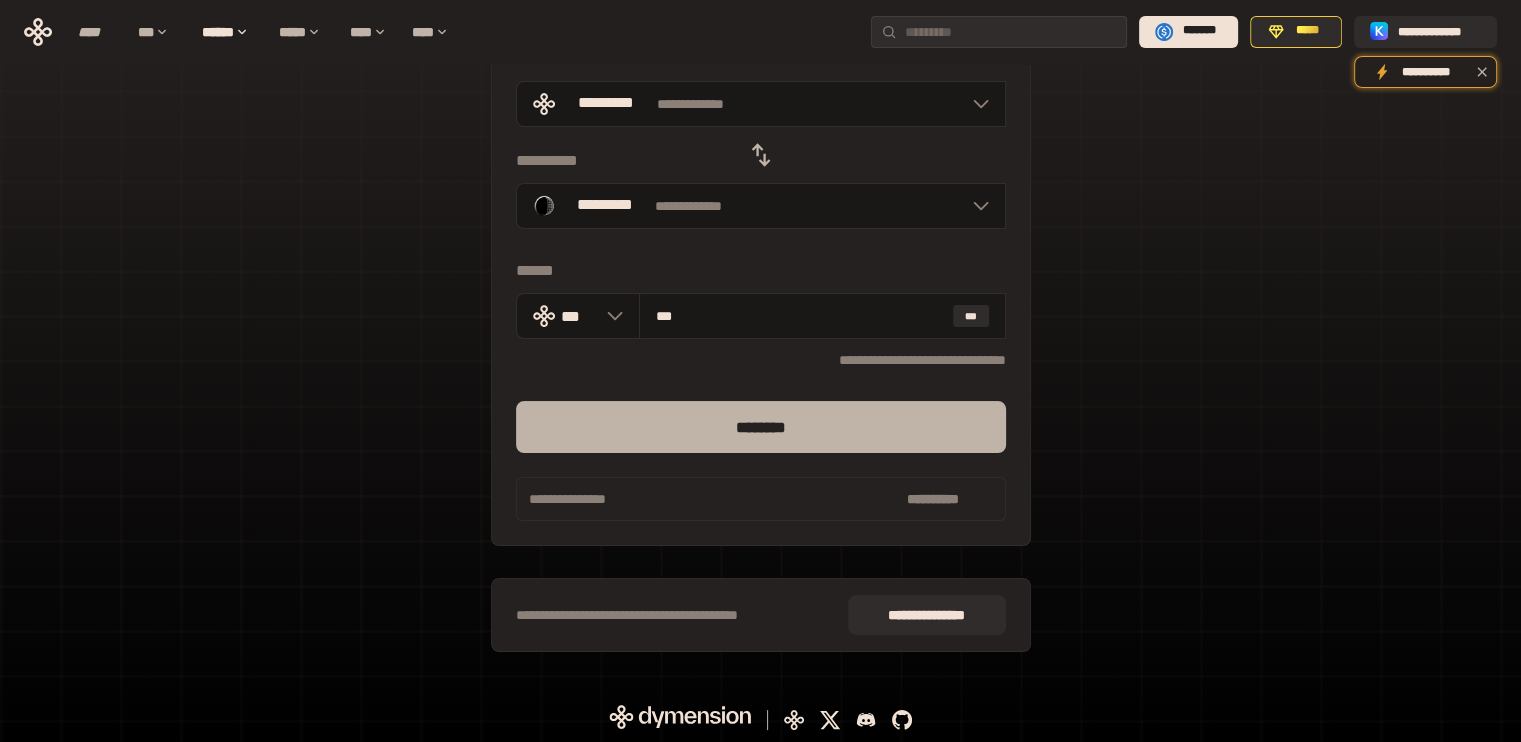 type on "***" 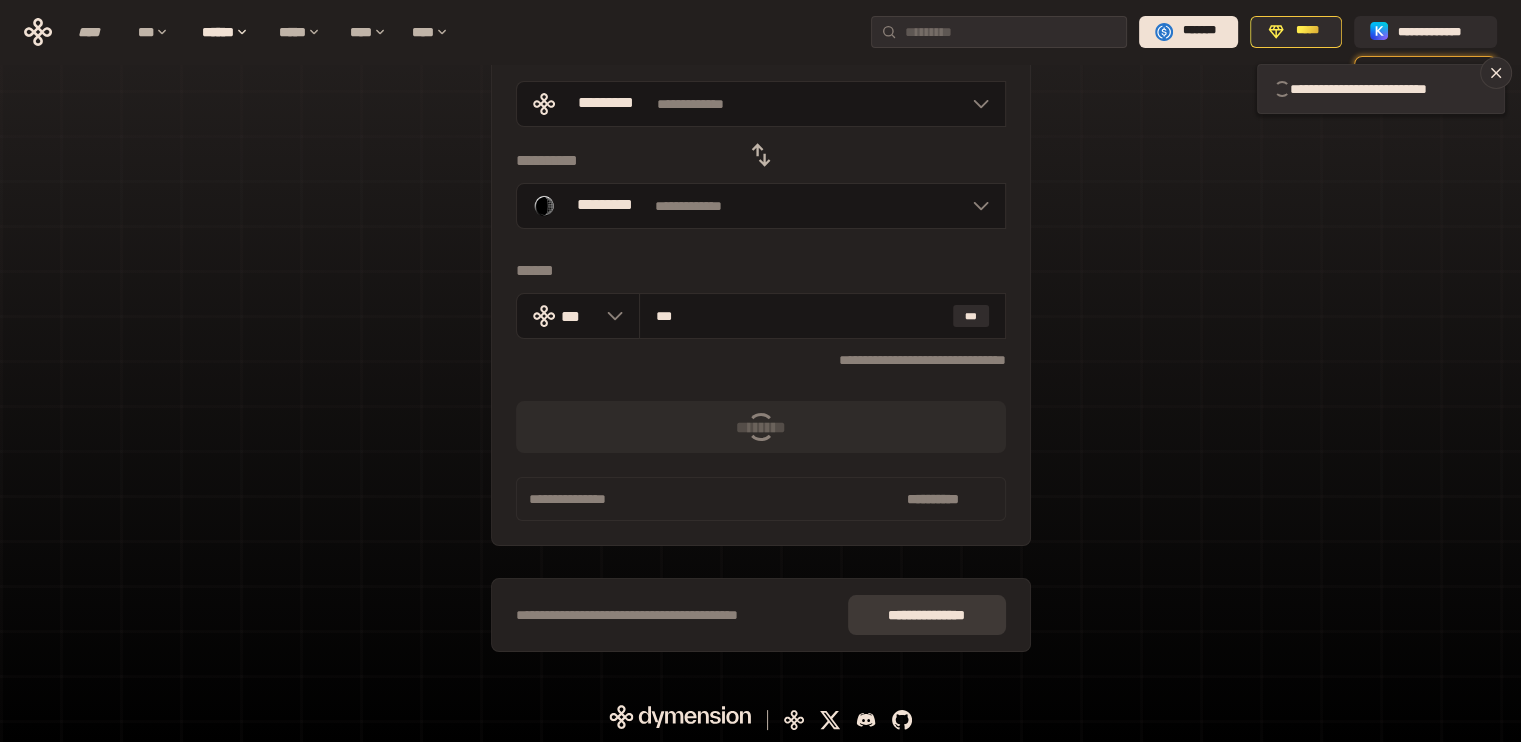 type 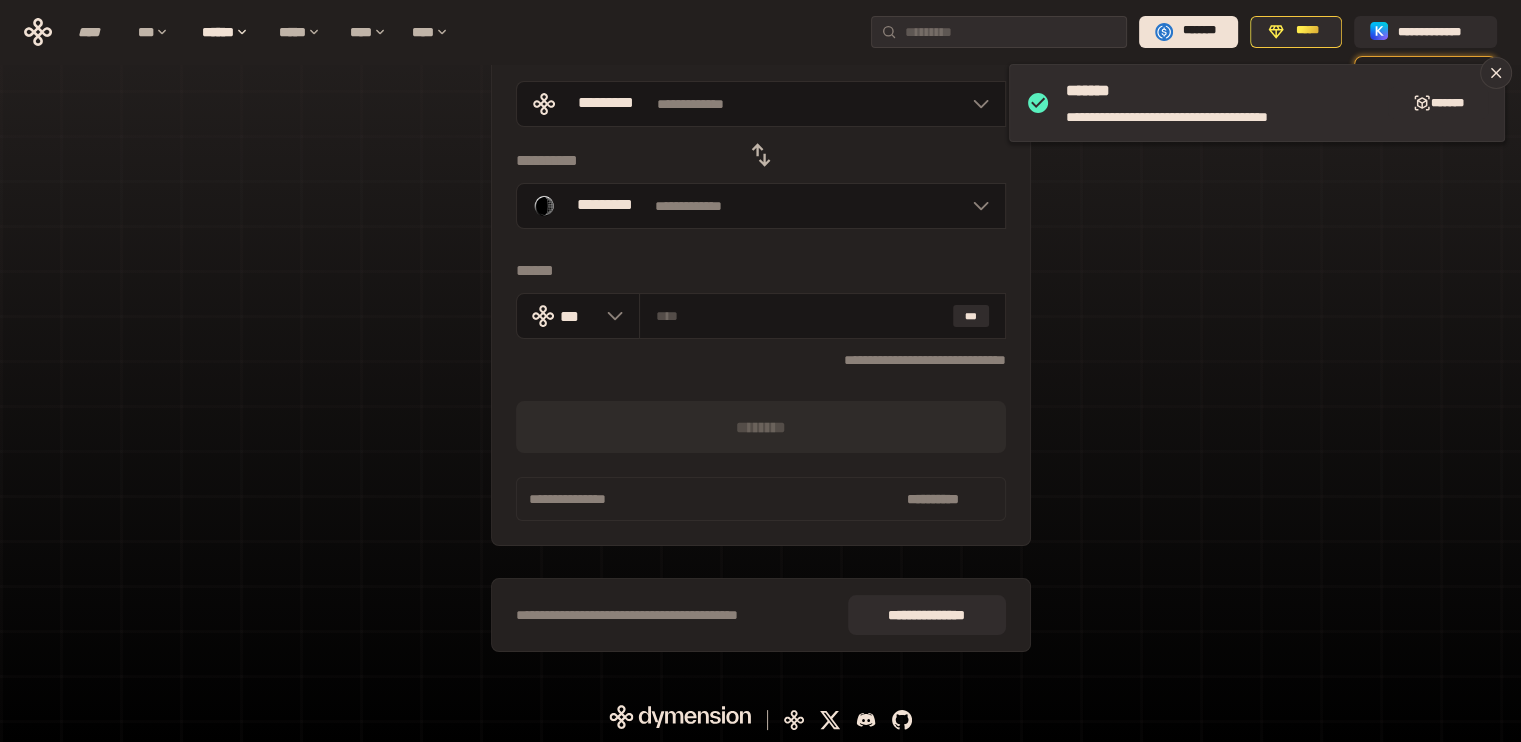 scroll, scrollTop: 0, scrollLeft: 0, axis: both 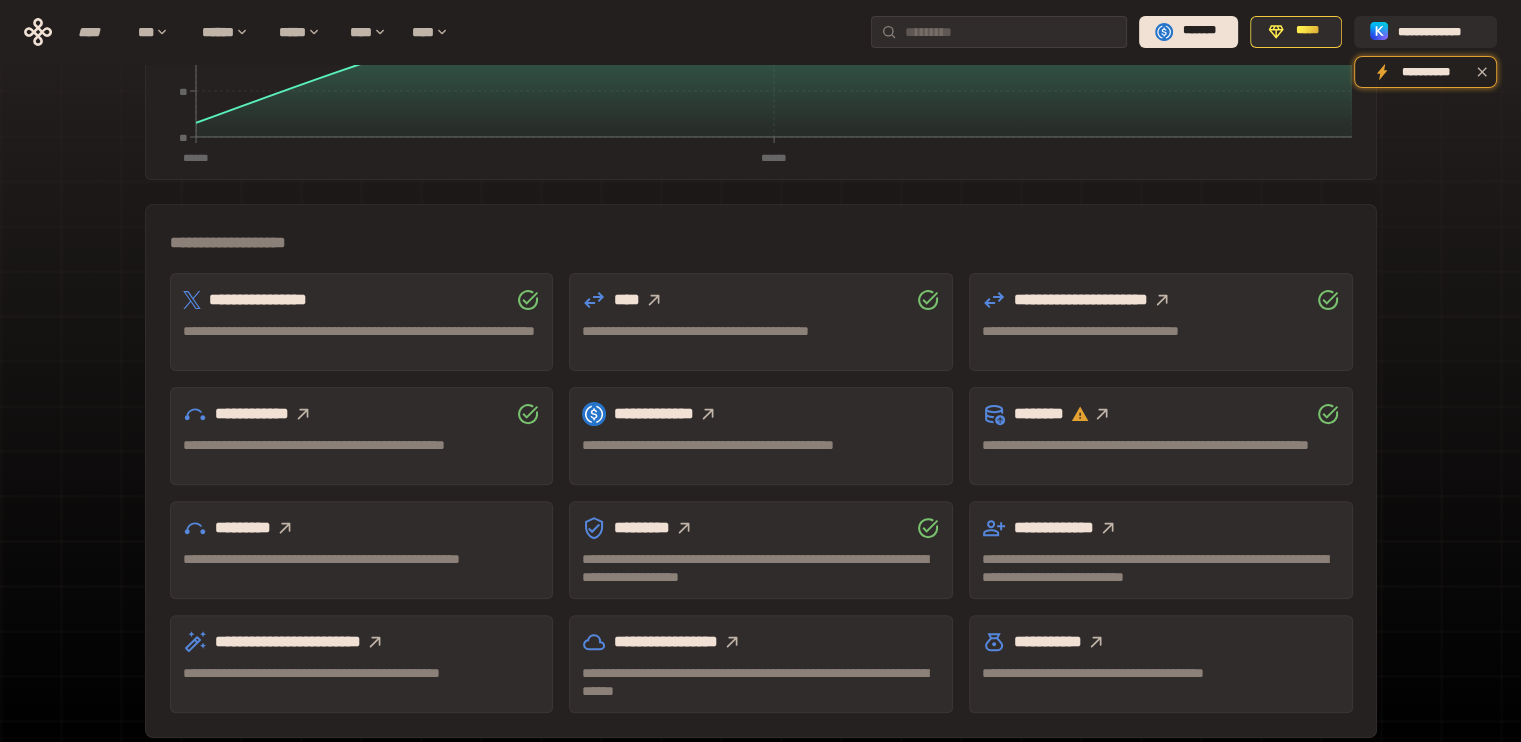 click 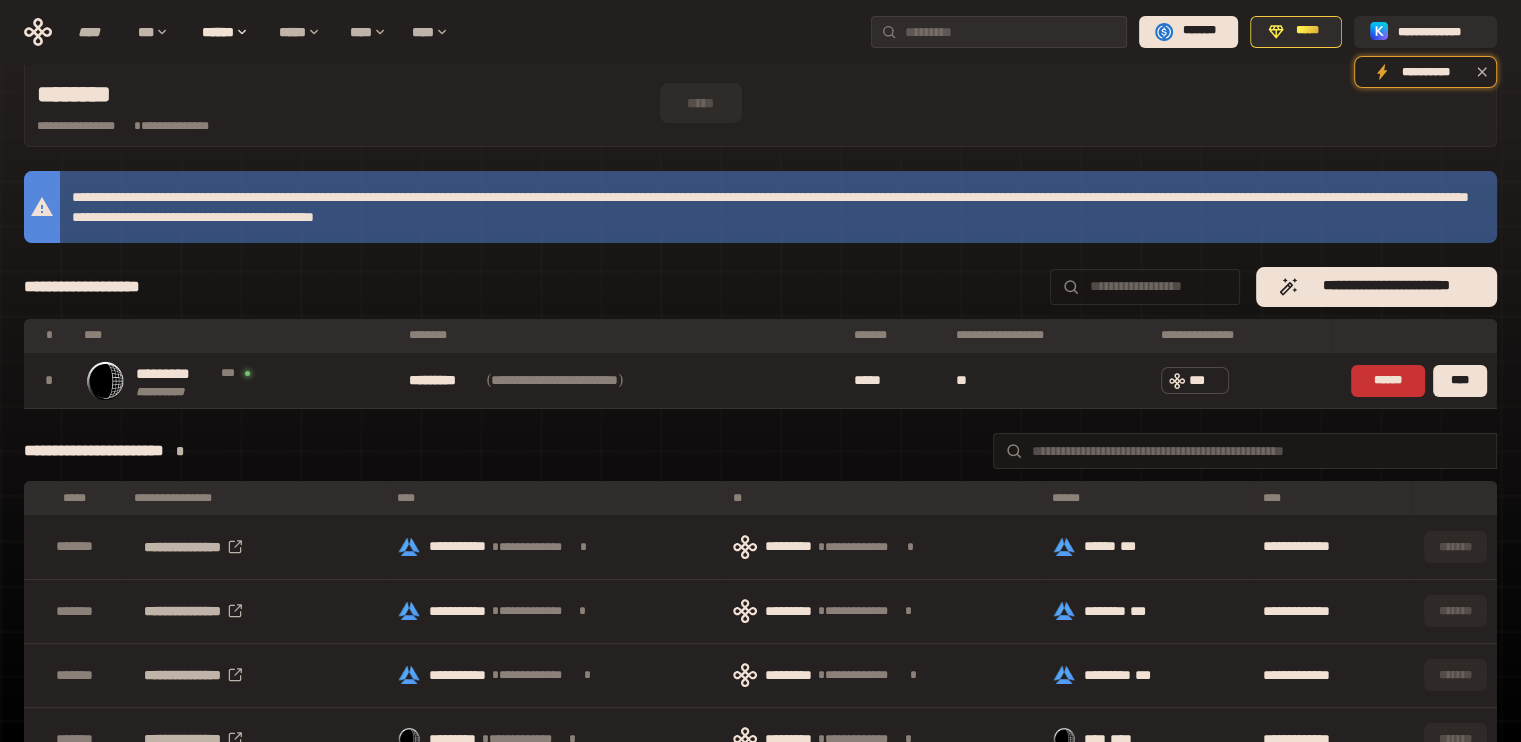 scroll, scrollTop: 0, scrollLeft: 0, axis: both 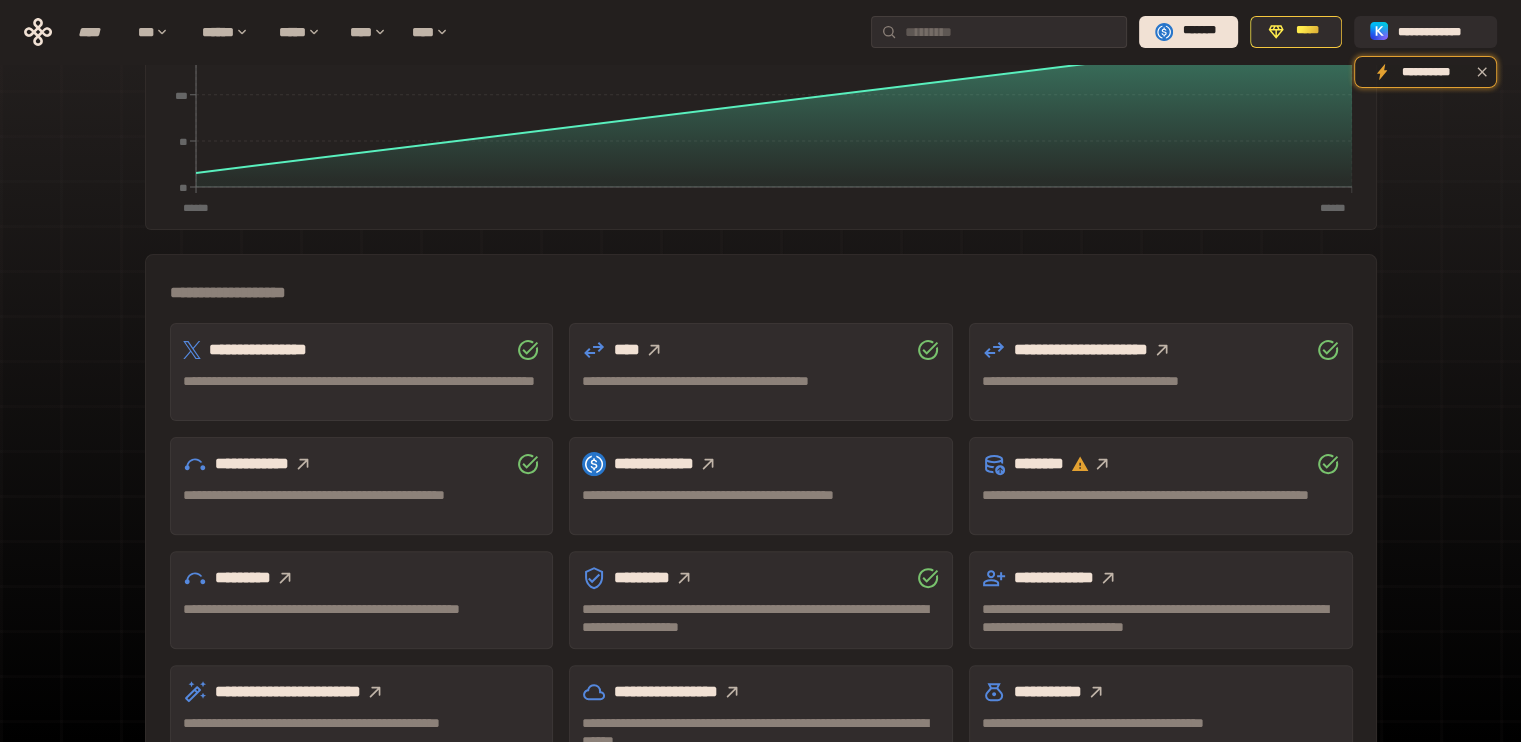click 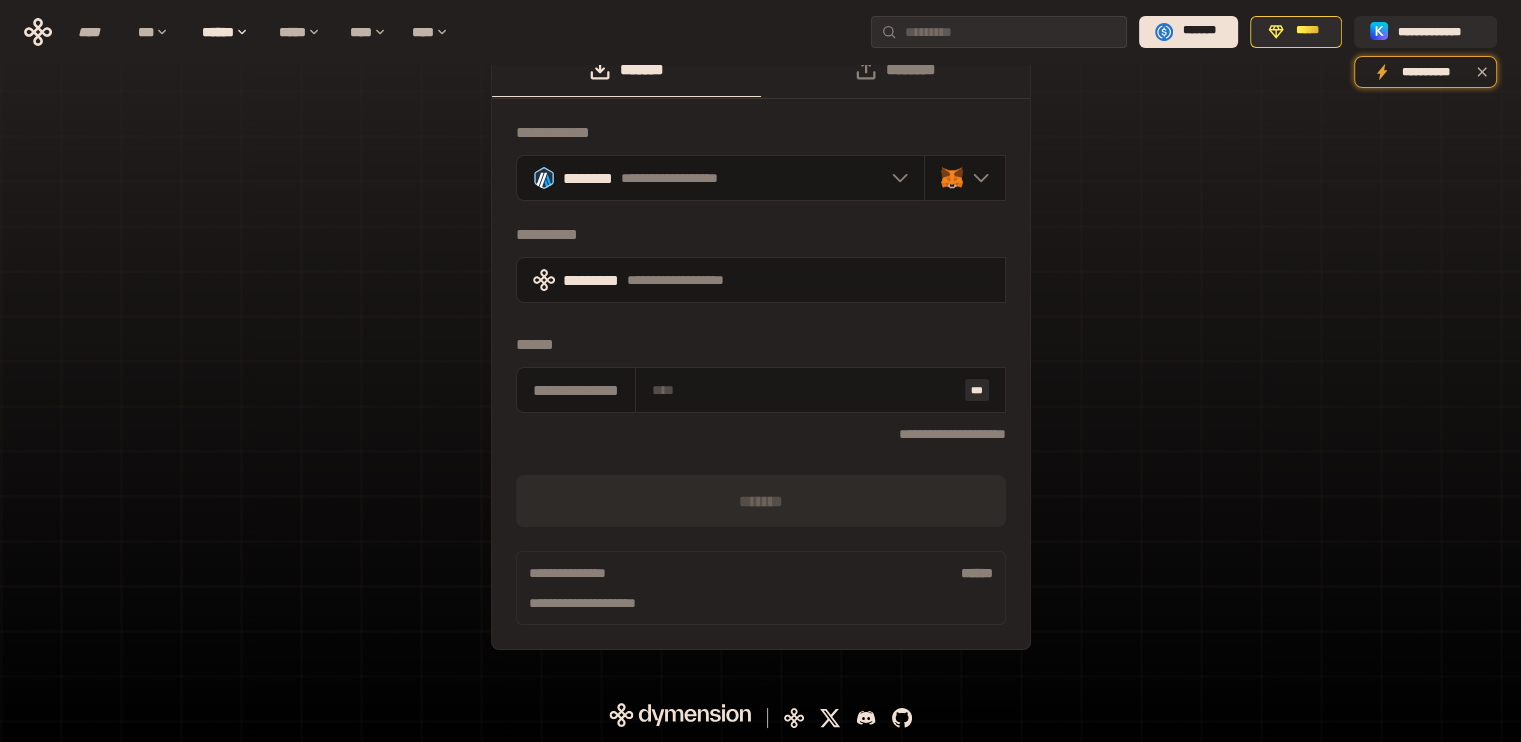 scroll, scrollTop: 44, scrollLeft: 0, axis: vertical 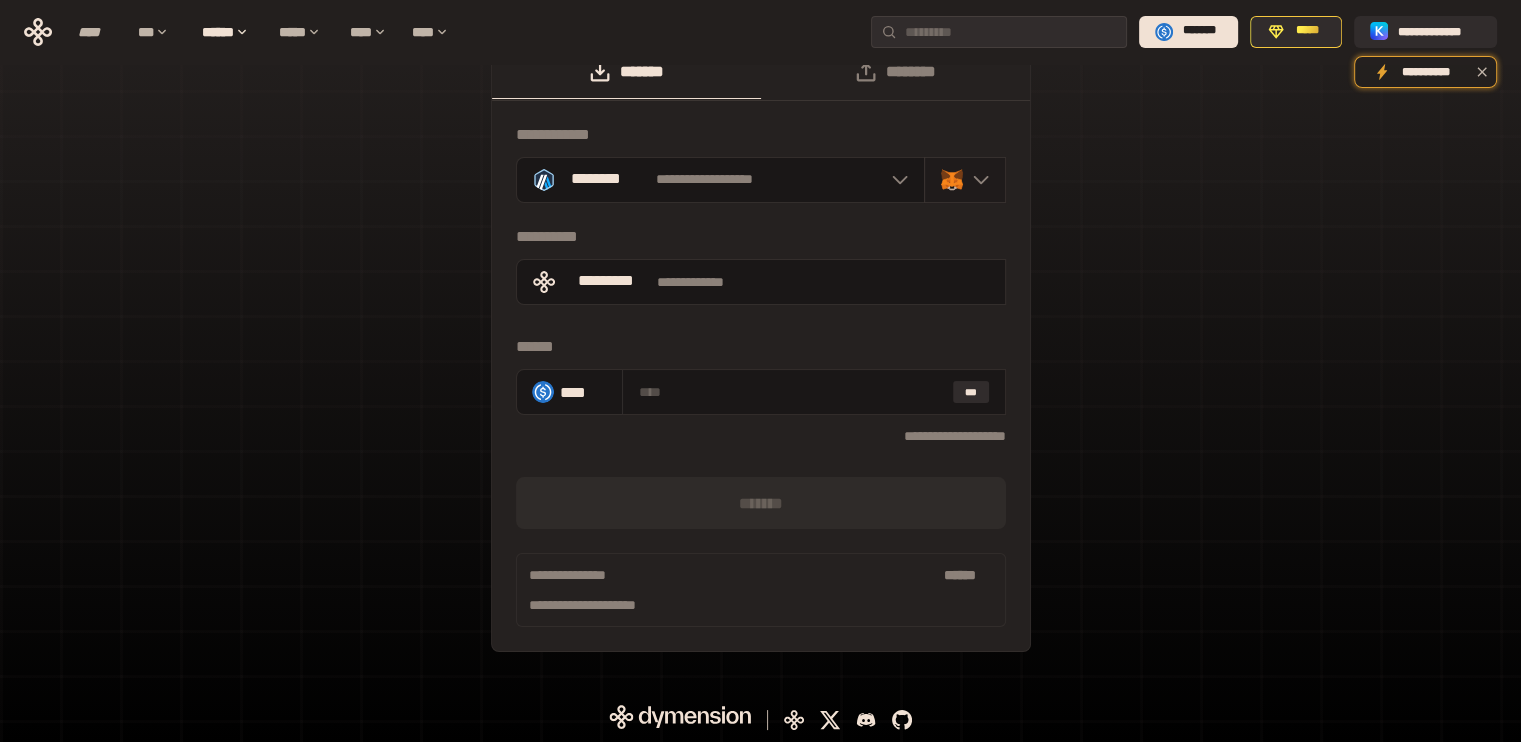 click 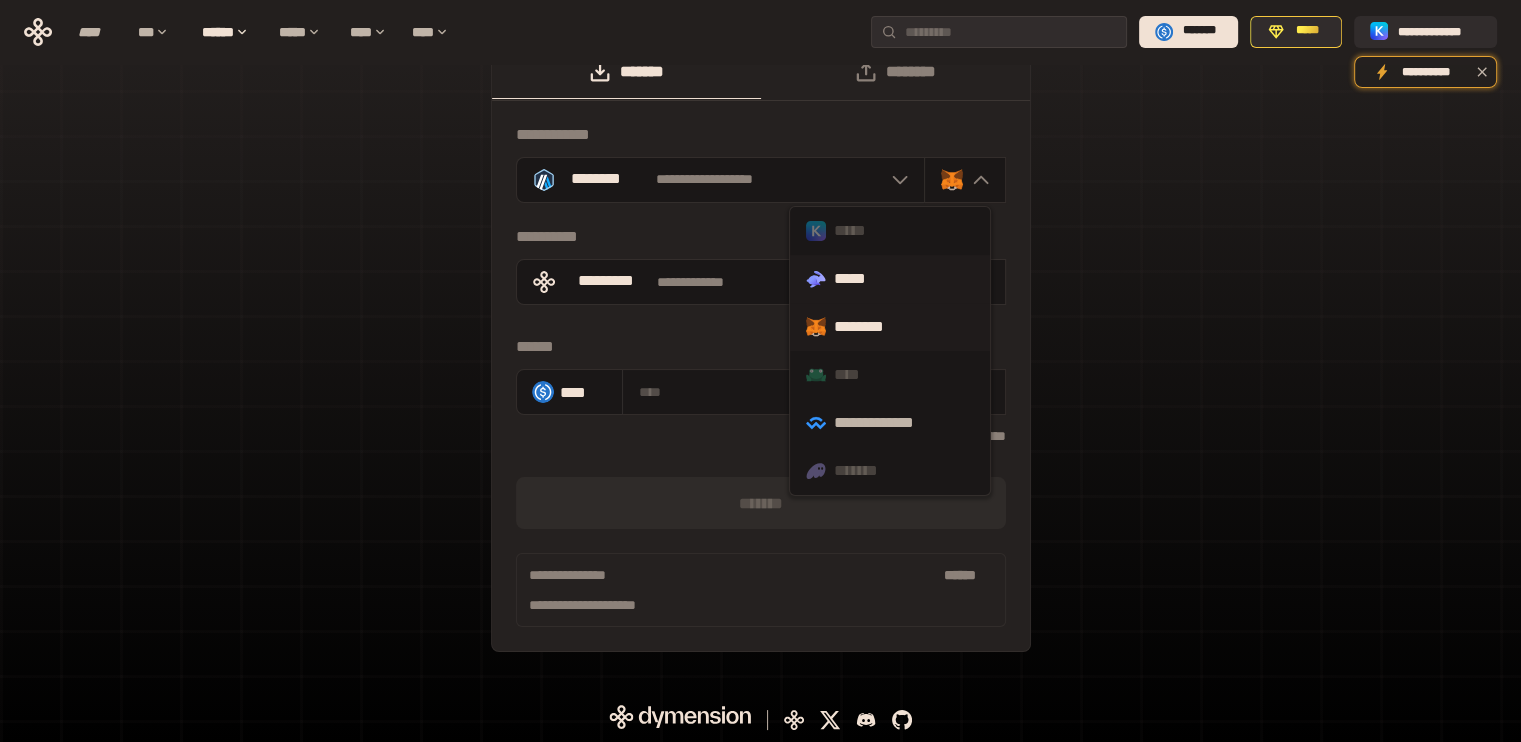 click on ".st0{fill:url(#SVGID_1_);}
.st1{fill-rule:evenodd;clip-rule:evenodd;fill:url(#SVGID_00000161597173617360504640000012432366591255278478_);}
.st2{fill-rule:evenodd;clip-rule:evenodd;fill:url(#SVGID_00000021803777515098205300000017382971856690286485_);}
.st3{fill:url(#SVGID_00000031192219548086493050000012287181694732331425_);}
*****" at bounding box center [890, 279] 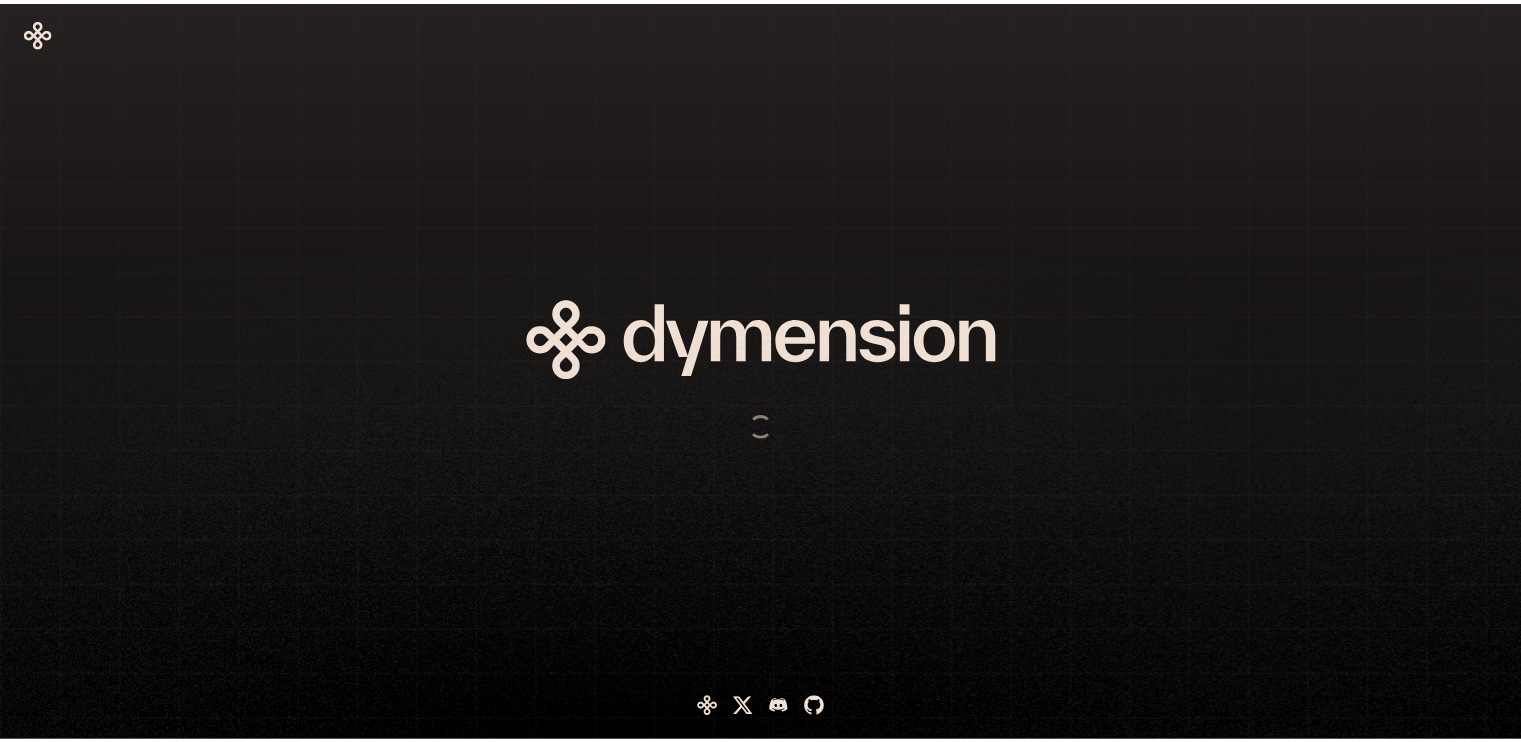 scroll, scrollTop: 0, scrollLeft: 0, axis: both 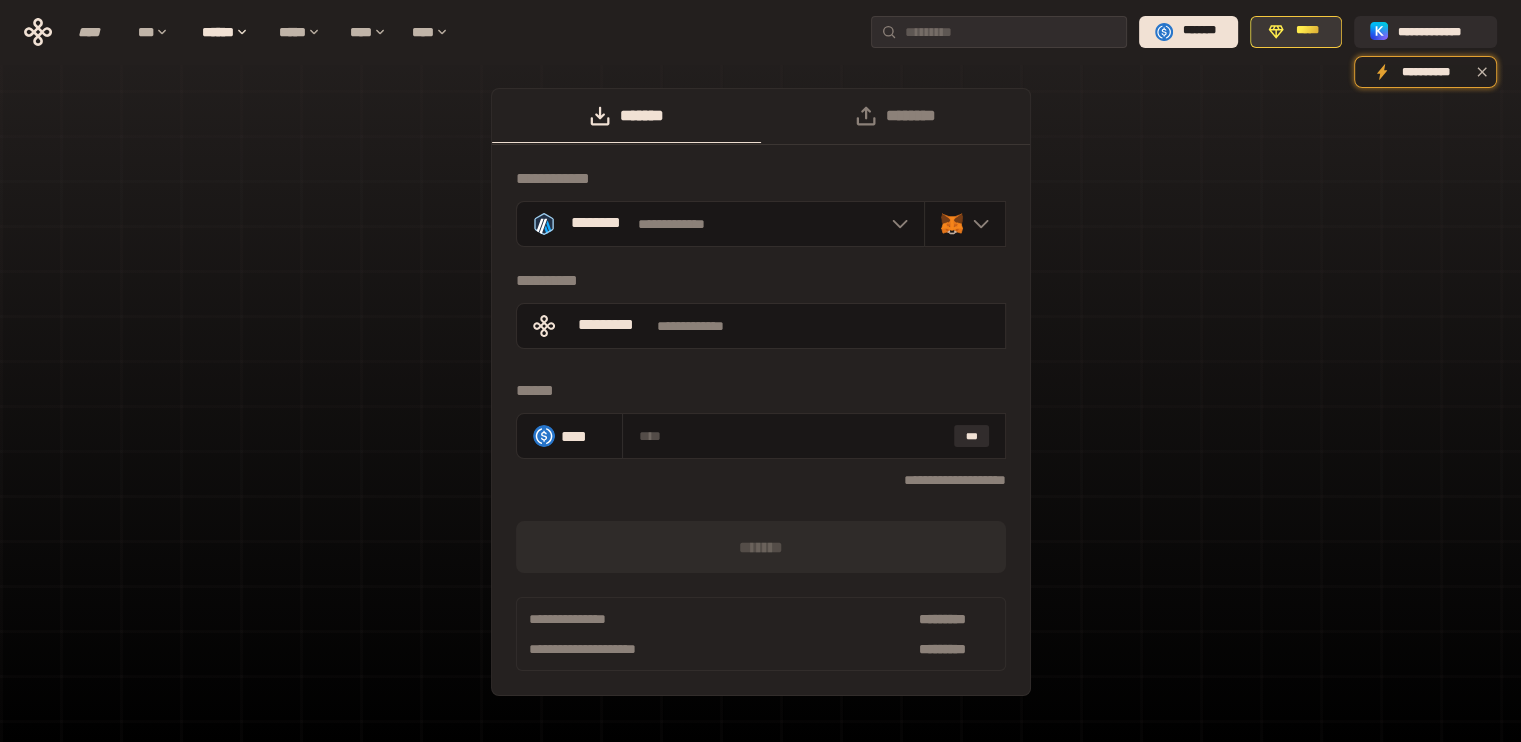 click on "*****" at bounding box center [1307, 31] 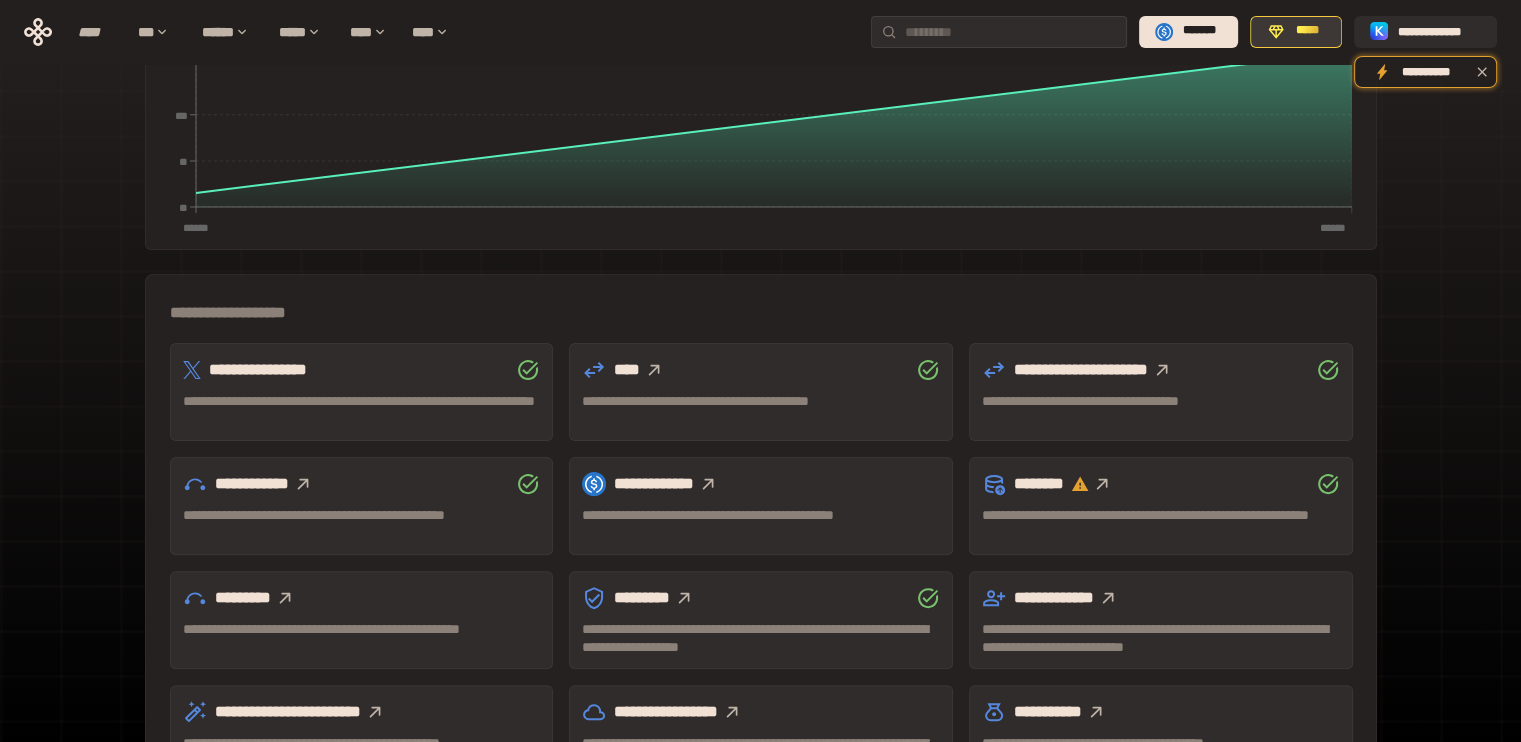 scroll, scrollTop: 542, scrollLeft: 0, axis: vertical 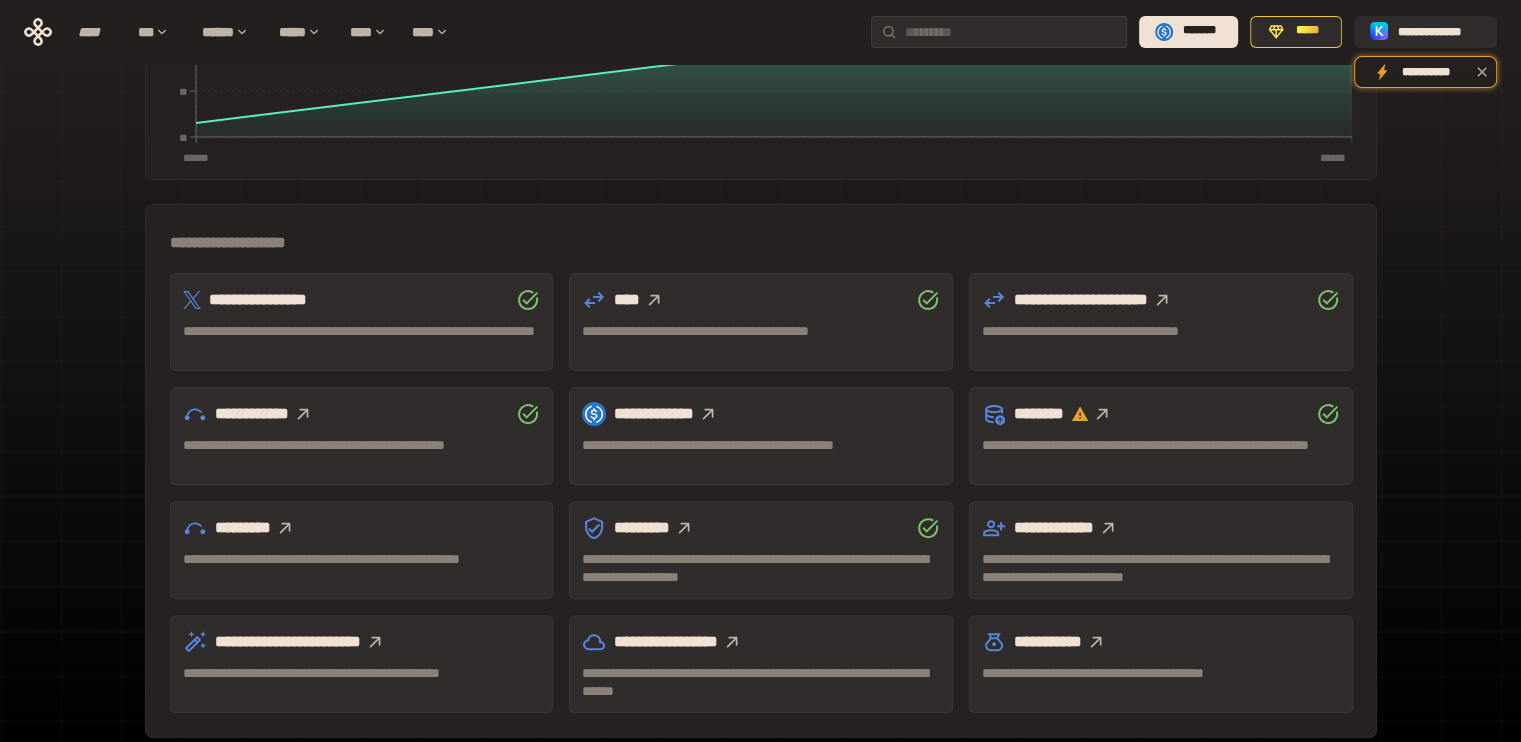 click on "**********" at bounding box center [761, 331] 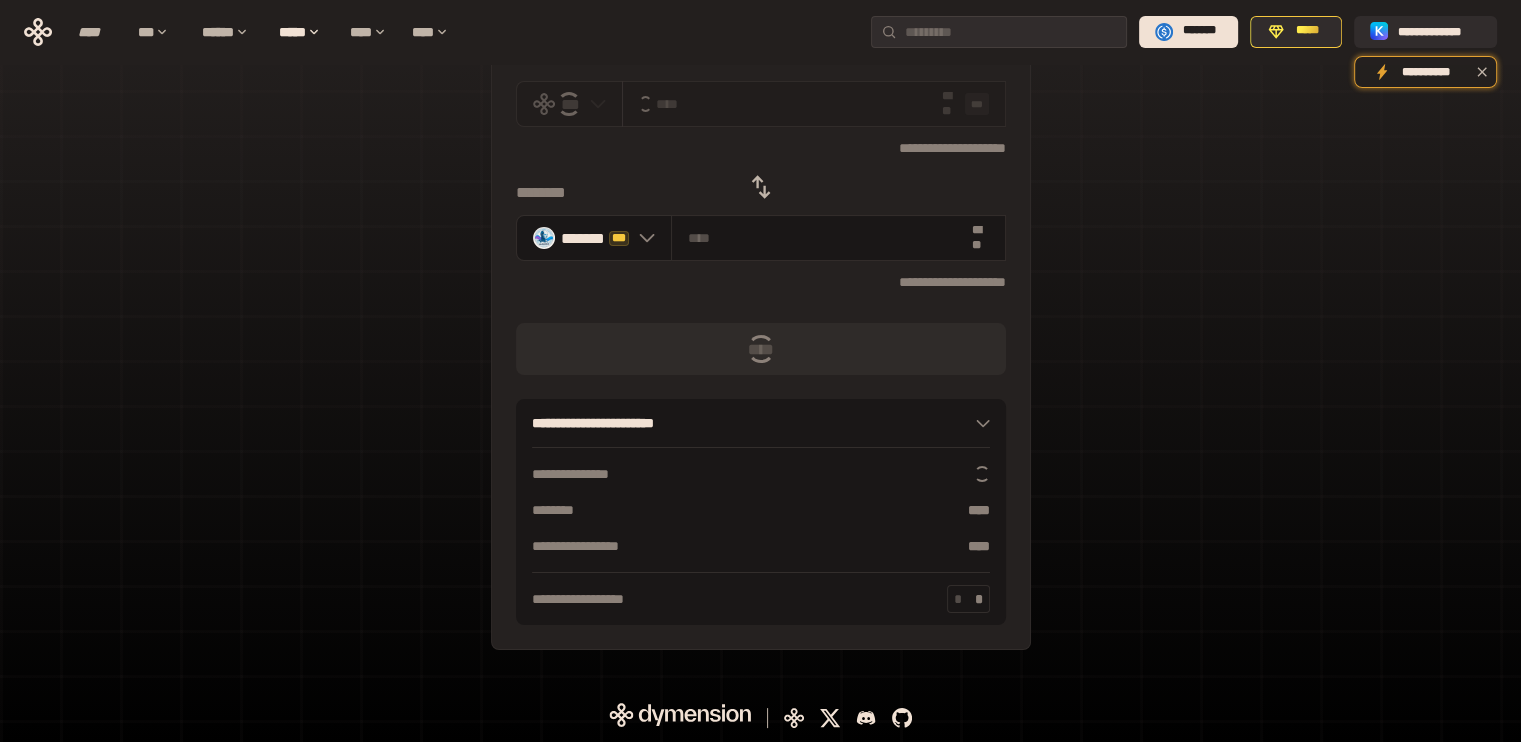 scroll, scrollTop: 0, scrollLeft: 0, axis: both 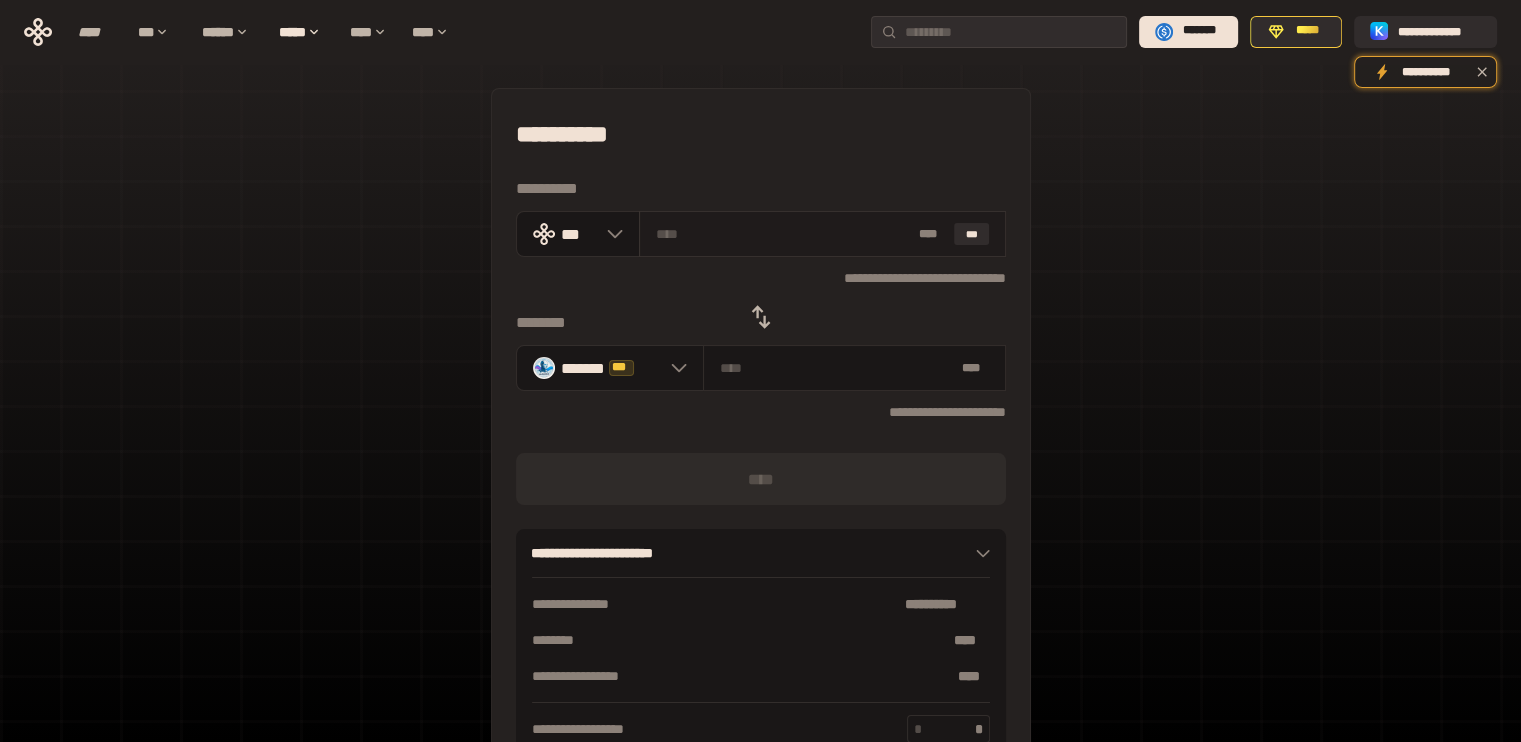 click on "* ** ***" at bounding box center (822, 234) 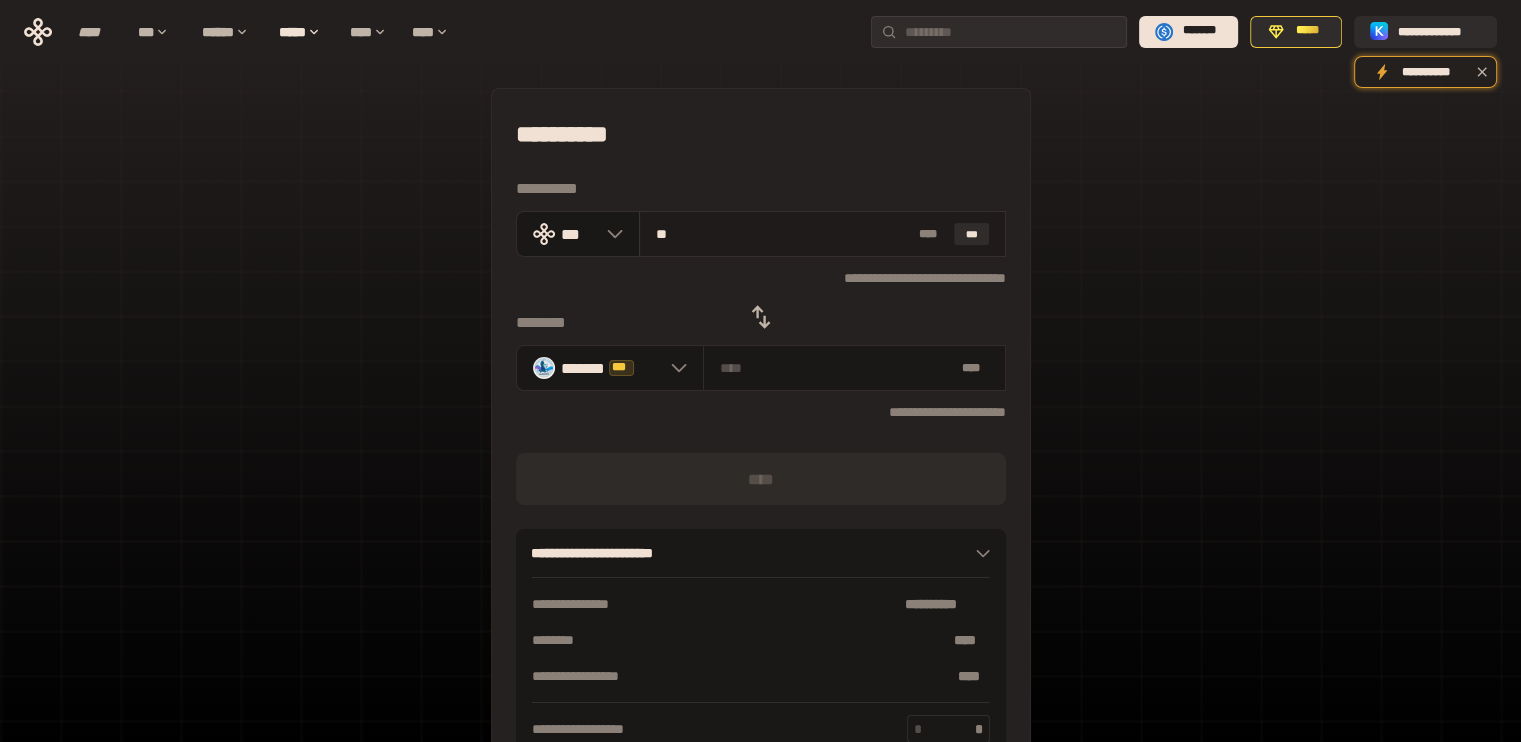 type on "***" 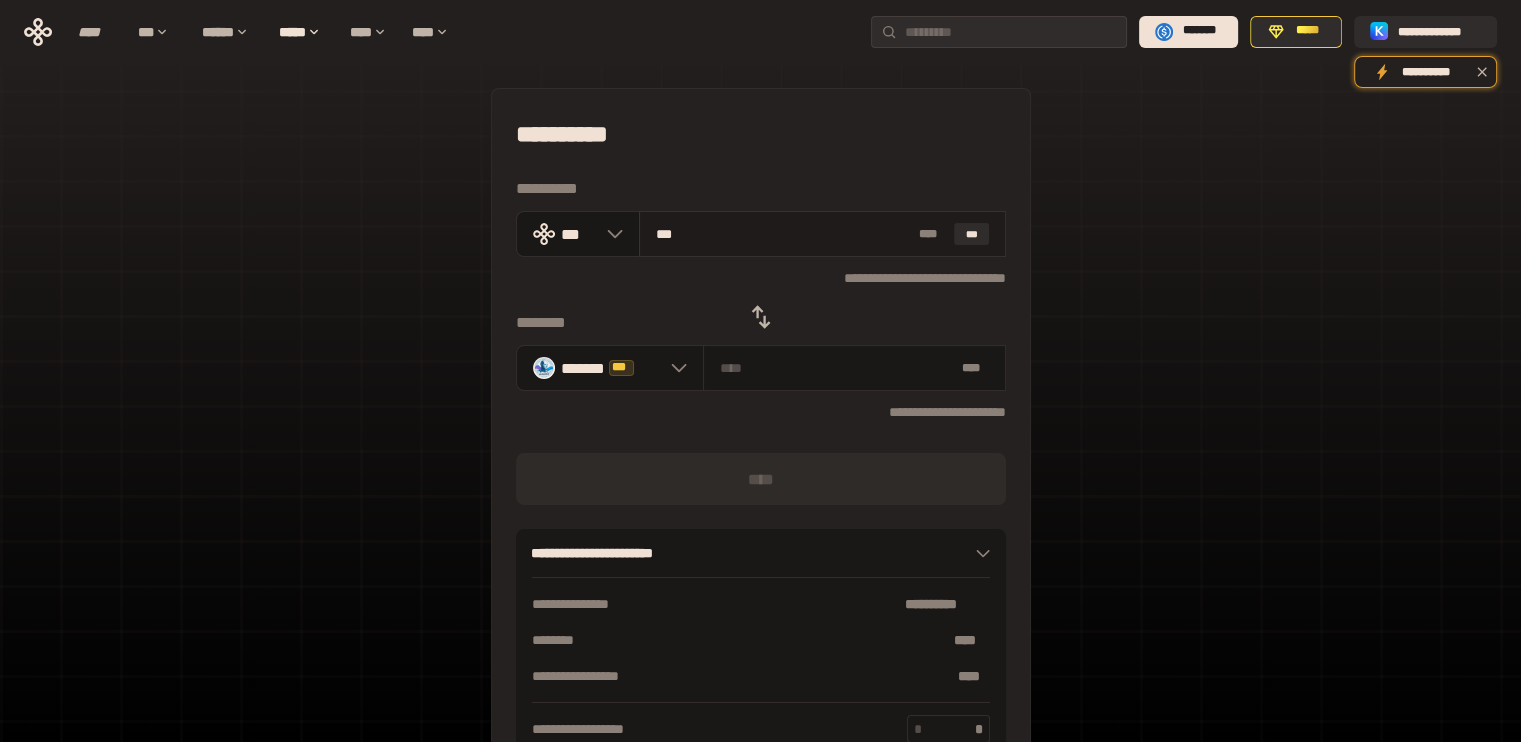 type on "**********" 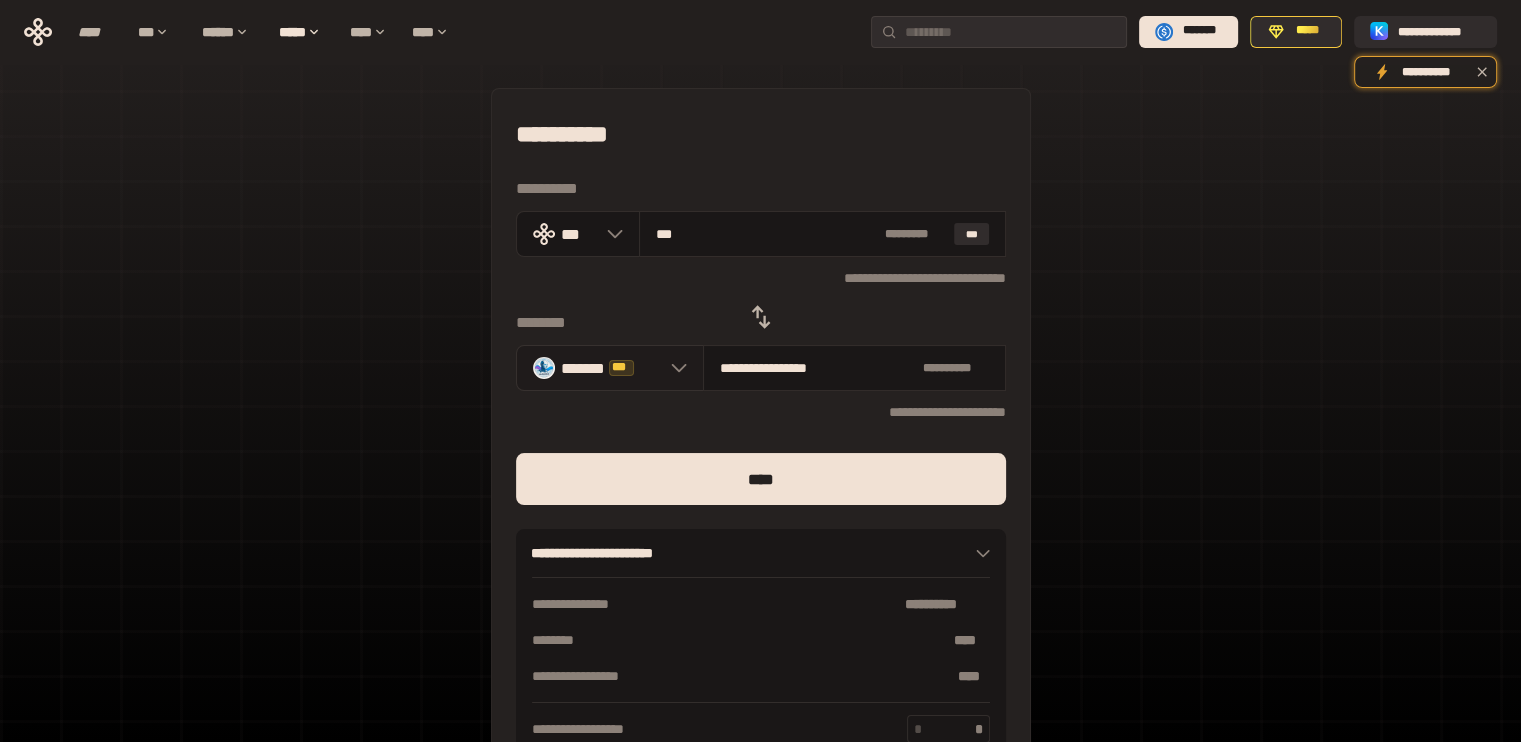 type on "***" 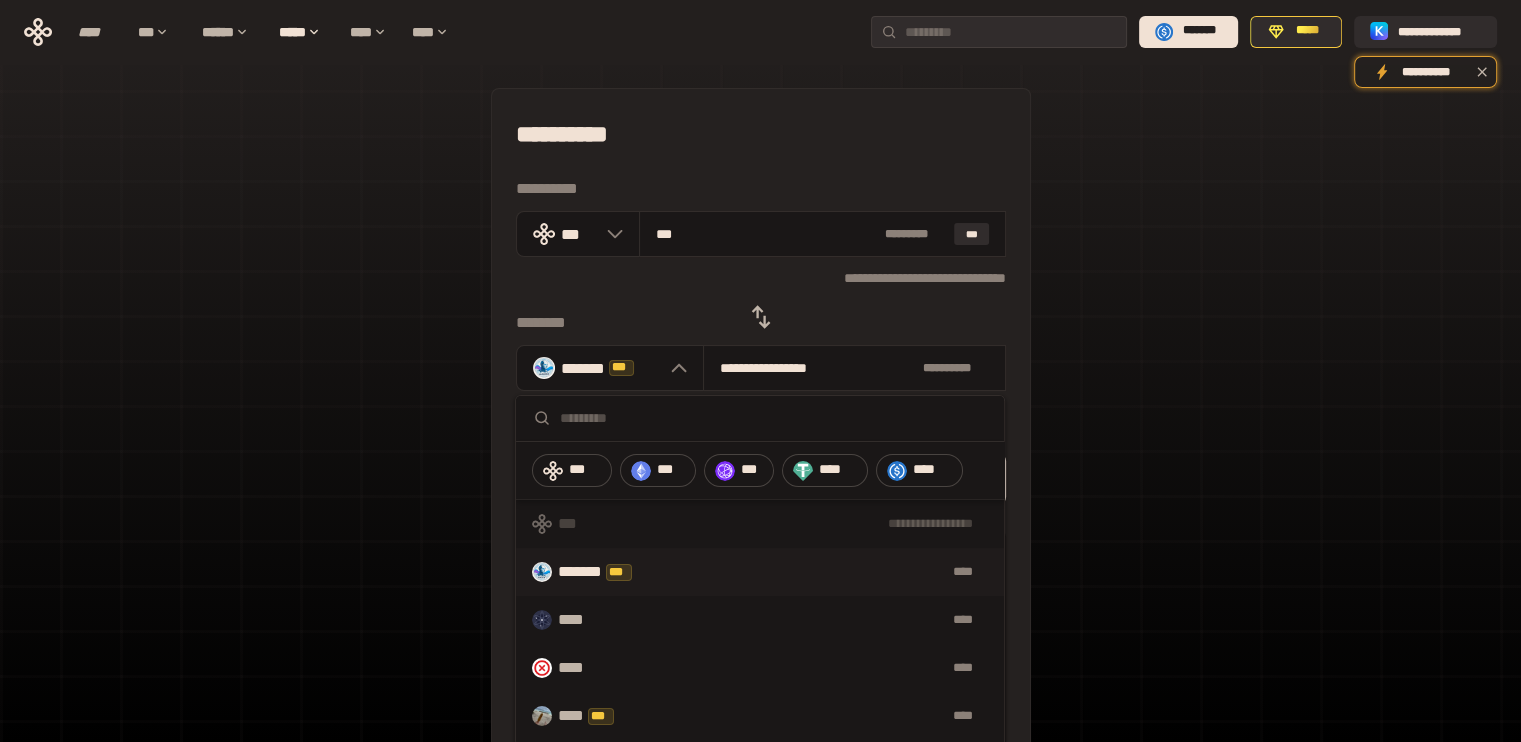 click on "********" at bounding box center (761, 323) 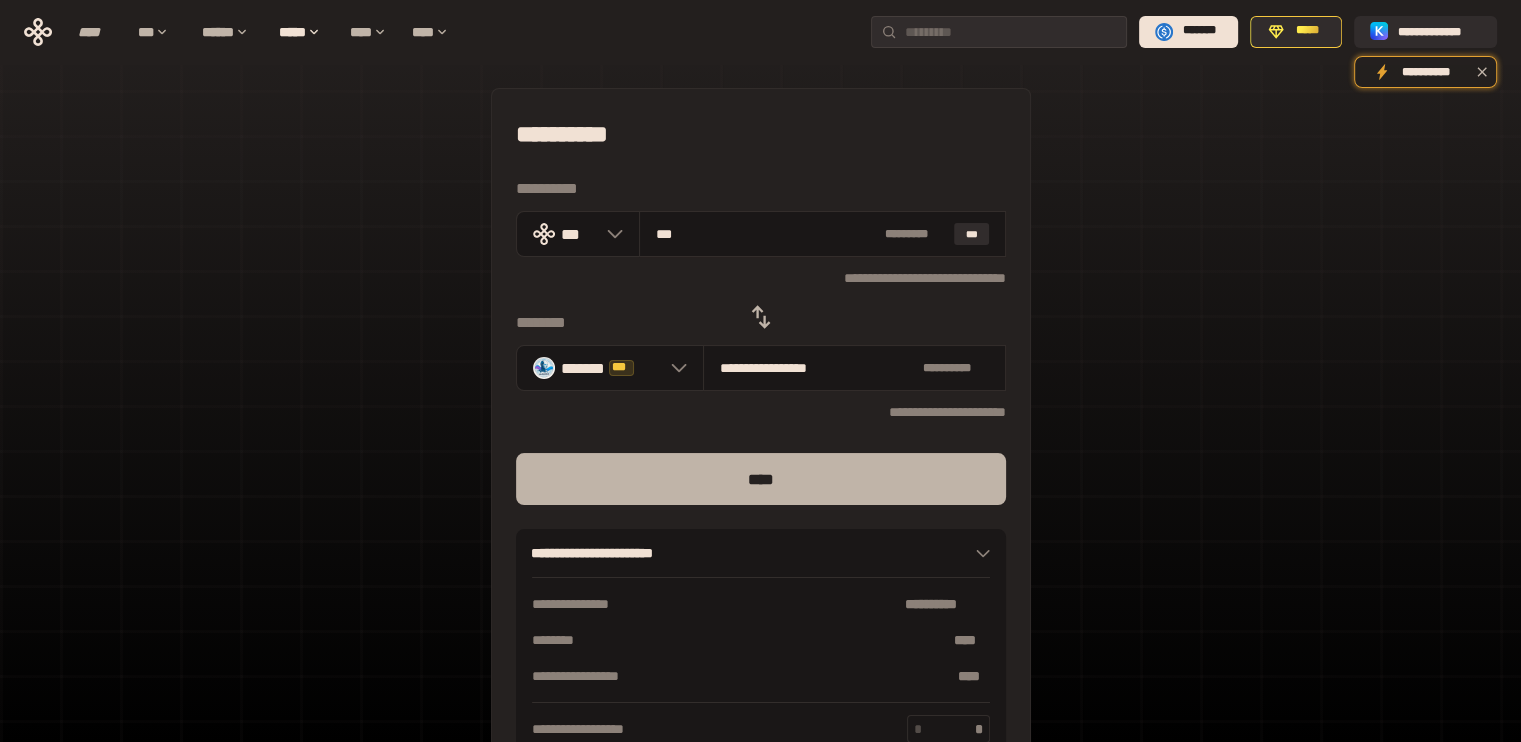 click on "****" at bounding box center [761, 479] 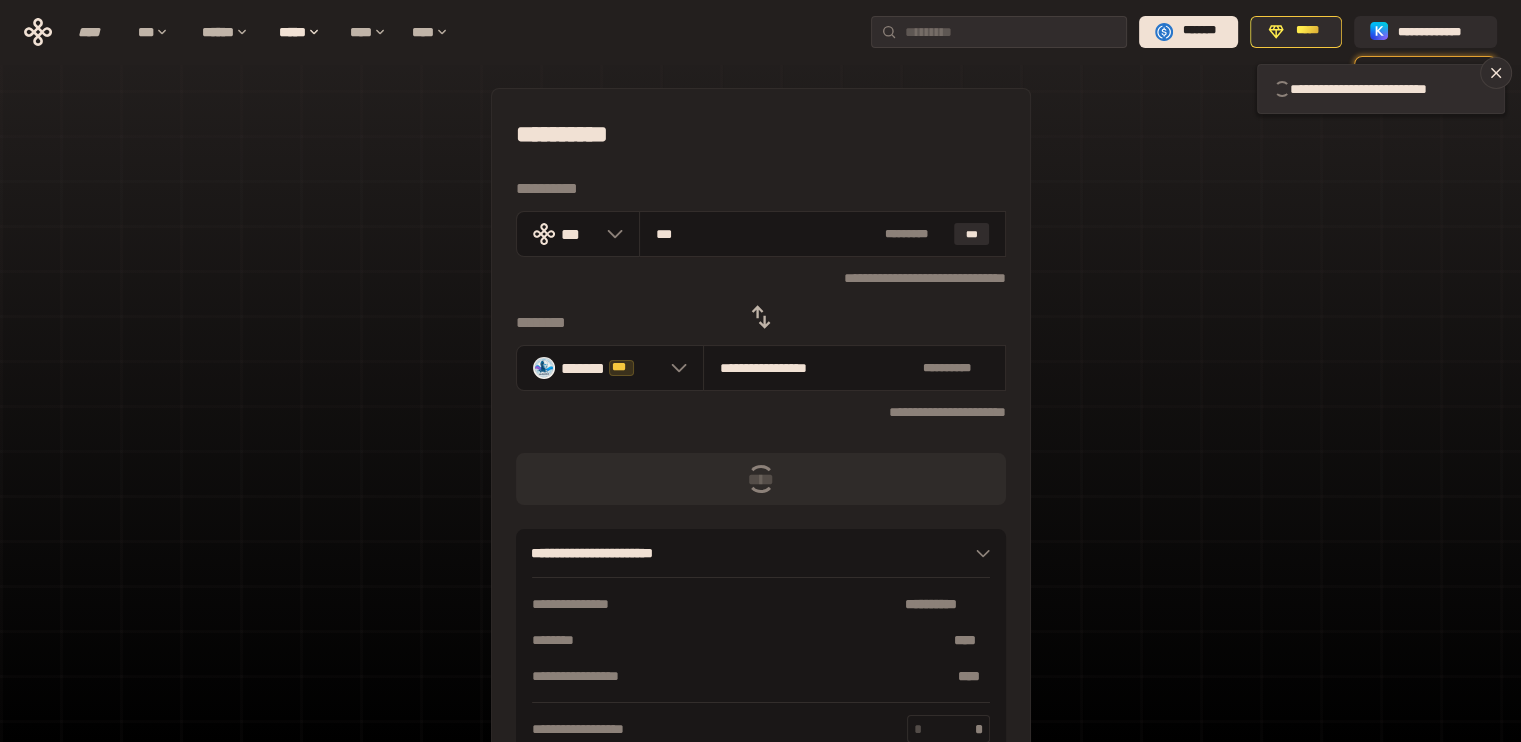 type 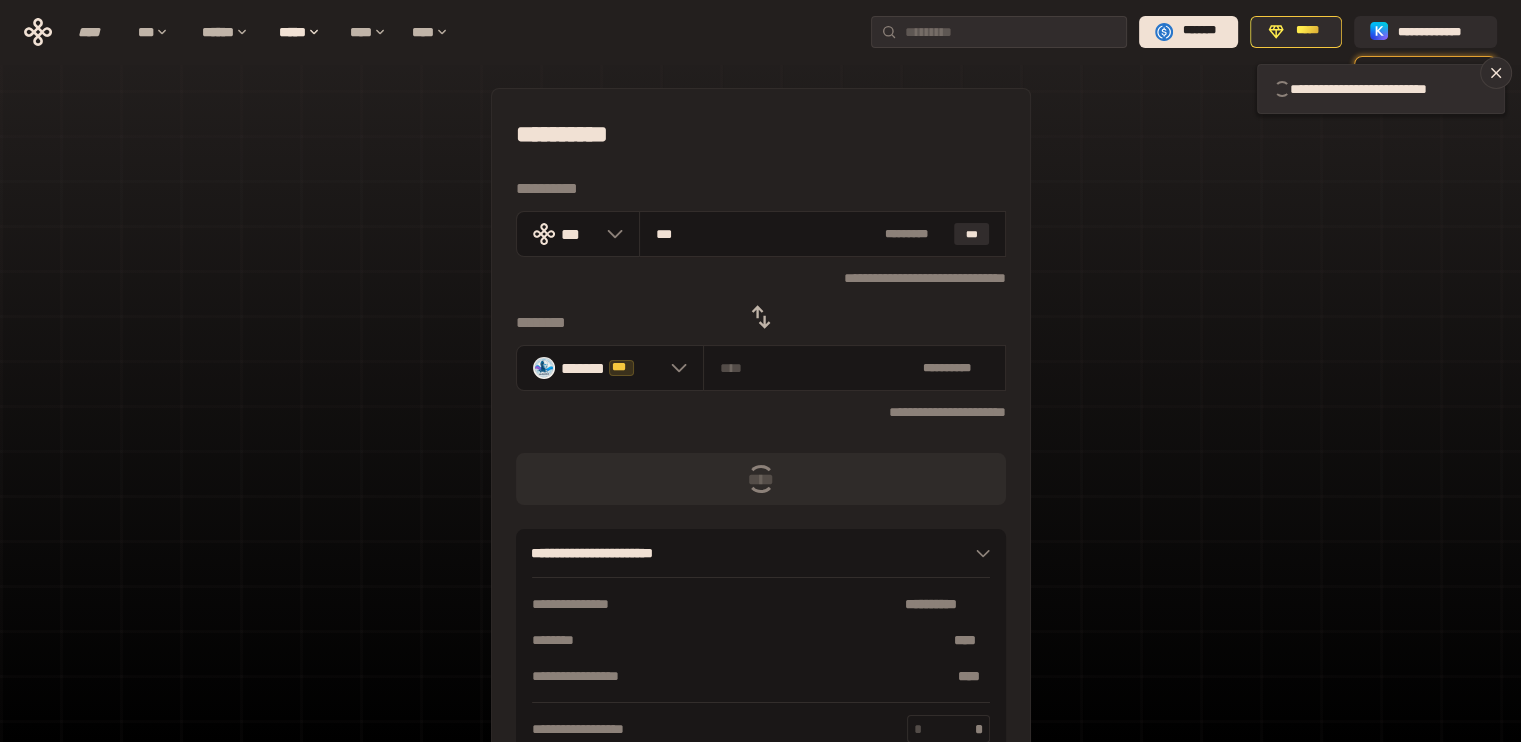 type 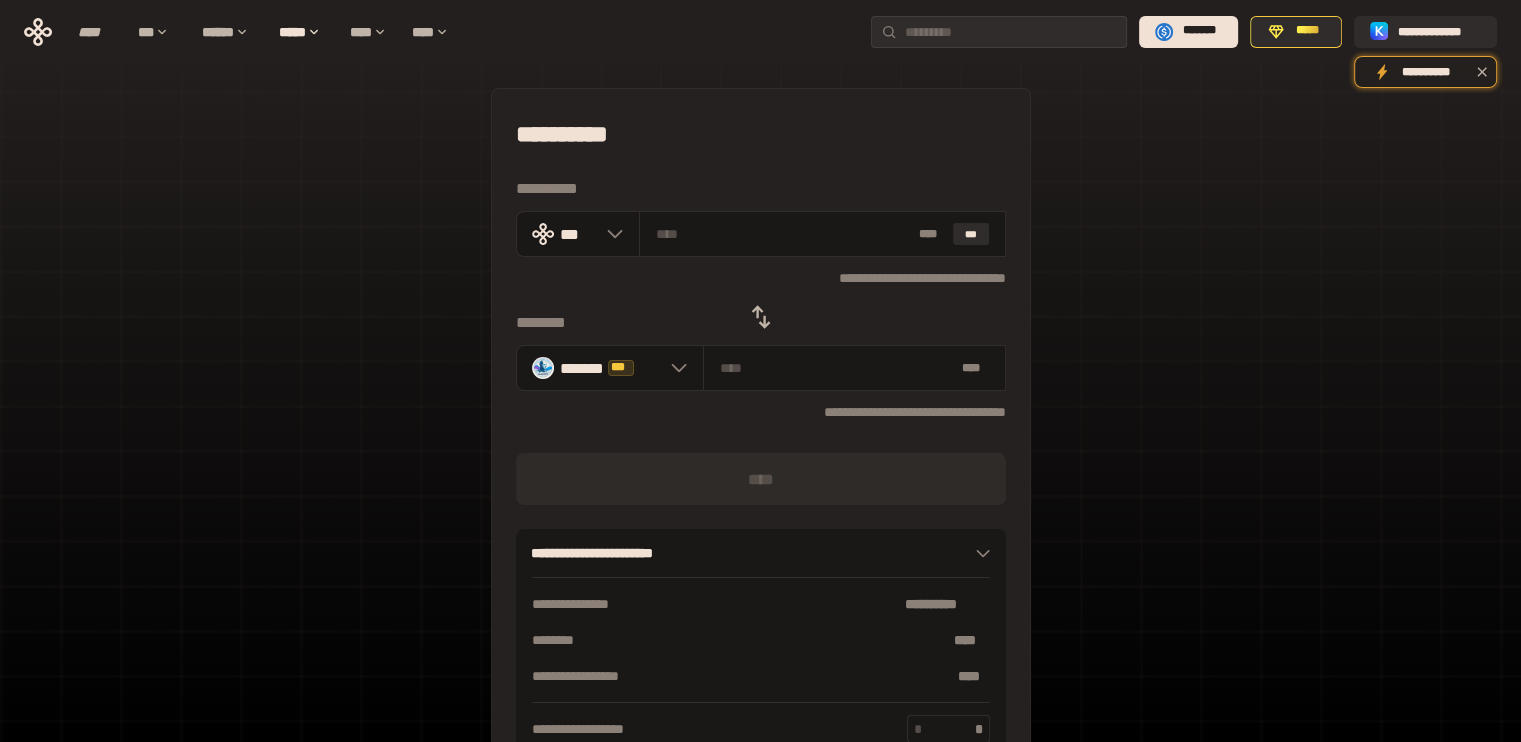 scroll, scrollTop: 128, scrollLeft: 0, axis: vertical 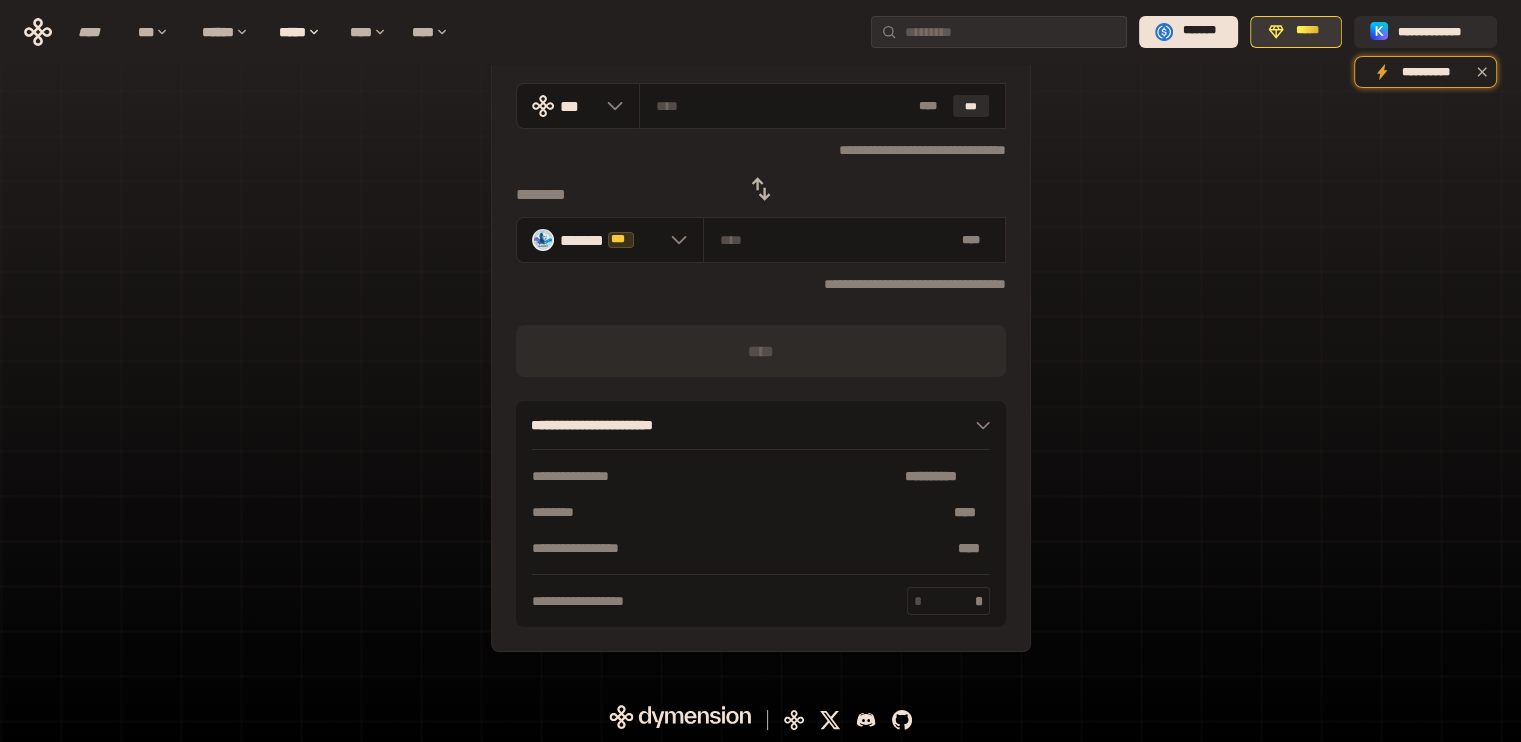click 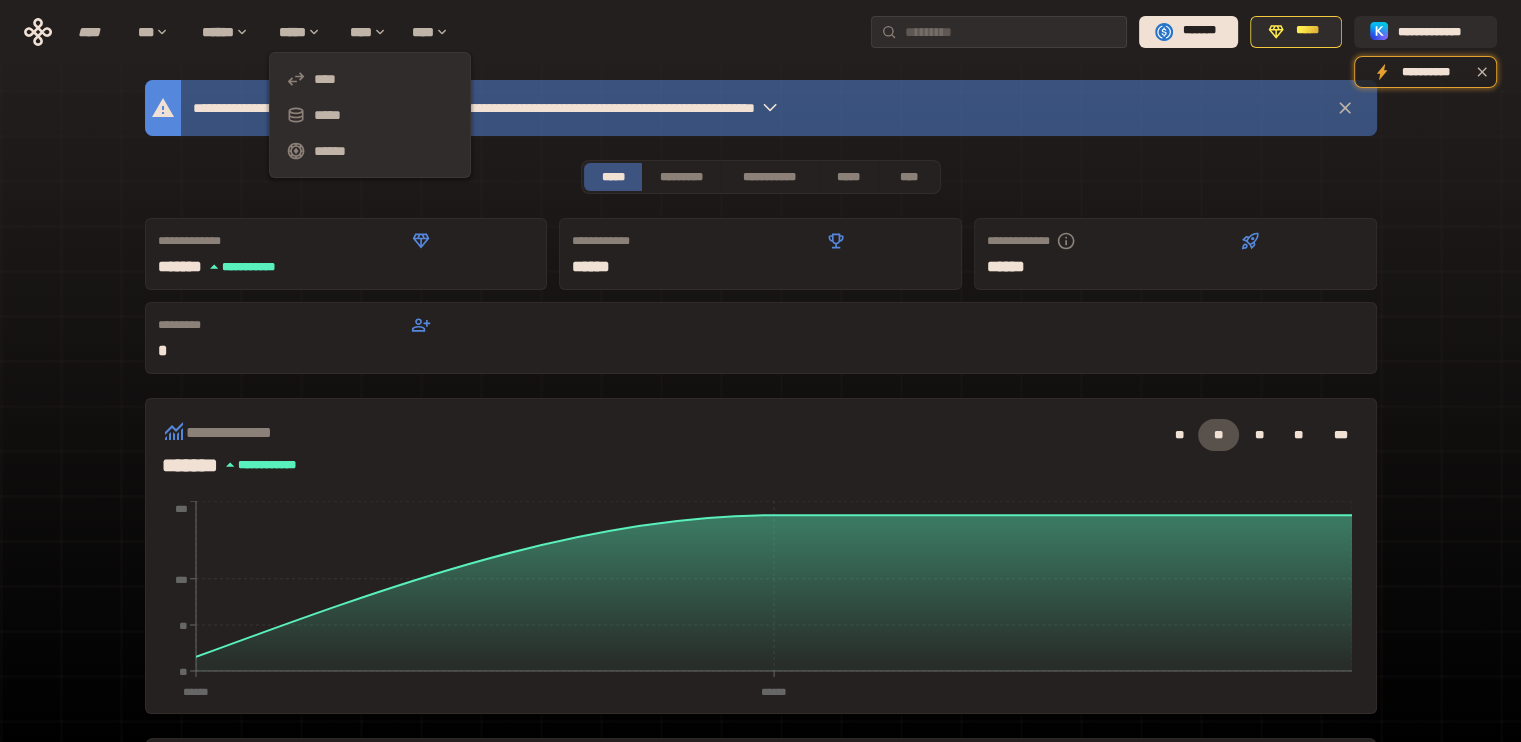 scroll, scrollTop: 0, scrollLeft: 0, axis: both 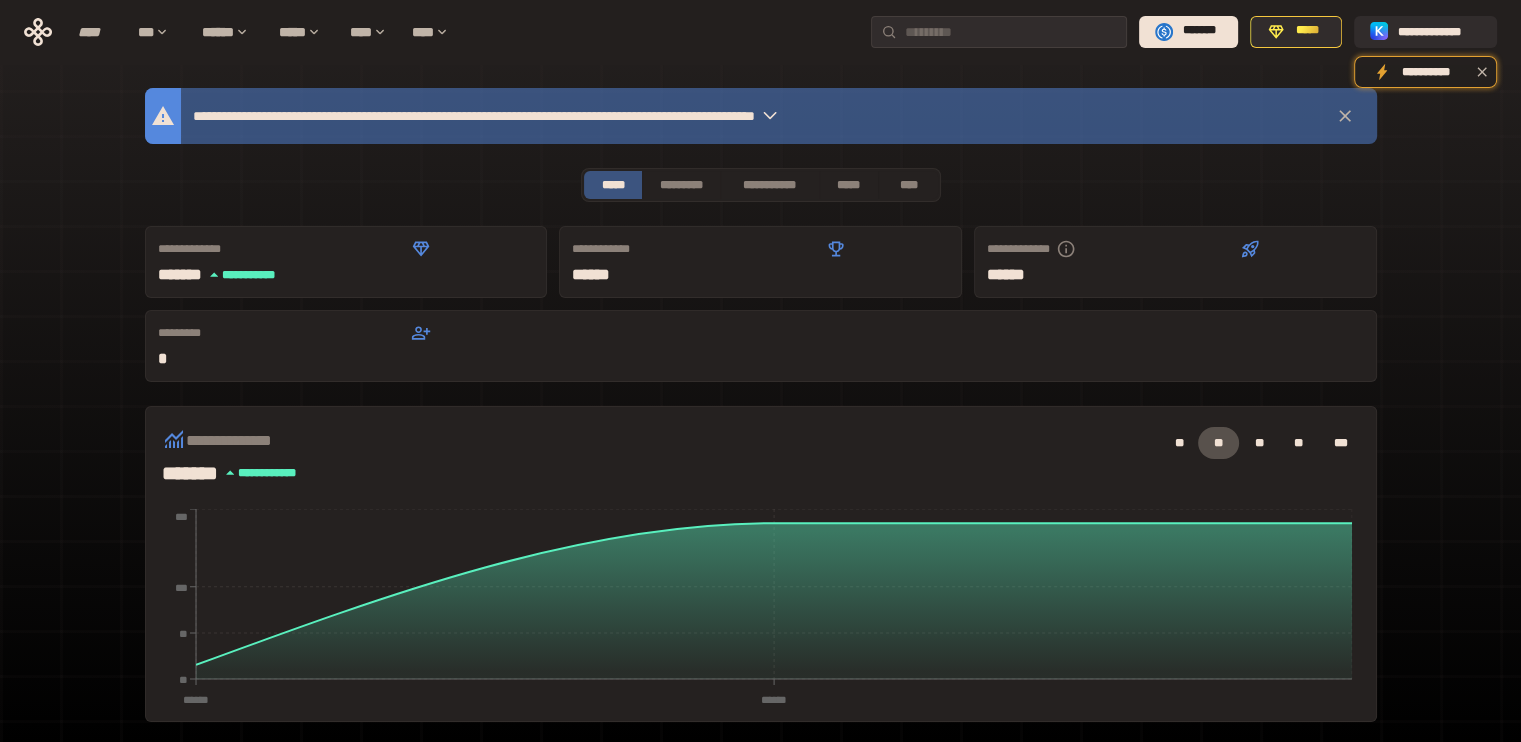 click on "**********" at bounding box center [761, 694] 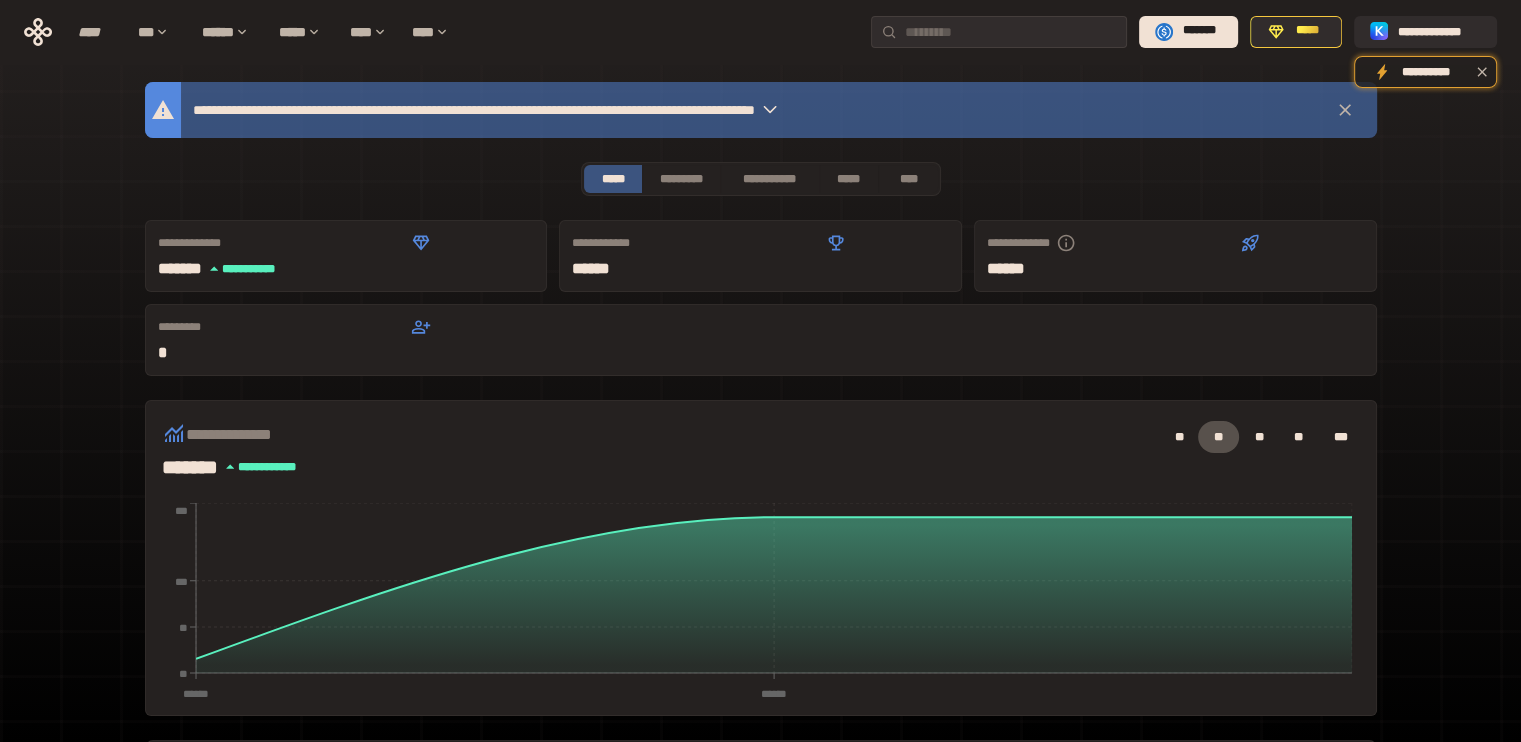 scroll, scrollTop: 0, scrollLeft: 0, axis: both 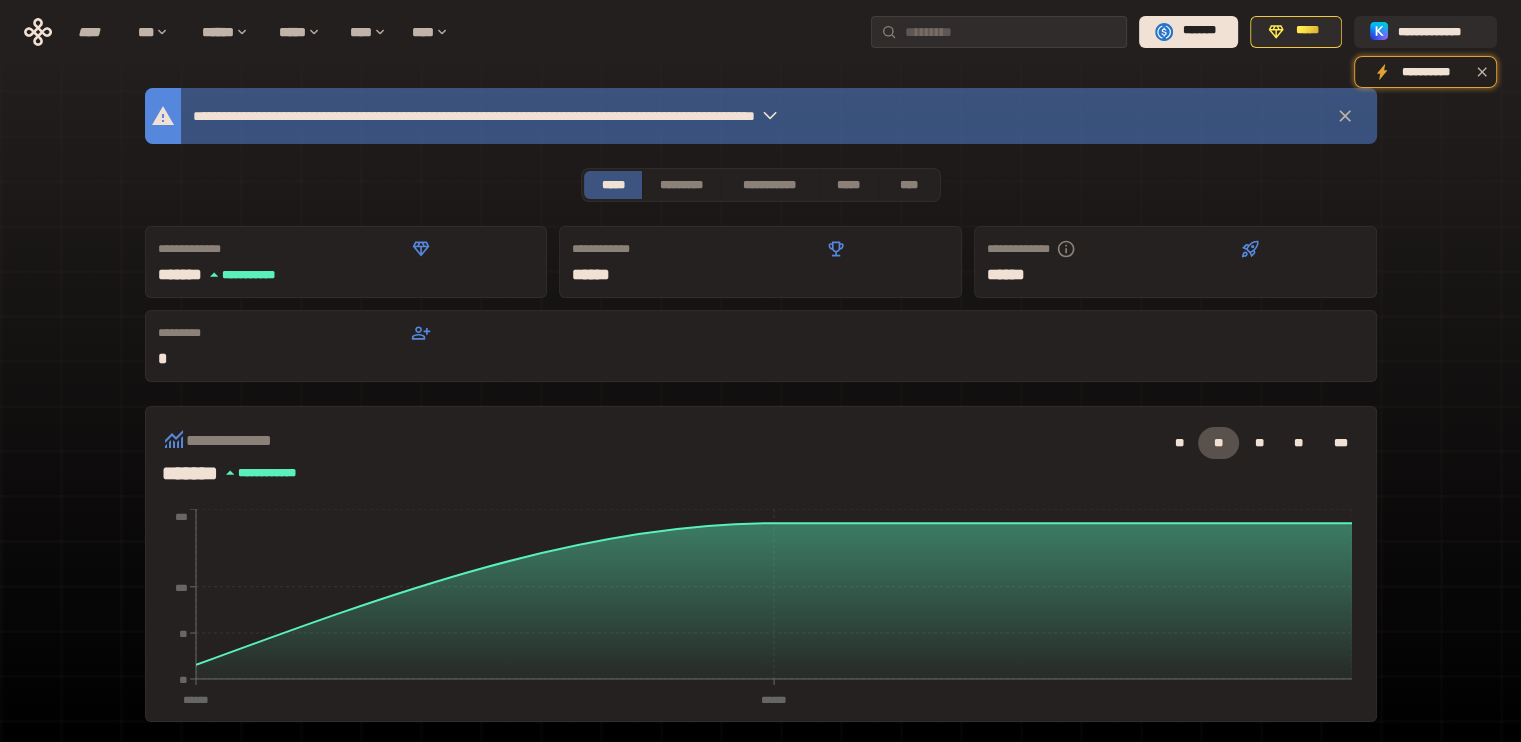 click 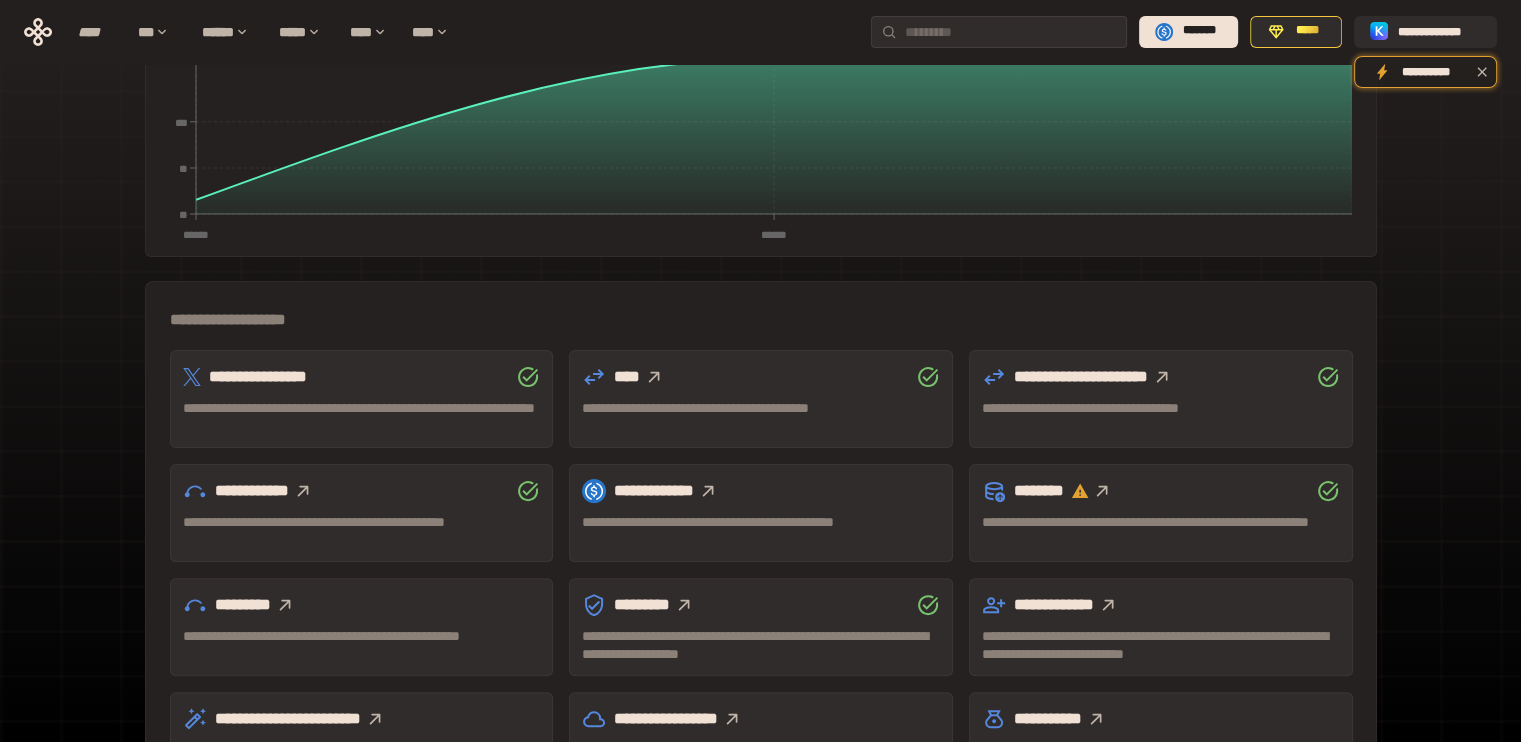 scroll, scrollTop: 460, scrollLeft: 0, axis: vertical 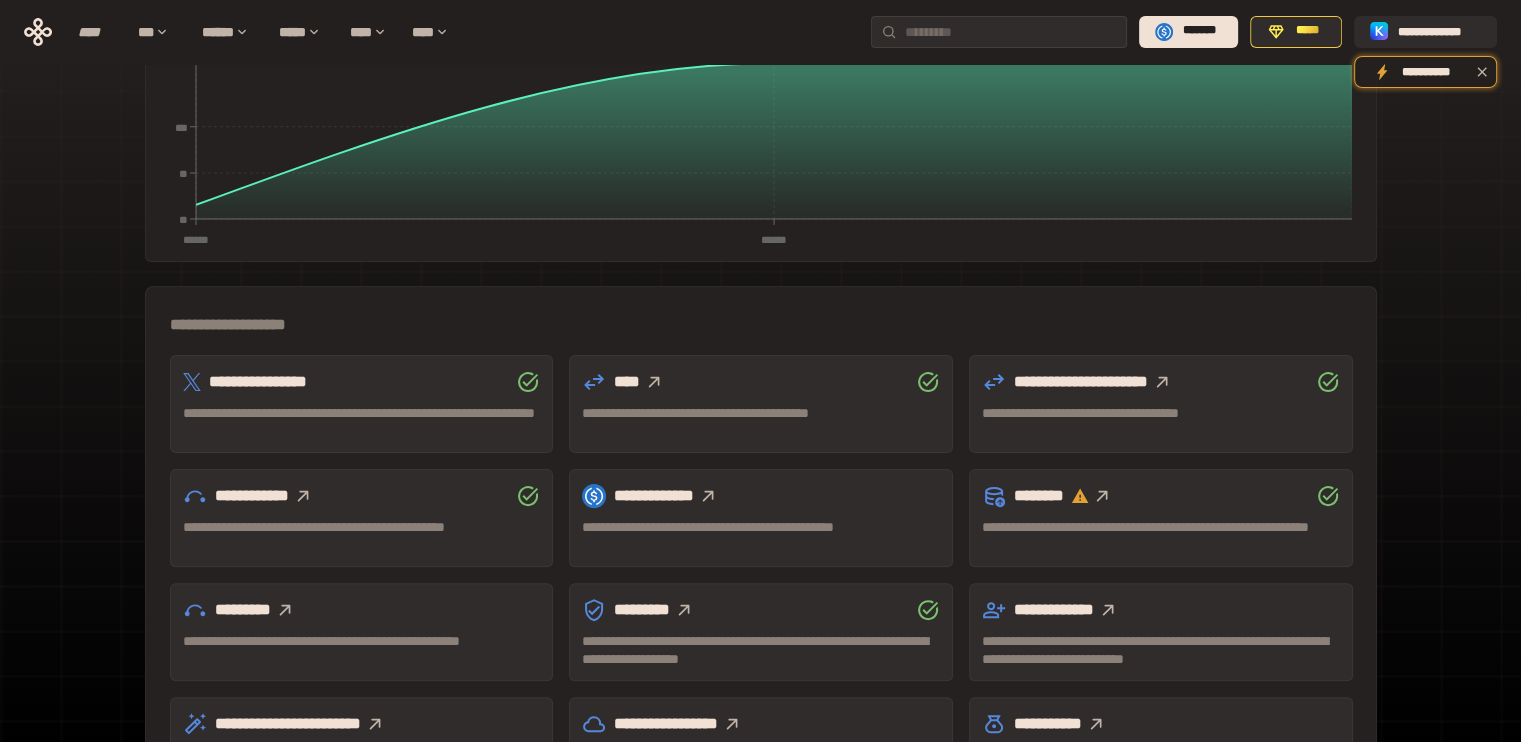 click on "**********" at bounding box center (761, 404) 